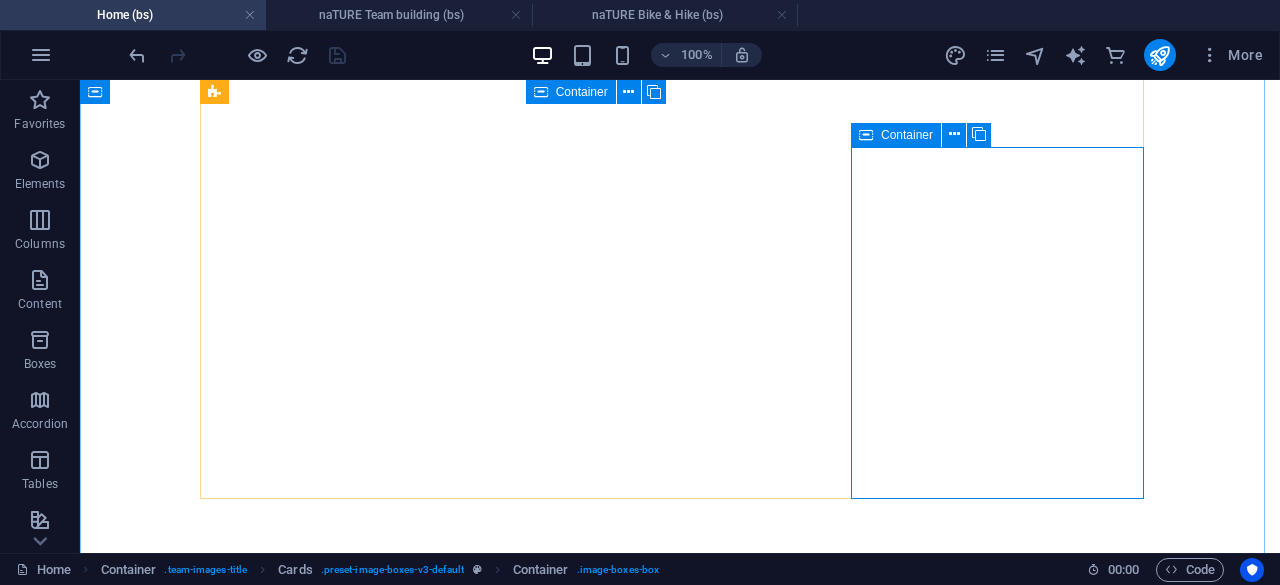 scroll, scrollTop: 0, scrollLeft: 0, axis: both 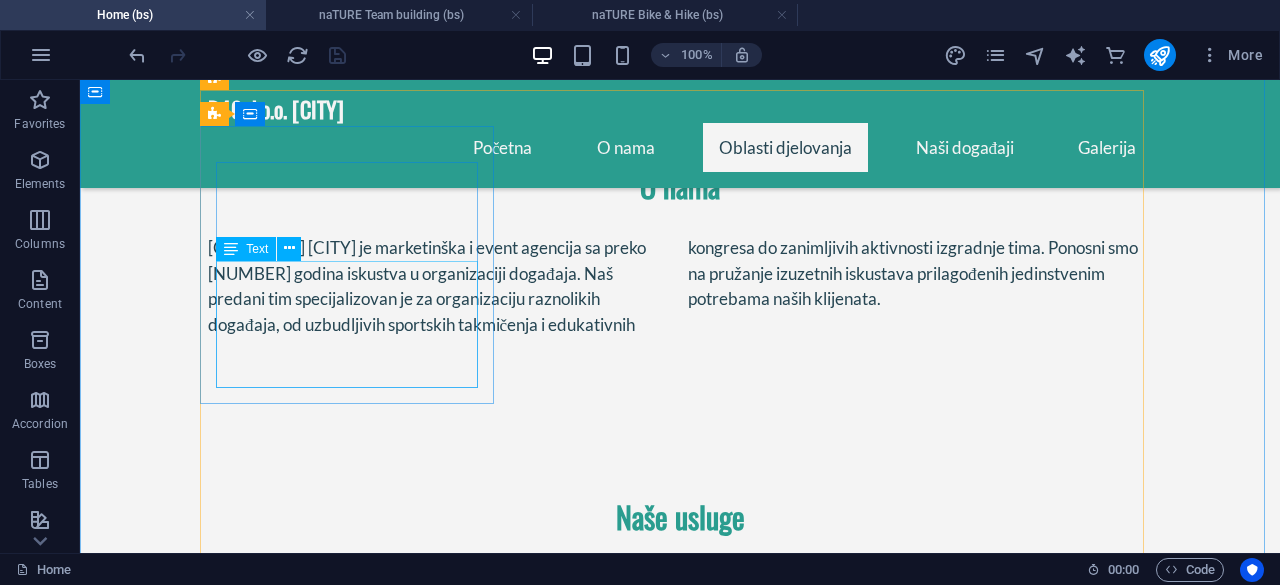 click on "Specijalizovani smo za organizaciju vlastitih sportskih događaja i upravljanje događajima za klijente, uključujući fudbal, košarku, skijanje i još mnogo toga." at bounding box center [354, 801] 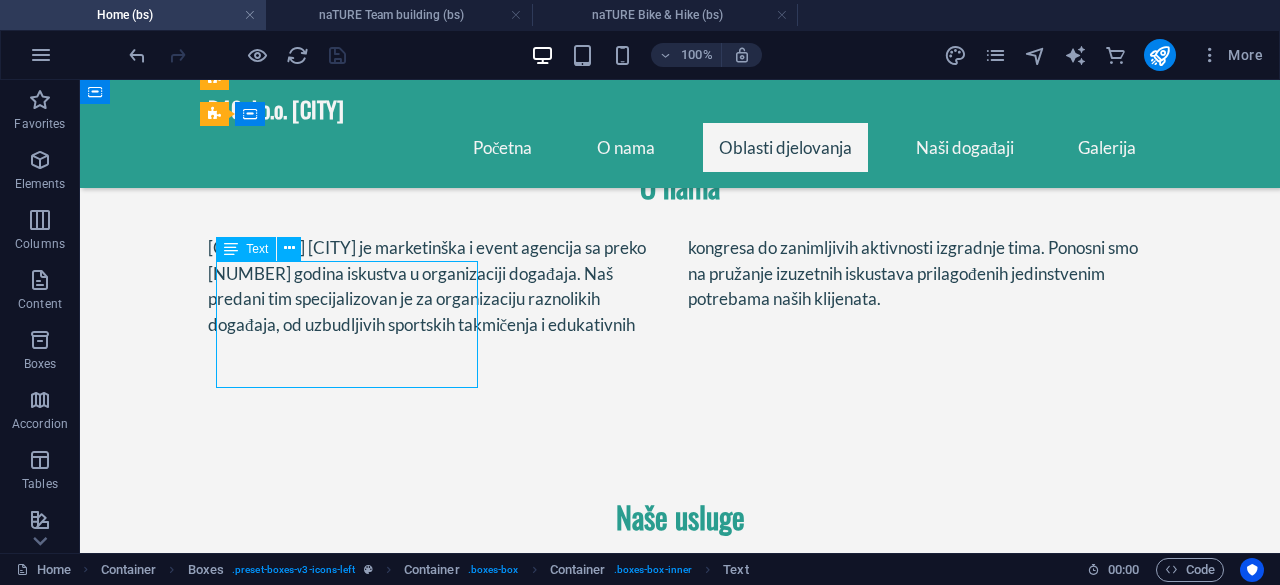 click on "Specijalizovani smo za organizaciju vlastitih sportskih događaja i upravljanje događajima za klijente, uključujući fudbal, košarku, skijanje i još mnogo toga." at bounding box center [354, 801] 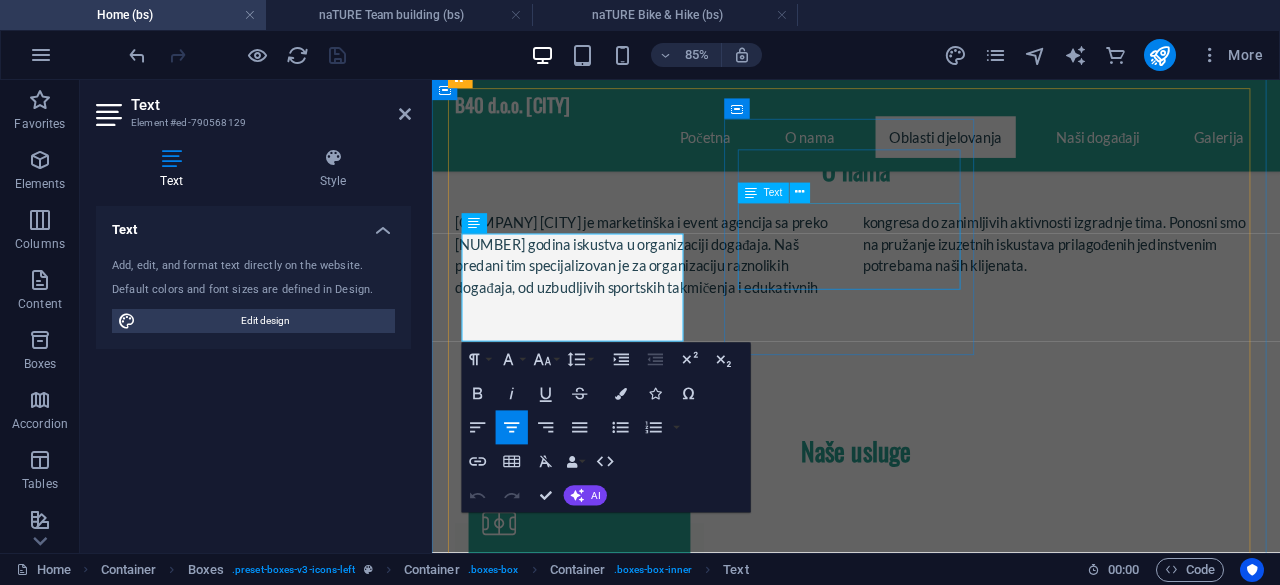 click on "Od kongresa do seminara i promocija proizvoda, pomažemo vam da efikasno prenesete svoju poruku publici." at bounding box center [605, 1082] 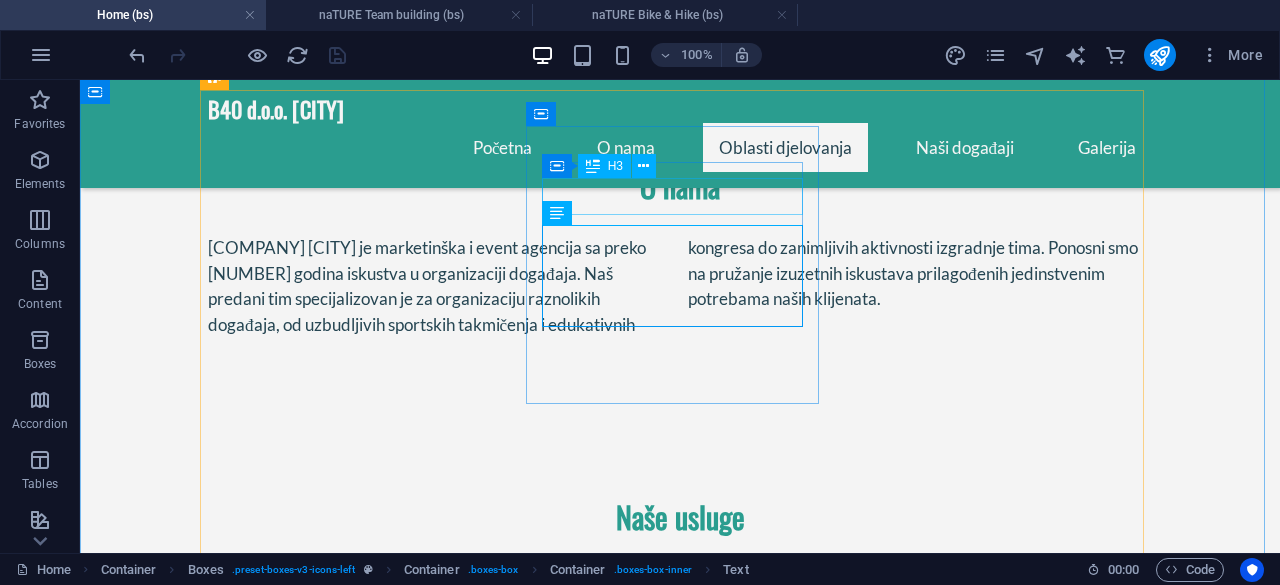 click on "Edukativne radionice" at bounding box center (354, 1002) 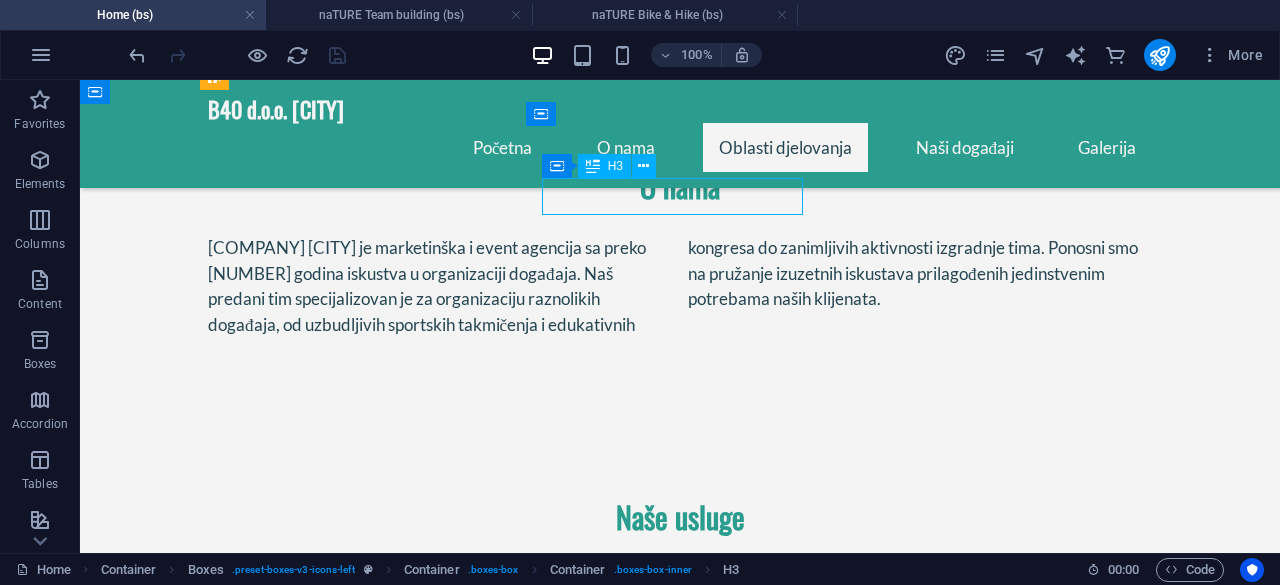click on "Edukativne radionice" at bounding box center (354, 1002) 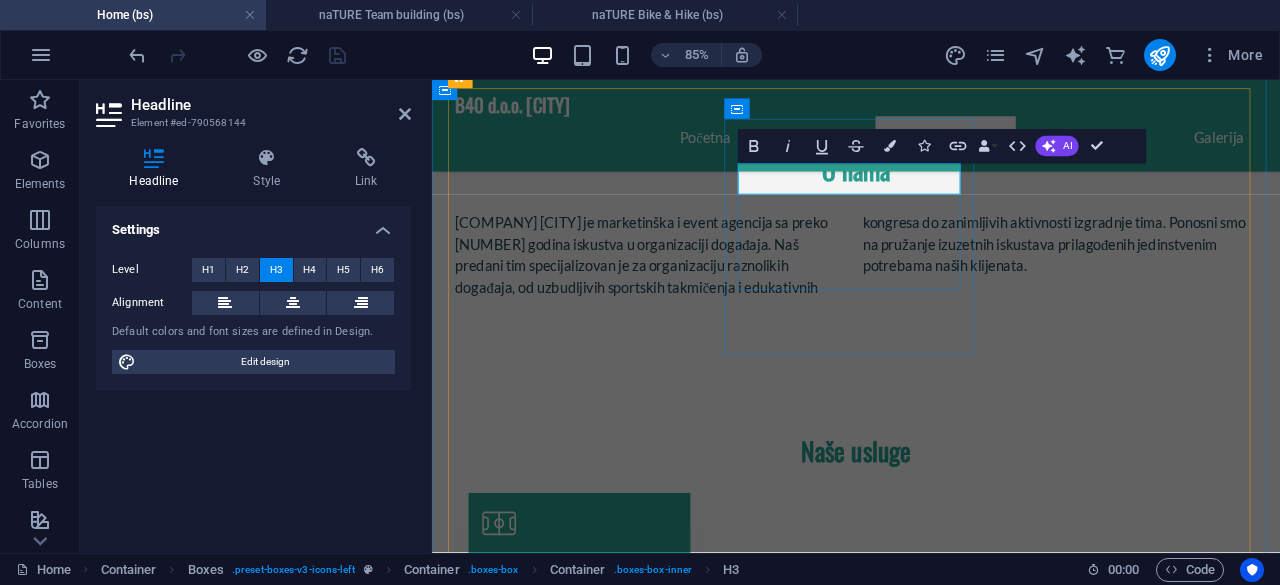 click on "Edukativne radionice" at bounding box center (605, 1002) 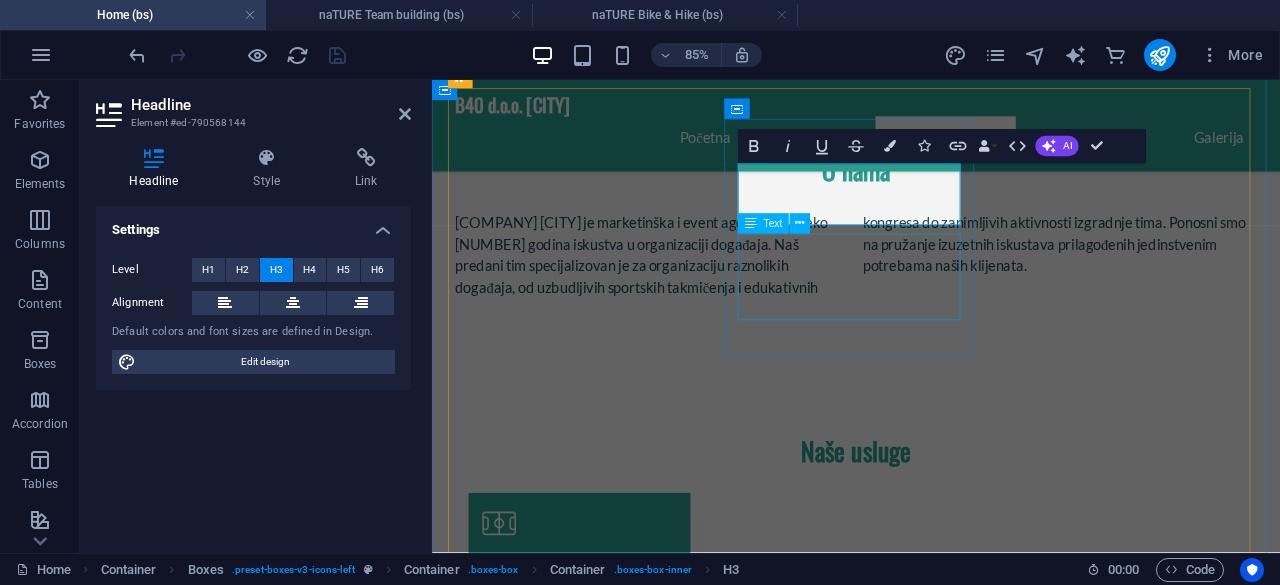 click on "Od kongresa do seminara i promocija proizvoda, pomažemo vam da efikasno prenesete svoju poruku publici." at bounding box center [605, 1082] 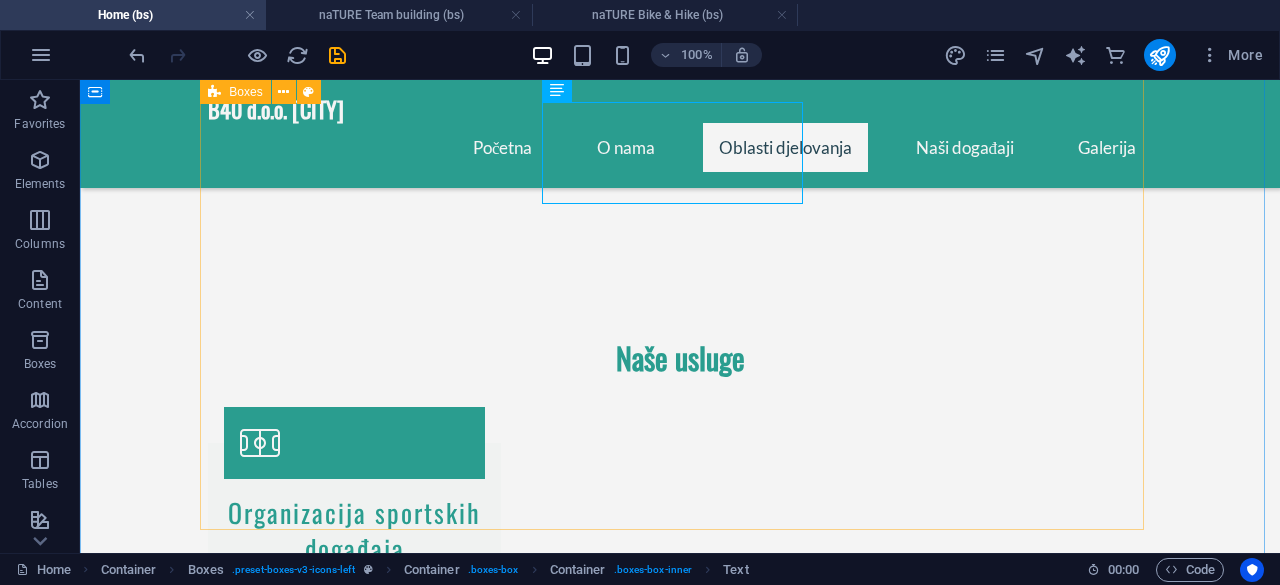 scroll, scrollTop: 1169, scrollLeft: 0, axis: vertical 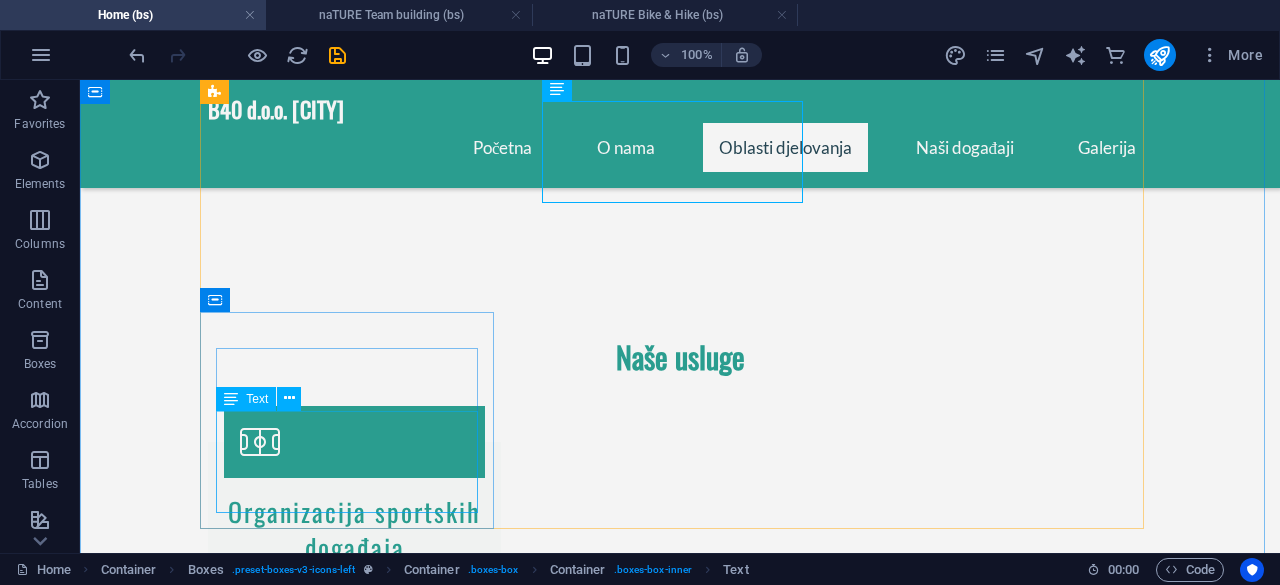 click on "Mi se brinemo o svemu, od odabira lokacije do sitnih detalja, osiguravajući besprijekoran događaj." at bounding box center [354, 1520] 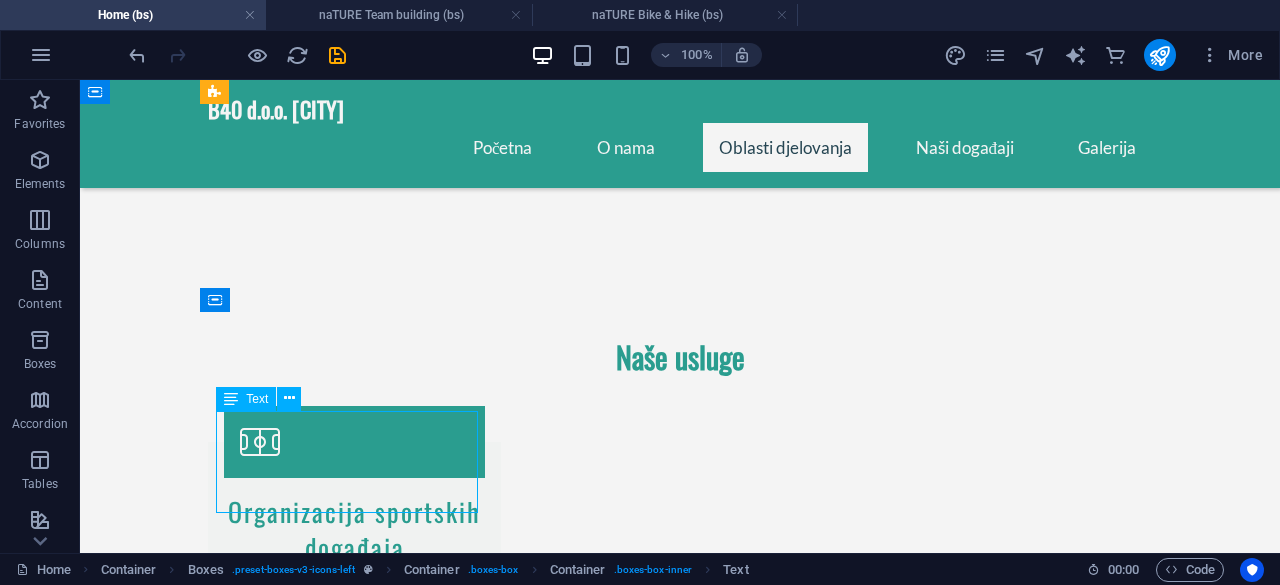 click on "Mi se brinemo o svemu, od odabira lokacije do sitnih detalja, osiguravajući besprijekoran događaj." at bounding box center (354, 1520) 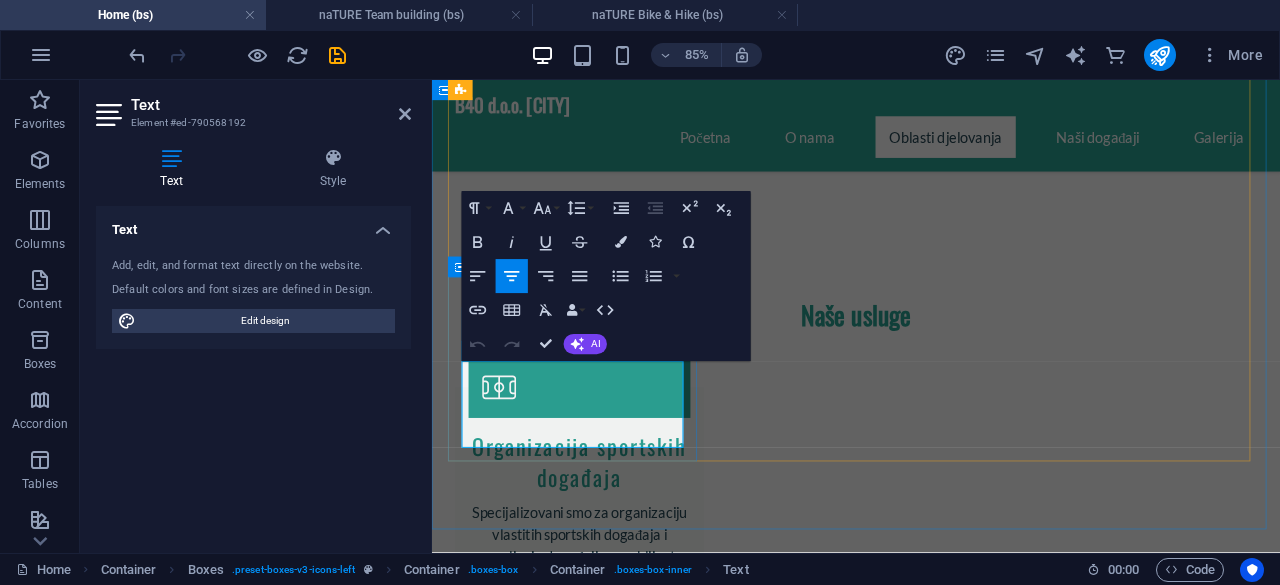 click on "Mi se brinemo o svemu, od odabira lokacije do sitnih detalja, osiguravajući besprijekoran događaj." at bounding box center (605, 1520) 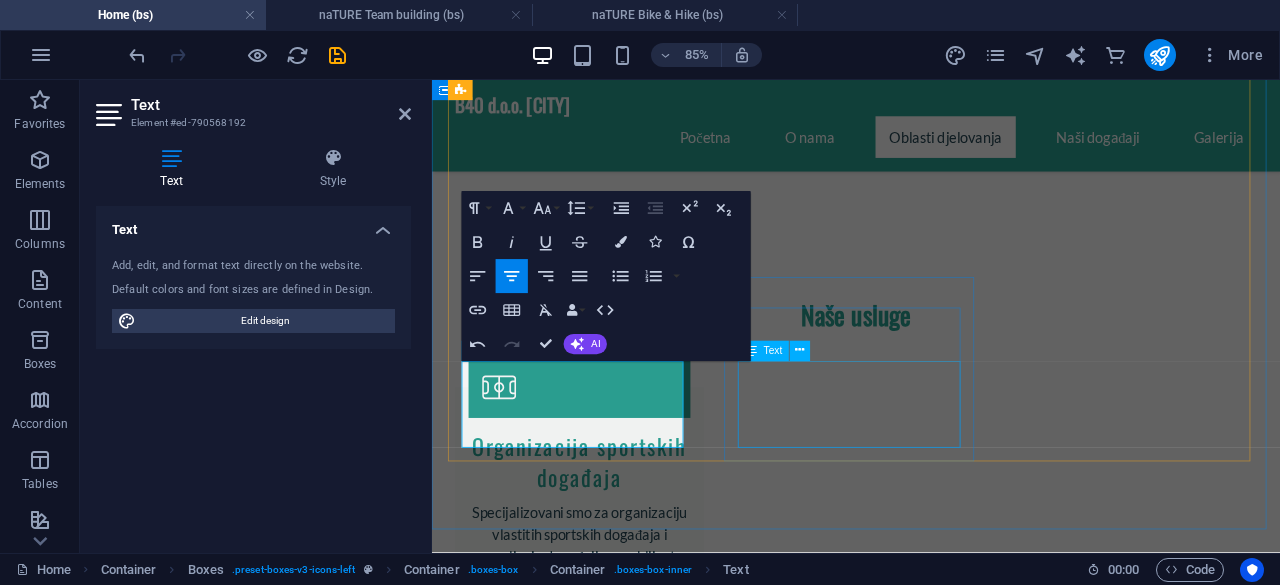 click on "Radimo na poboljšanju vidljivosti vašeg brenda tokom događaja, primjenjujući kreativne strategije koje su usklađene s vašim ciljevima." at bounding box center [605, 1789] 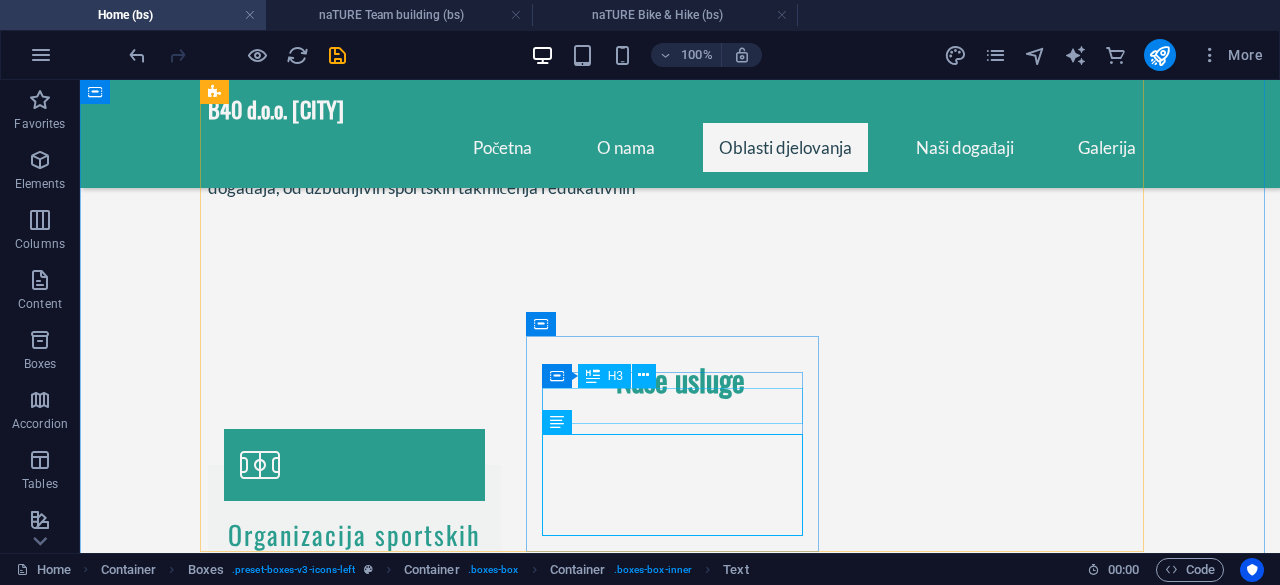 scroll, scrollTop: 1012, scrollLeft: 0, axis: vertical 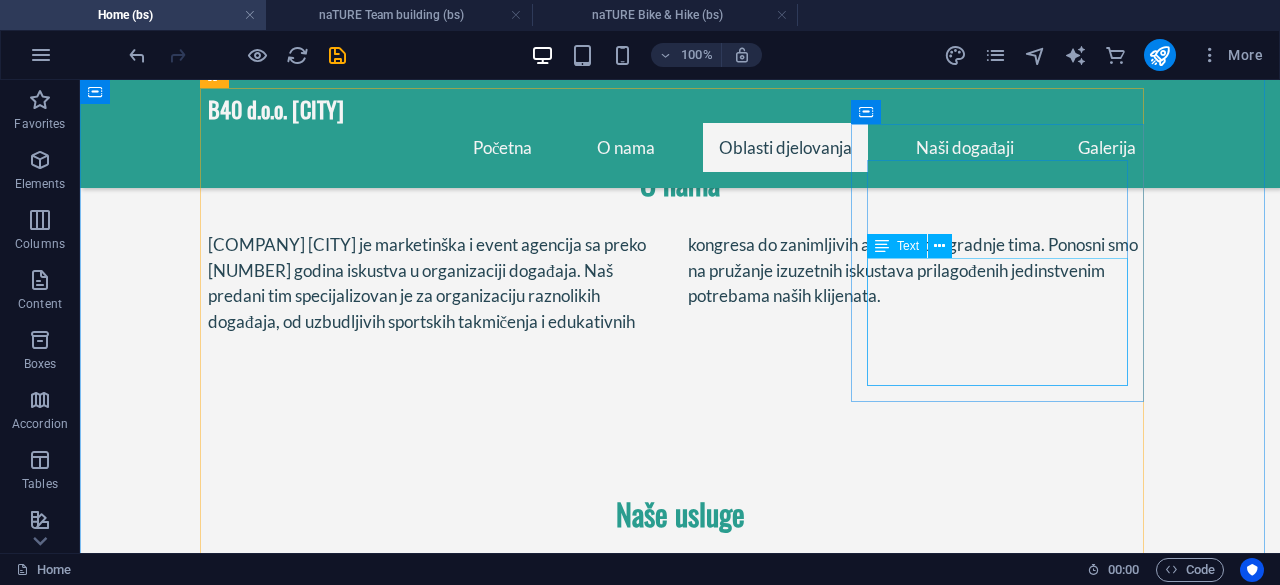 click on "Stvaramo nezaboravna iskustva "izgradnje" tima, nudeći prilagođene aktivnosti osmišljene da podstaknu saradnju i timski duh. U zatvorenom i na otvorenom." at bounding box center (354, 1396) 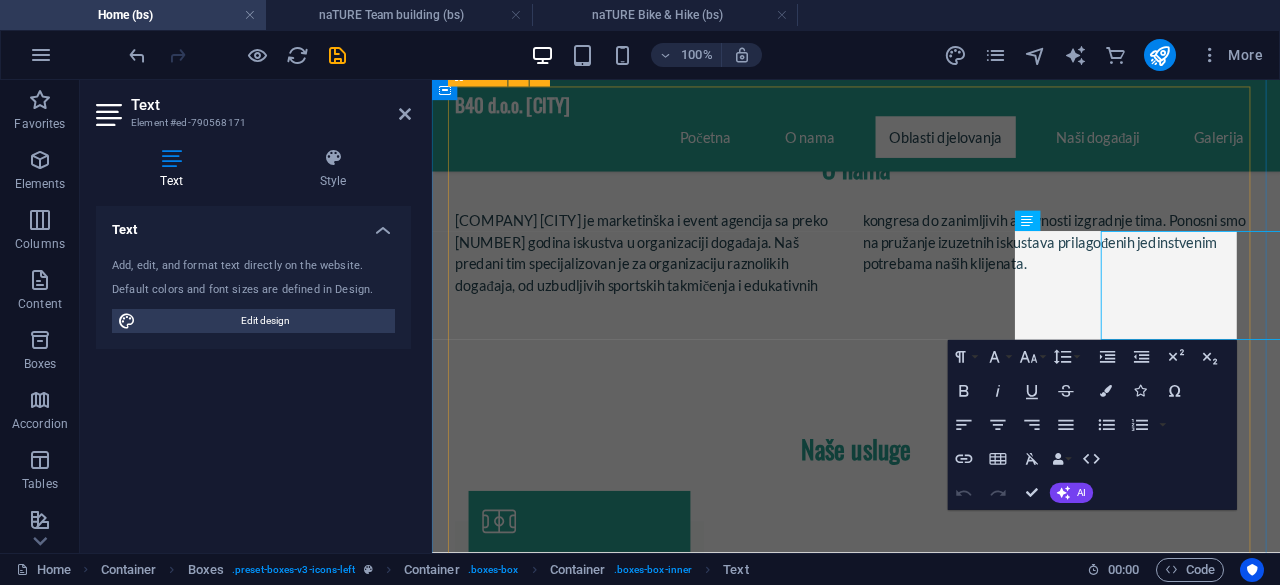 click on "Organizacija sportskih događaja Specijalizovani smo za organizaciju vlastitih sportskih događaja i upravljanje događajima za klijente, uključujući fudbal, košarku, skijanje i još mnogo toga. Edukativne radionice Od kongresa do seminara i promocija proizvoda, pomažemo vam da efikasno prenesete svoju poruku publici. Team Building Aktivnosti Stvaramo nezaboravna iskustva "izgradnje" tima, nudeći prilagođene aktivnosti osmišljene da podstaknu saradnju i timski duh. U zatvorenom i na otvorenom. Logistika za događaje Mi se brinemo o svemu, od odabira lokacije, opreme do sitnih detalja, osiguravajući besprijekoran događaj. Event Branding Radimo na poboljšanju vidljivosti vašeg brenda tokom događaja, primjenjujući kreativne strategije koje su usklađene s vašim ciljevima. Konsultantske usluge Pretvorimo vaše ideje u stvarnost! Naše konsultacije pomažu u prilagođavanju događaja vašim specifičnim potrebama." at bounding box center (931, 1422) 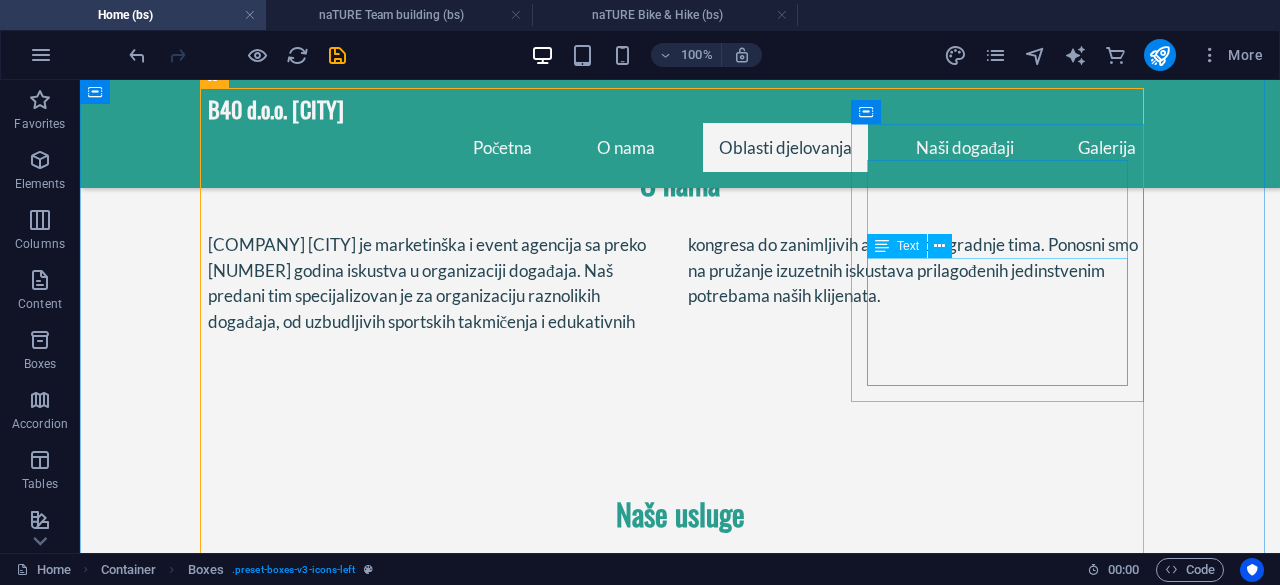click on "Stvaramo nezaboravna iskustva "izgradnje" tima, nudeći prilagođene aktivnosti osmišljene da podstaknu saradnju i timski duh. U zatvorenom i na otvorenom." at bounding box center (354, 1396) 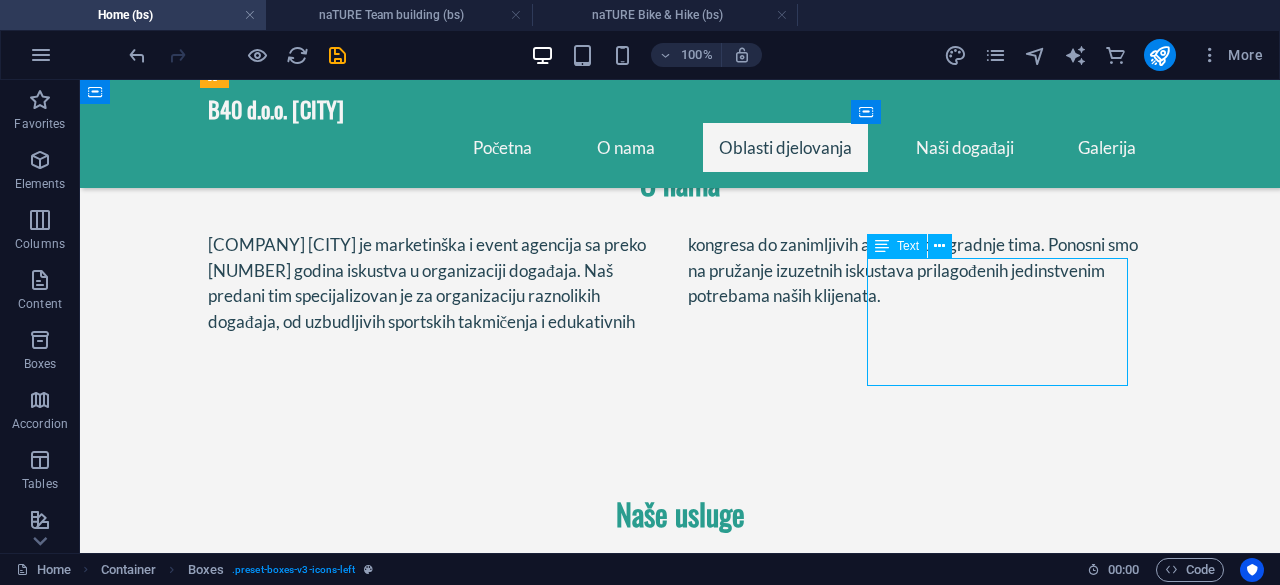 click on "Stvaramo nezaboravna iskustva "izgradnje" tima, nudeći prilagođene aktivnosti osmišljene da podstaknu saradnju i timski duh. U zatvorenom i na otvorenom." at bounding box center (354, 1396) 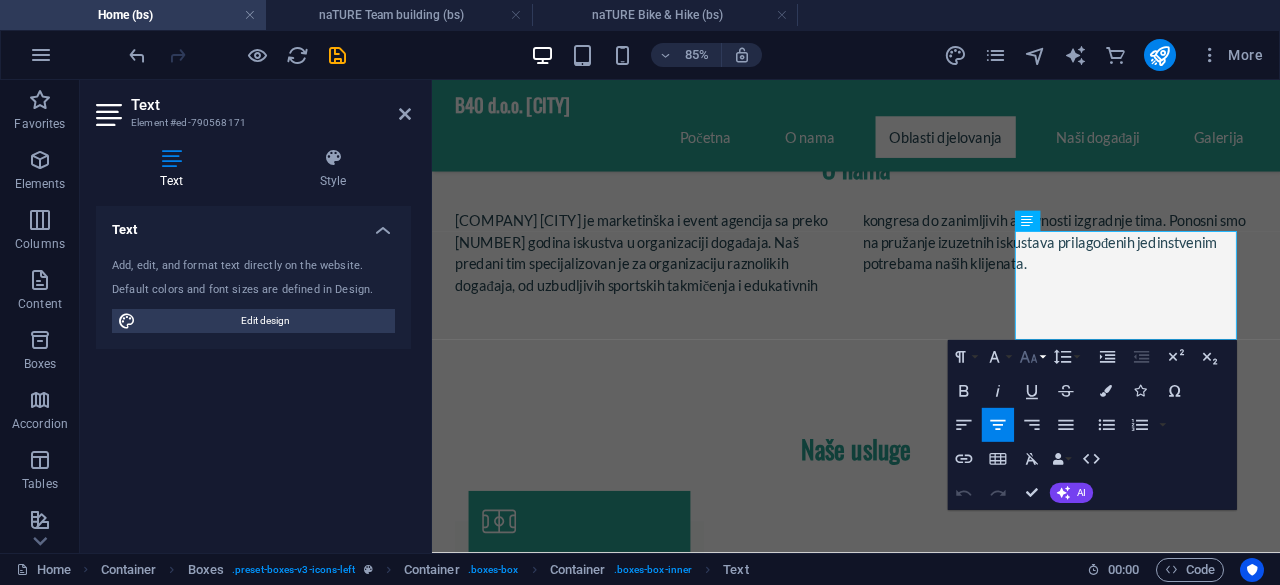 click on "Font Size" at bounding box center [1032, 357] 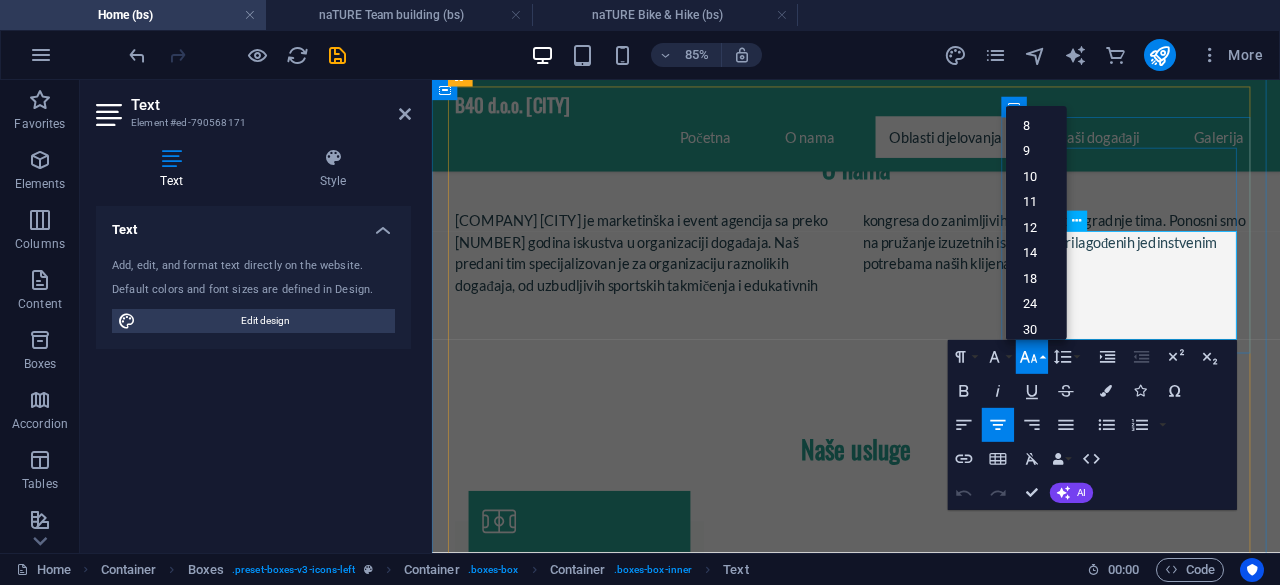 click on "Stvaramo nezaboravna iskustva "izgradnje" tima, nudeći prilagođene aktivnosti osmišljene da podstaknu saradnju i timski duh. U zatvorenom i na otvorenom." at bounding box center (605, 1396) 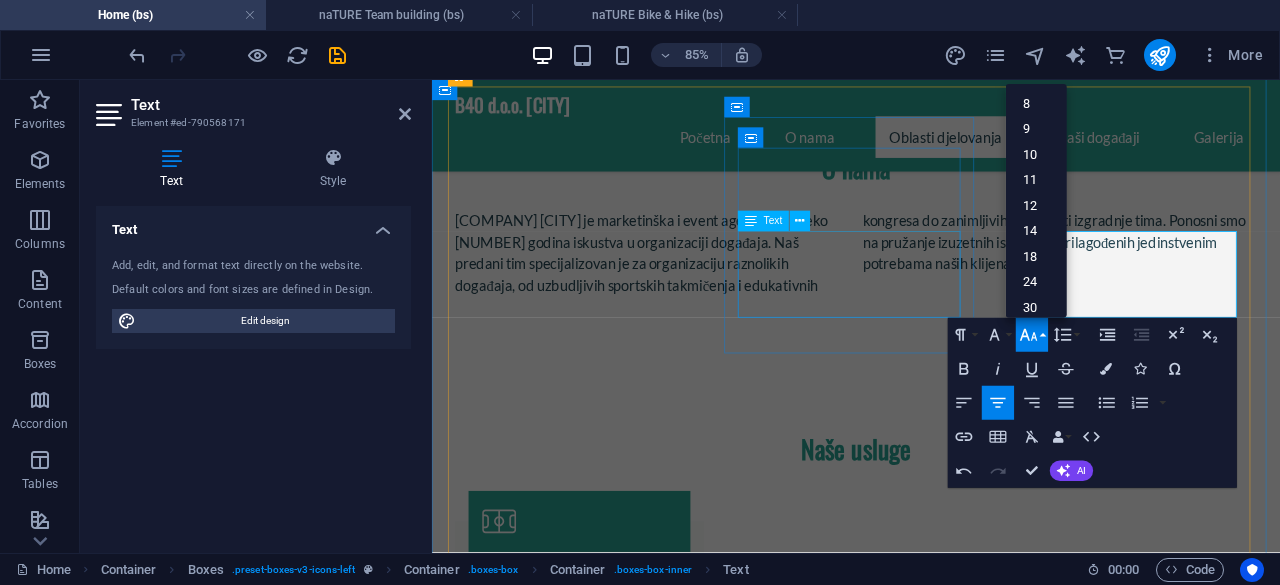 click on "Od kongresa do seminara i promocija proizvoda, pomažemo vam da efikasno prenesete svoju poruku publici." at bounding box center [605, 1079] 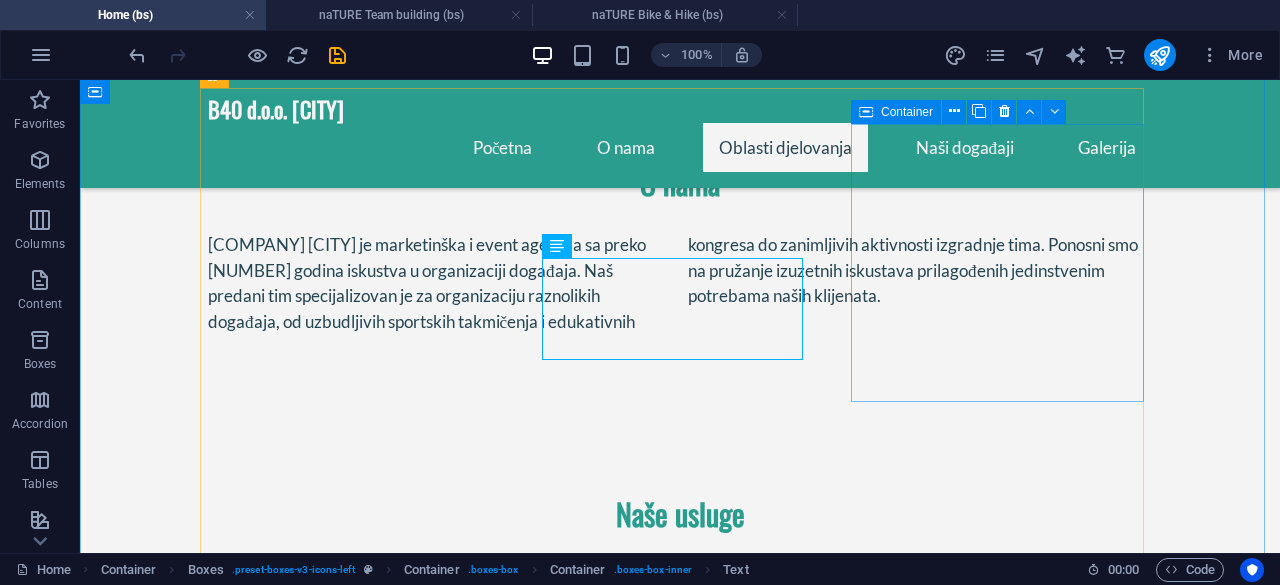 scroll, scrollTop: 1054, scrollLeft: 0, axis: vertical 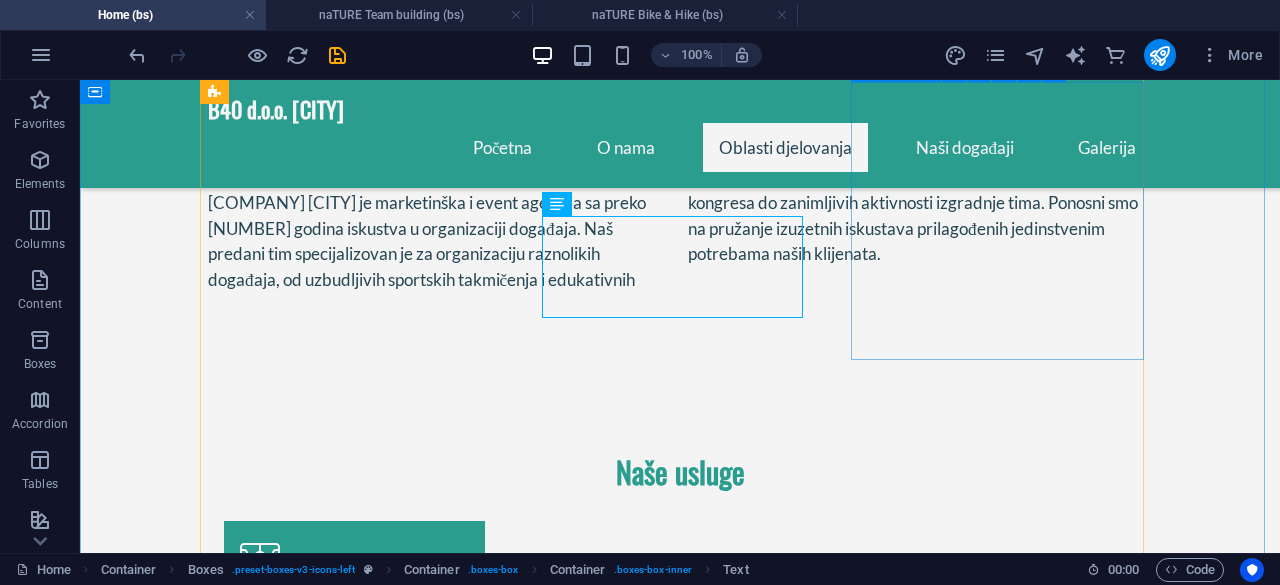 click on "Team Building Aktivnosti Stvaramo nezaboravna iskustva "izgradnje" tima, nudeći prilagođene aktivnosti osmišljene da podstaknu saradnju i timski duh." at bounding box center (354, 1282) 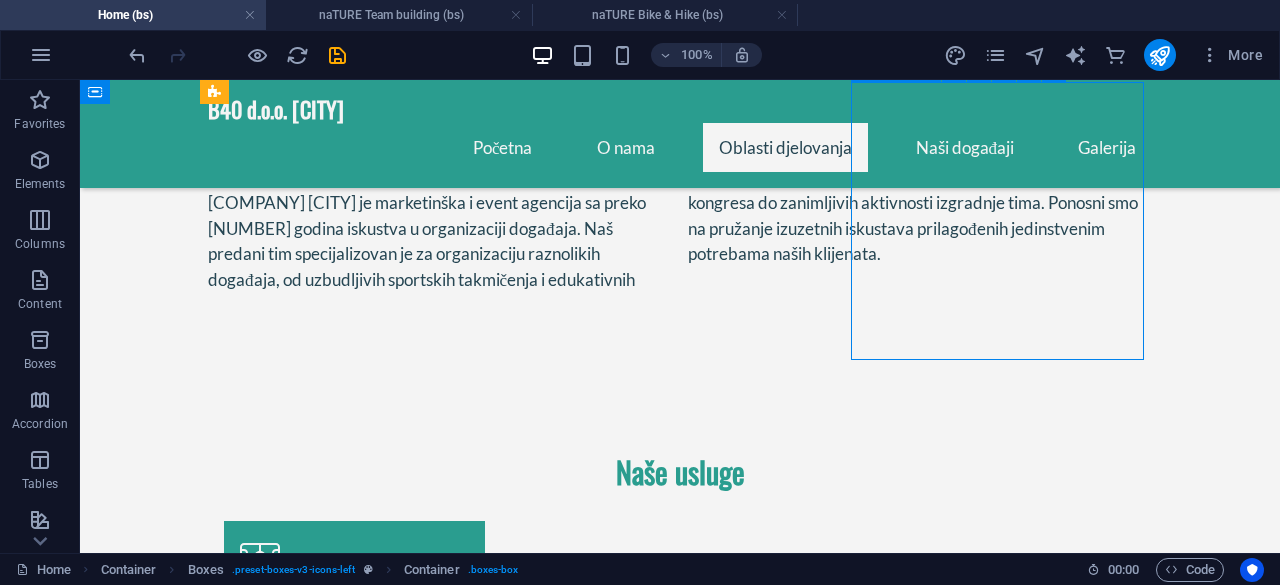 click on "Team Building Aktivnosti Stvaramo nezaboravna iskustva "izgradnje" tima, nudeći prilagođene aktivnosti osmišljene da podstaknu saradnju i timski duh." at bounding box center (354, 1282) 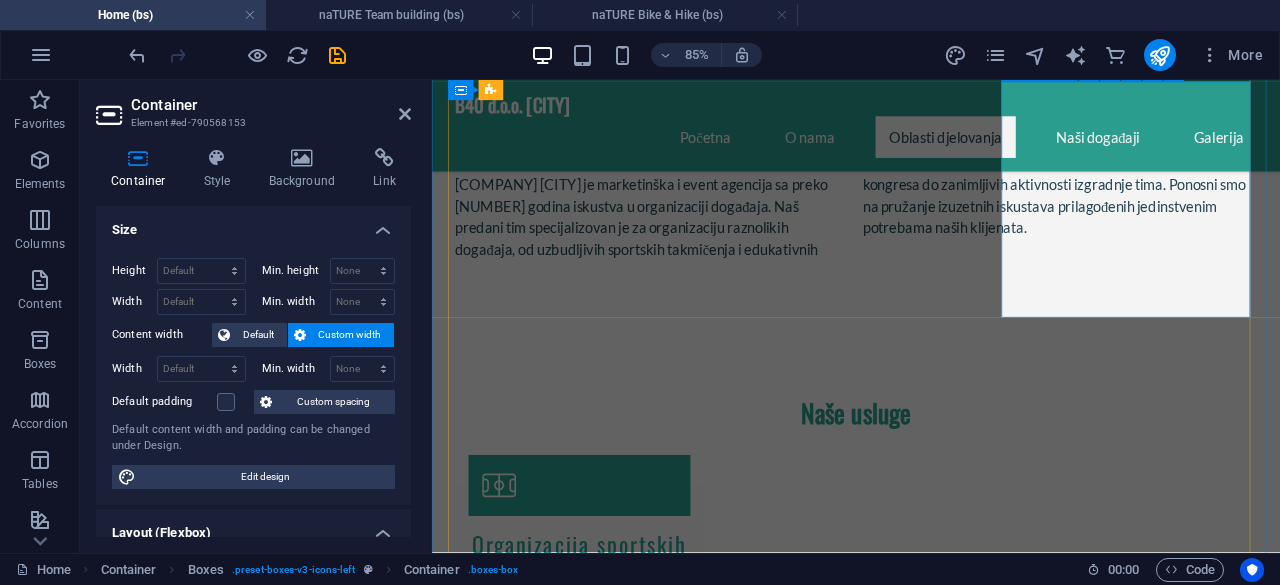 click on "Team Building Aktivnosti Stvaramo nezaboravna iskustva "izgradnje" tima, nudeći prilagođene aktivnosti osmišljene da podstaknu saradnju i timski duh." at bounding box center [605, 1282] 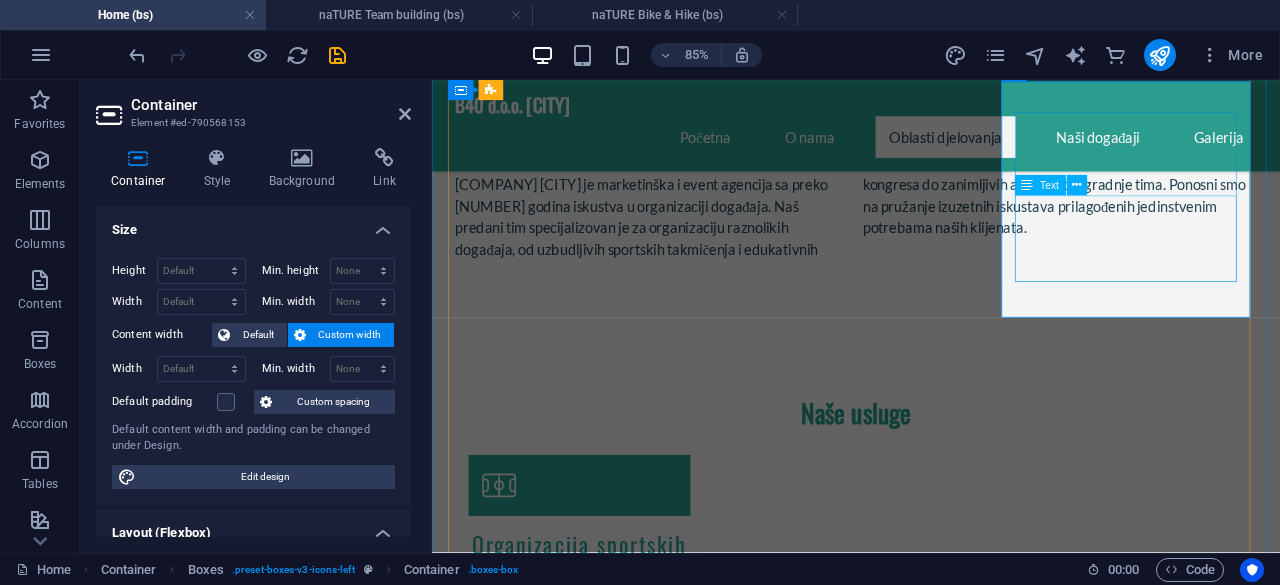 click on "Stvaramo nezaboravna iskustva "izgradnje" tima, nudeći prilagođene aktivnosti osmišljene da podstaknu saradnju i timski duh." at bounding box center (605, 1341) 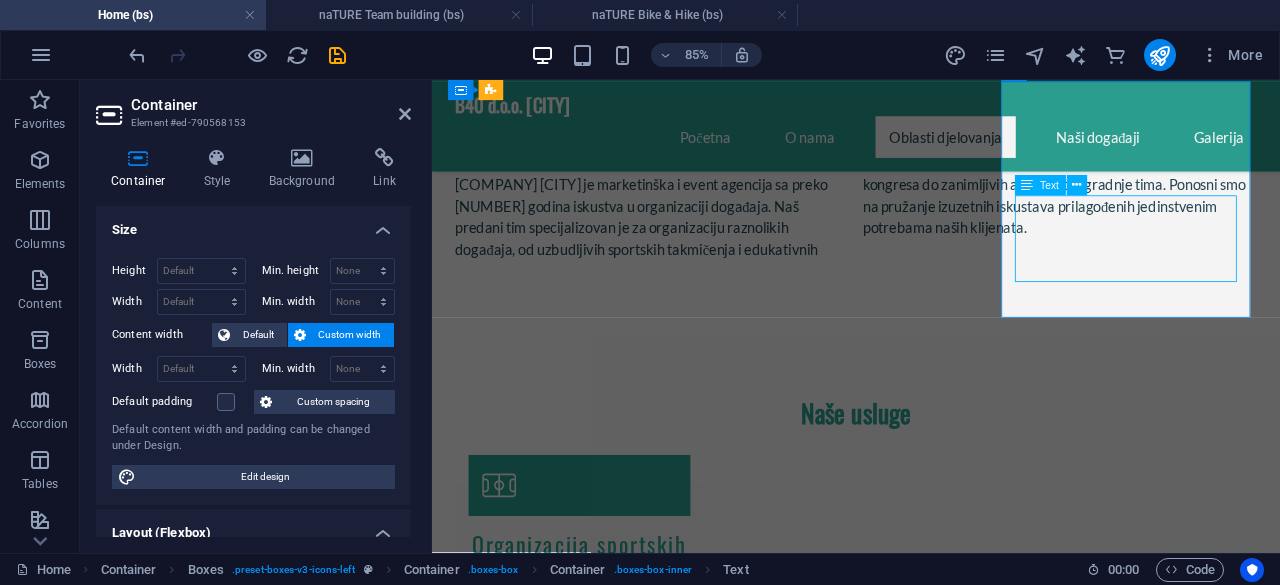 click on "Stvaramo nezaboravna iskustva "izgradnje" tima, nudeći prilagođene aktivnosti osmišljene da podstaknu saradnju i timski duh." at bounding box center [605, 1341] 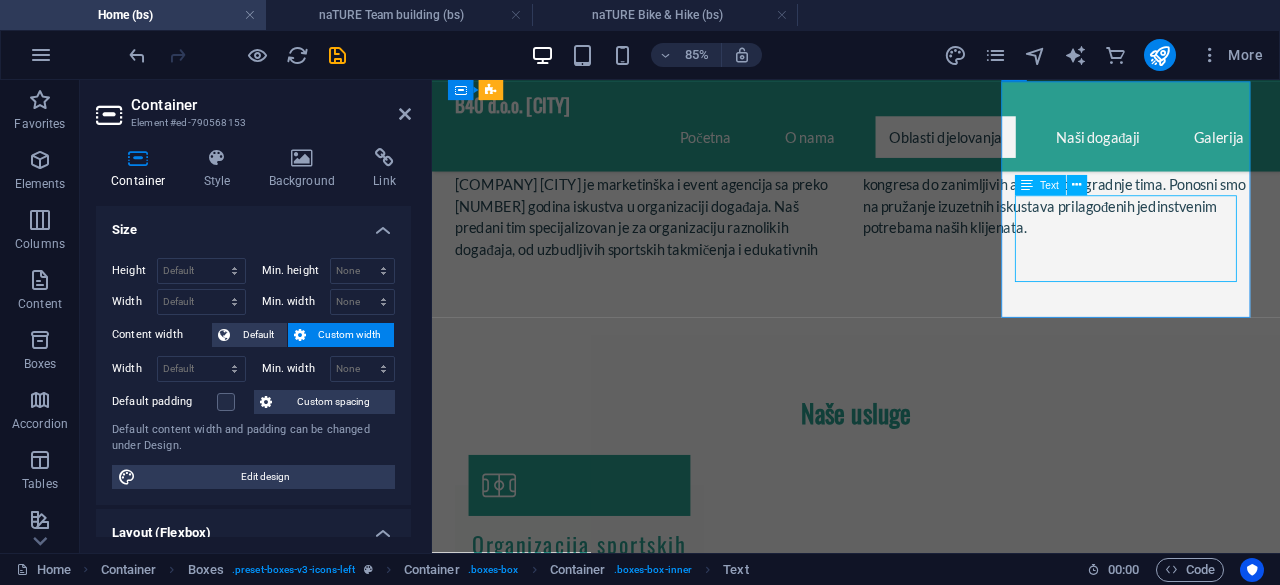 click on "Stvaramo nezaboravna iskustva "izgradnje" tima, nudeći prilagođene aktivnosti osmišljene da podstaknu saradnju i timski duh." at bounding box center (605, 1341) 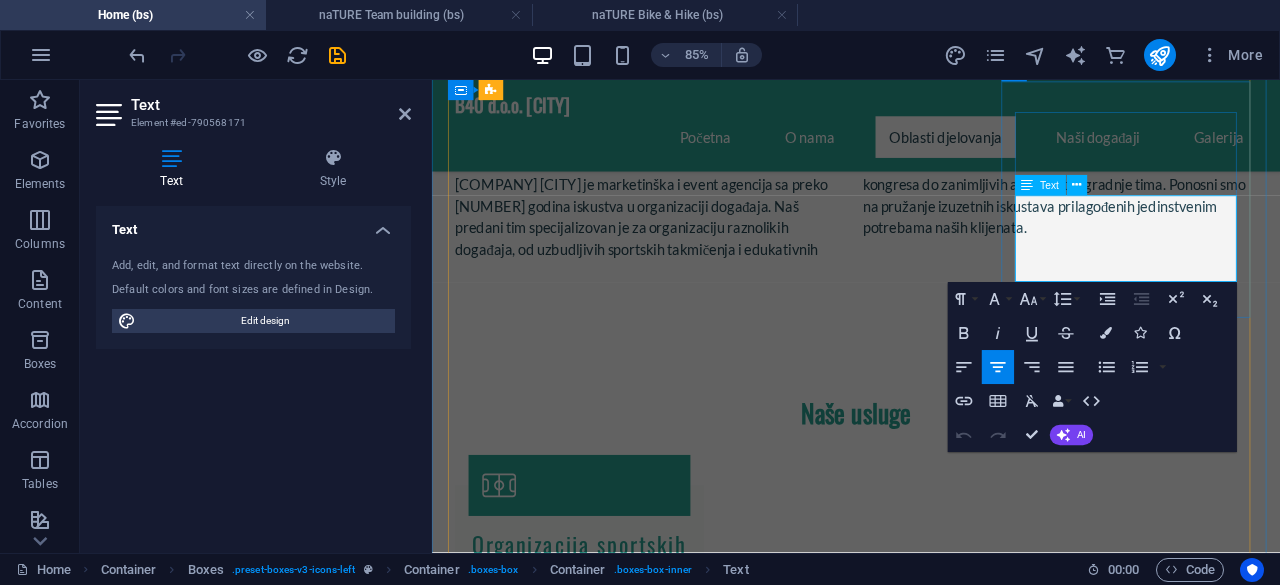 click on "Stvaramo nezaboravna iskustva "izgradnje" tima, nudeći prilagođene aktivnosti osmišljene da podstaknu saradnju i timski duh." at bounding box center [605, 1341] 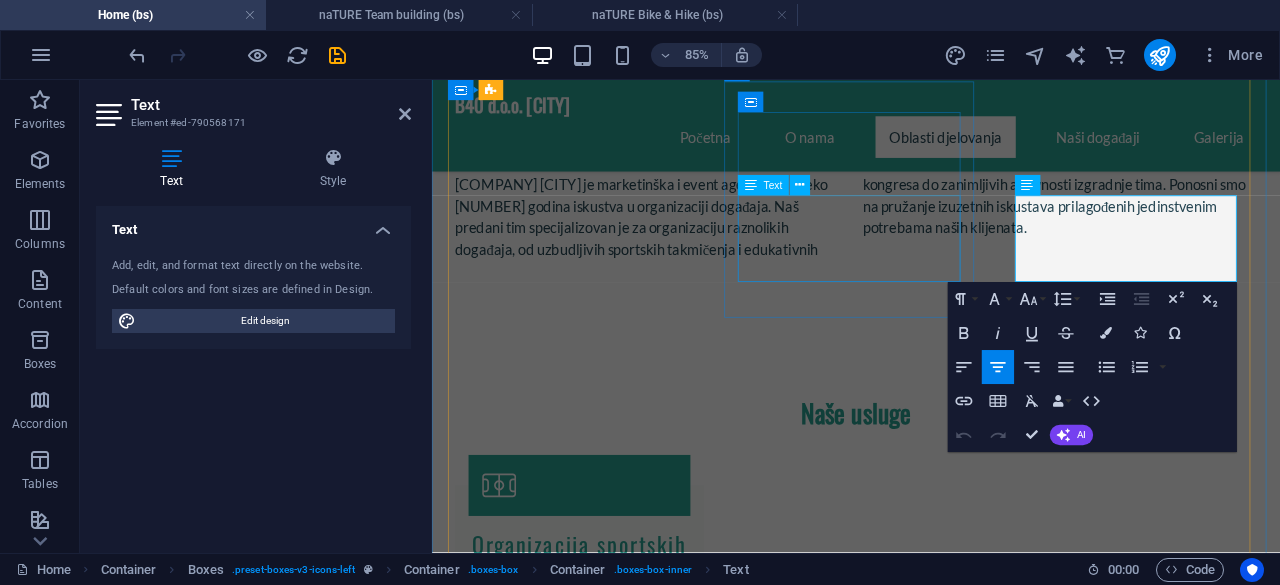 click on "Od kongresa do seminara i promocija proizvoda, pomažemo vam da efikasno prenesete svoju poruku publici." at bounding box center (605, 1037) 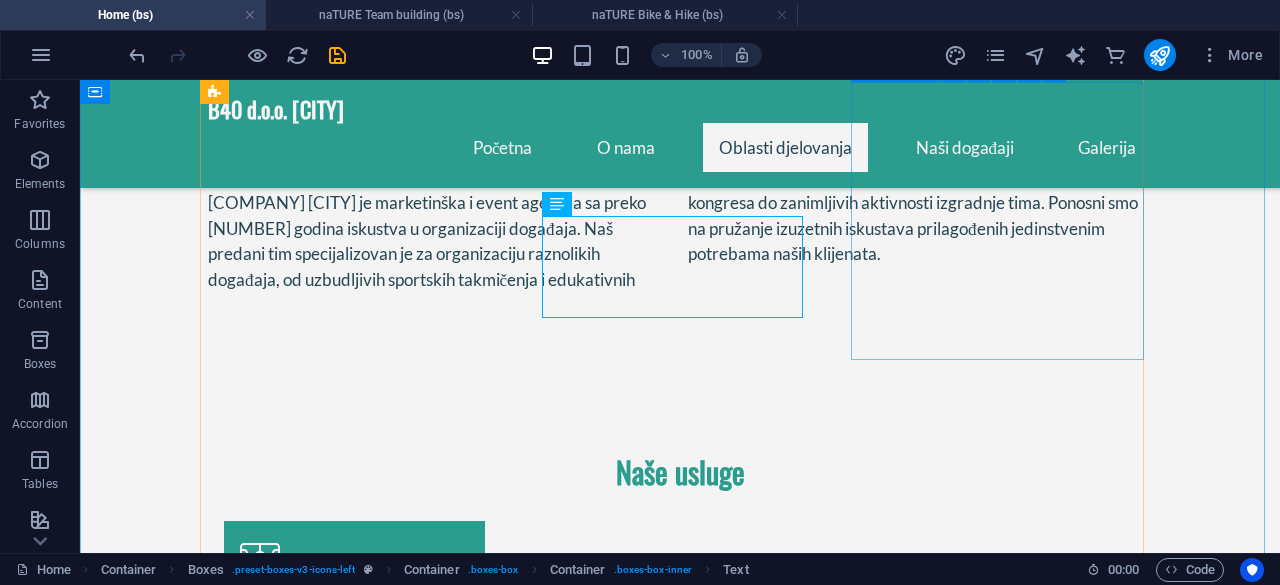 click on "Team Building Aktivnosti Stvaramo nezaboravna iskustva "izgradnje" tima, nudeći prilagođene aktivnosti osmišljene da podstaknu saradnju i timski duh." at bounding box center [354, 1282] 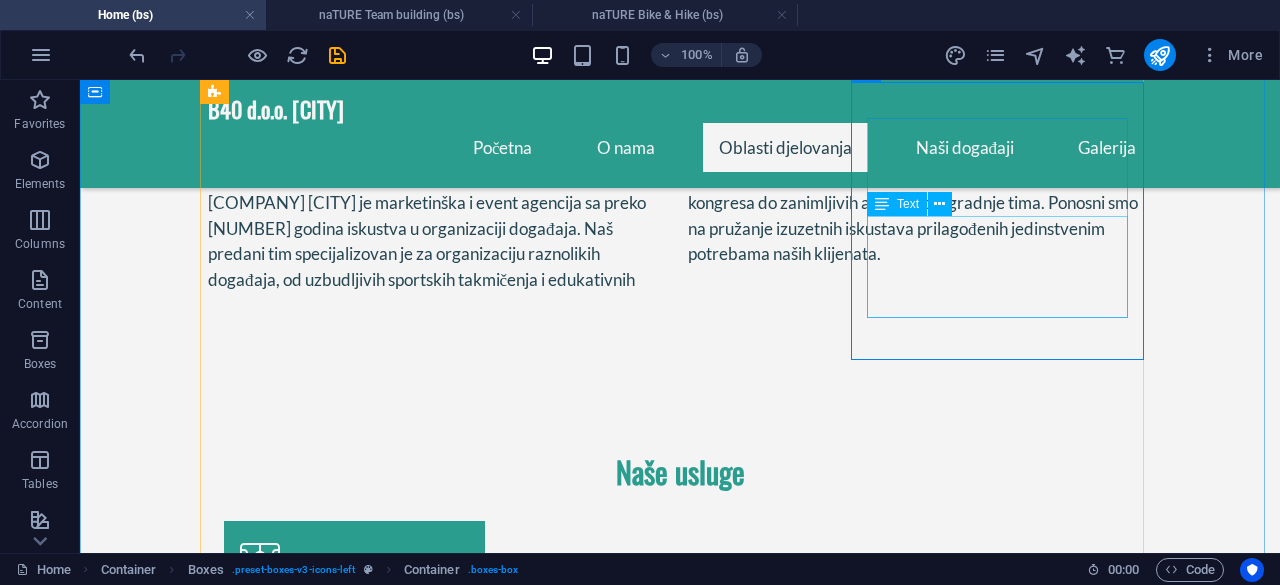 scroll, scrollTop: 950, scrollLeft: 0, axis: vertical 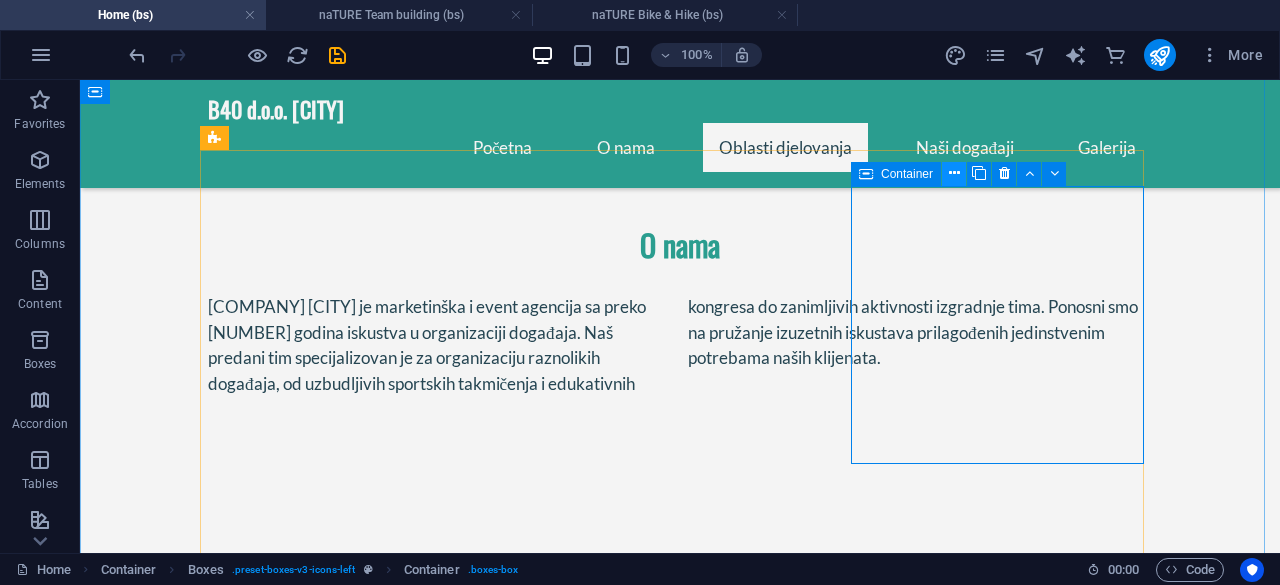 click at bounding box center [954, 173] 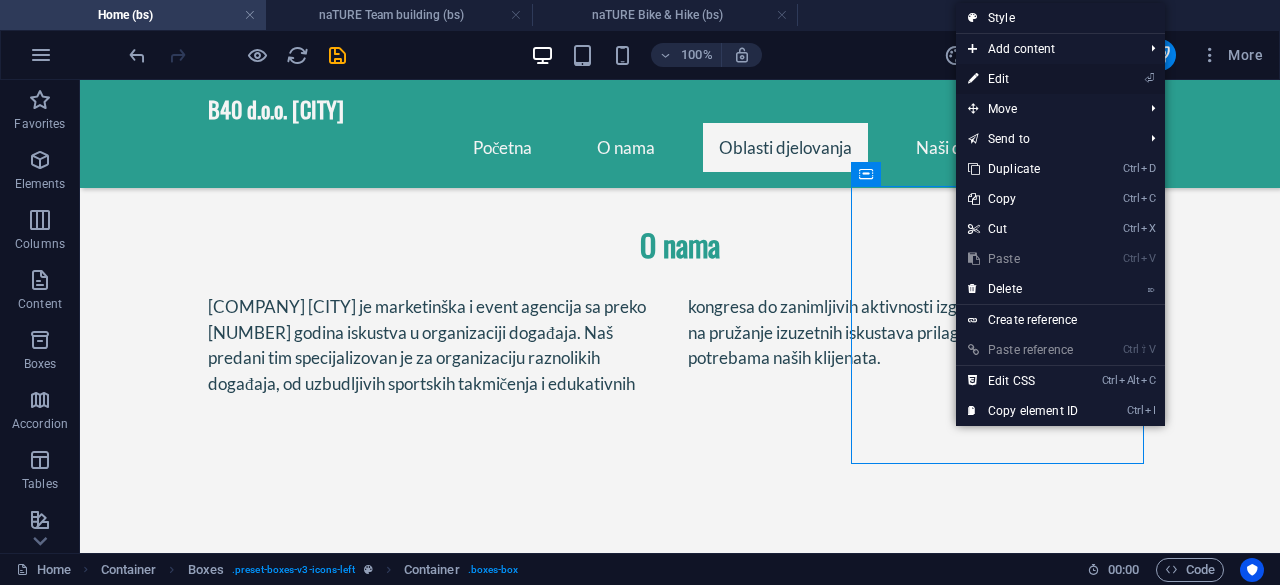 click on "⏎  Edit" at bounding box center [1023, 79] 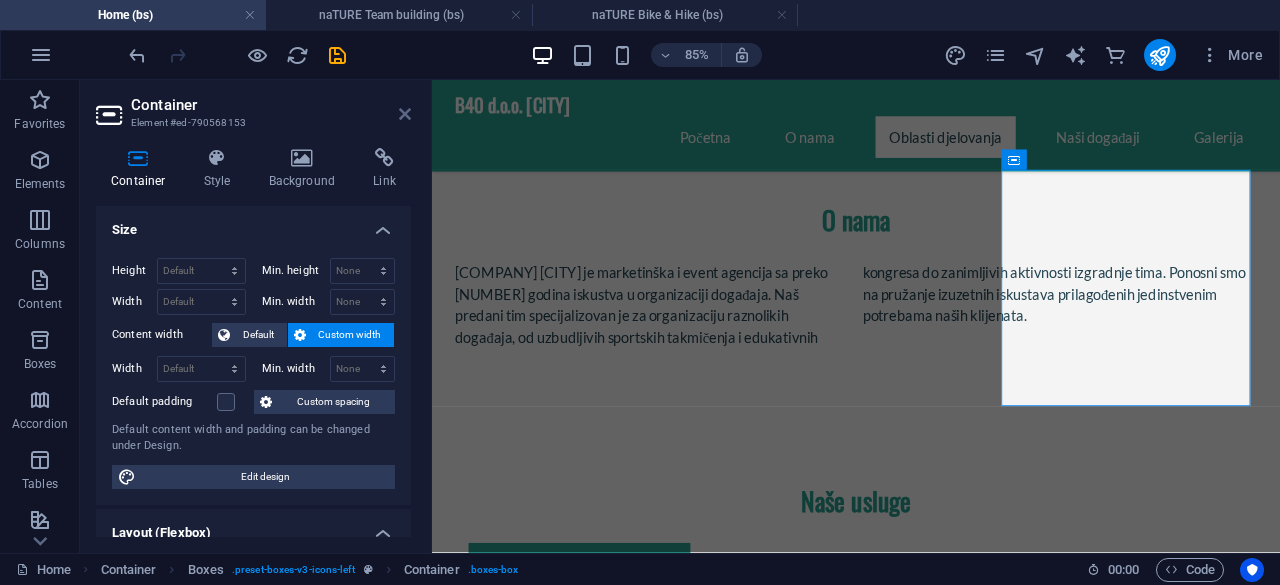 click at bounding box center (405, 114) 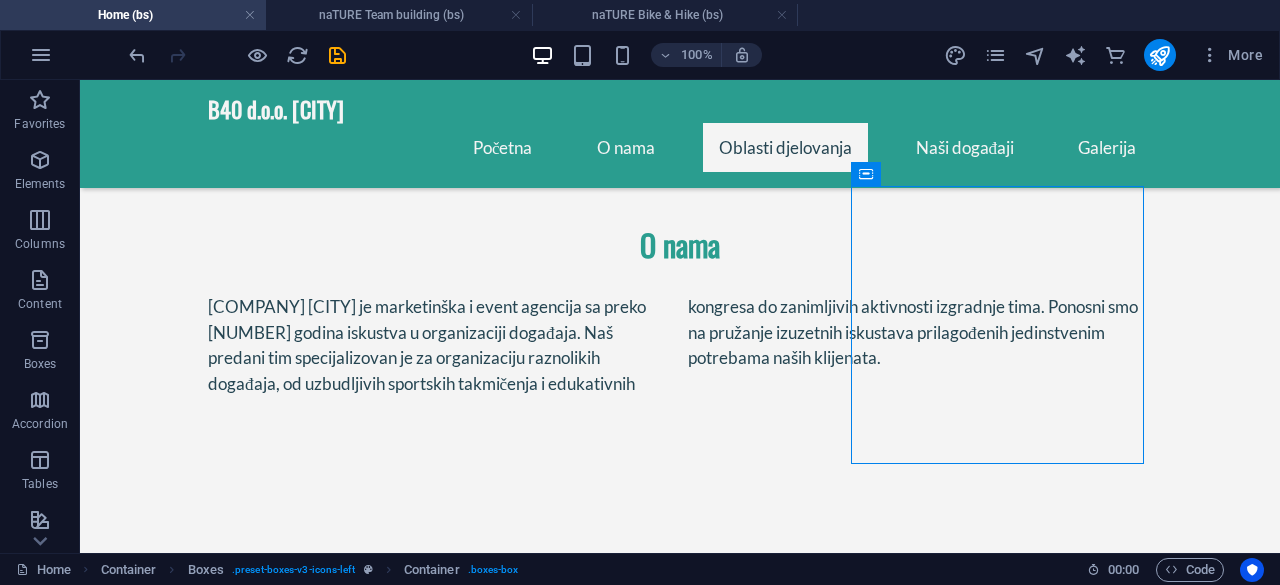 click on "100% More" at bounding box center [640, 55] 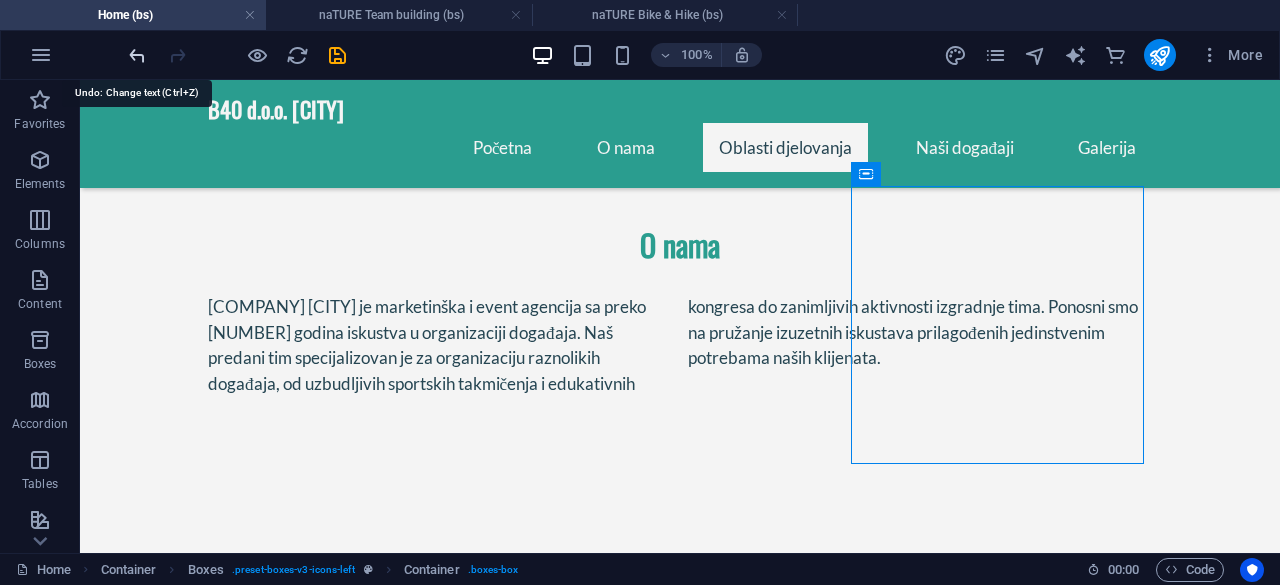 click at bounding box center (137, 55) 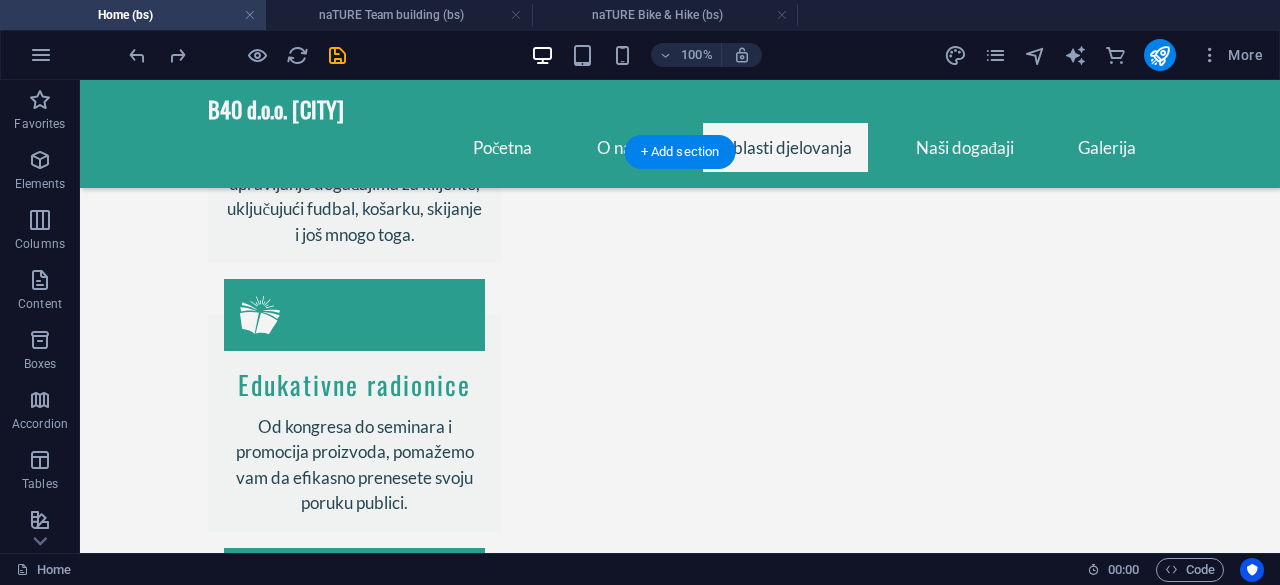 scroll, scrollTop: 1677, scrollLeft: 0, axis: vertical 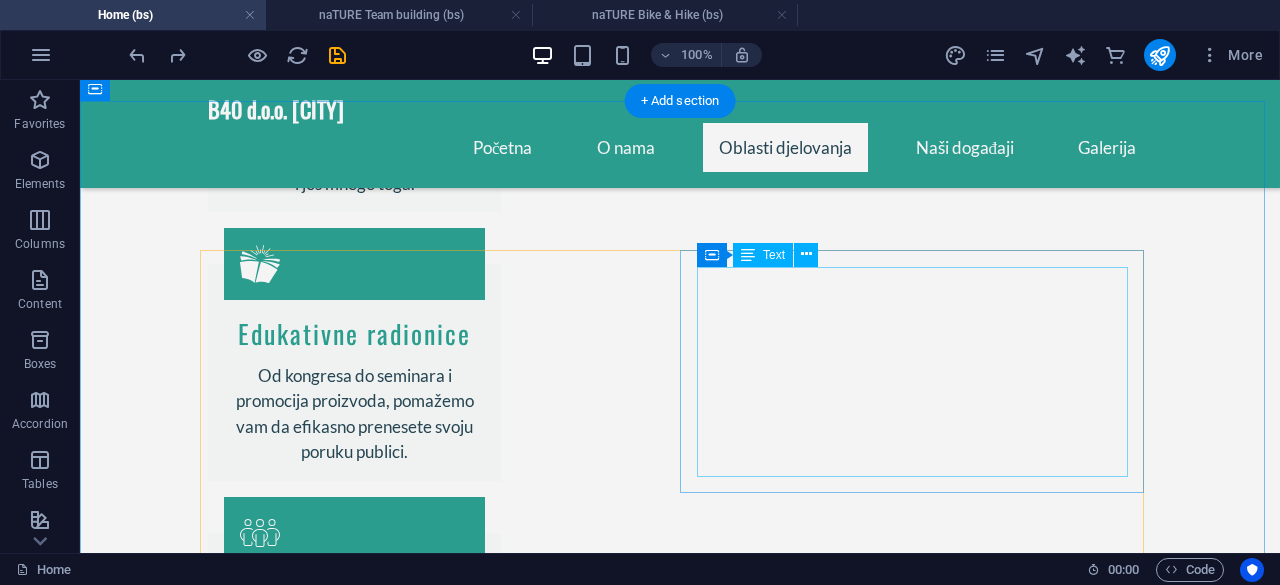 click on "S.ketch Street Basketball septembar S.ketch Street Volleyball juni
Sarajevo Street Football maj
Međunarodno ski takmičenje menadžera
februar Međunarodno golf takmičenje menadžera oktobar" at bounding box center (898, 1968) 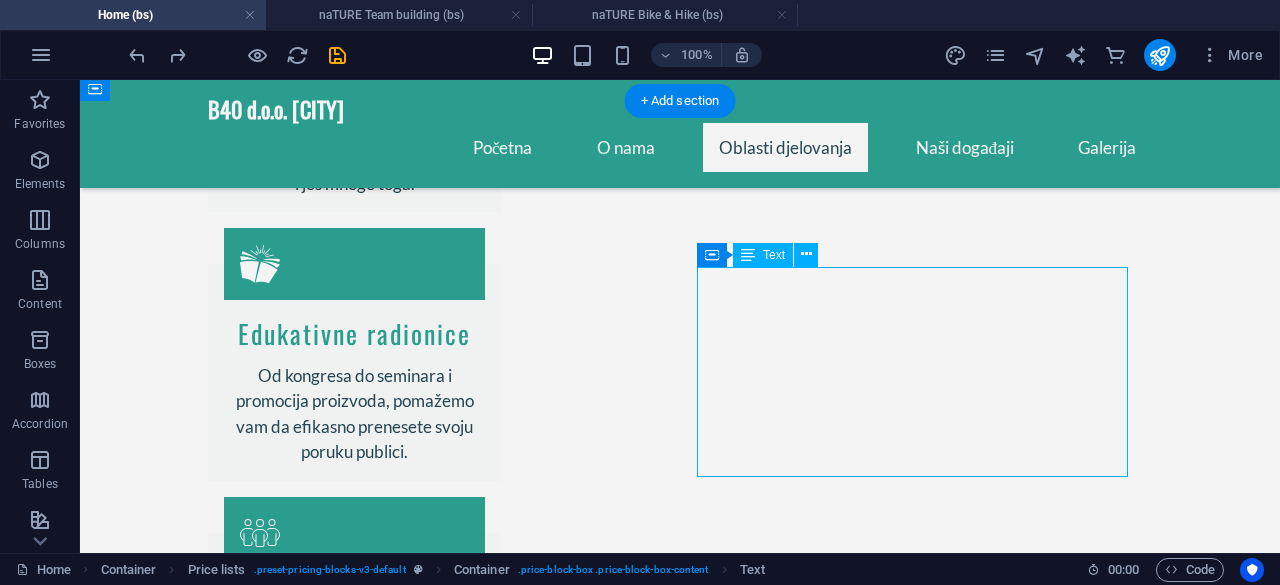 click on "S.ketch Street Basketball septembar S.ketch Street Volleyball juni
Sarajevo Street Football maj
Međunarodno ski takmičenje menadžera
februar Međunarodno golf takmičenje menadžera oktobar" at bounding box center (898, 1968) 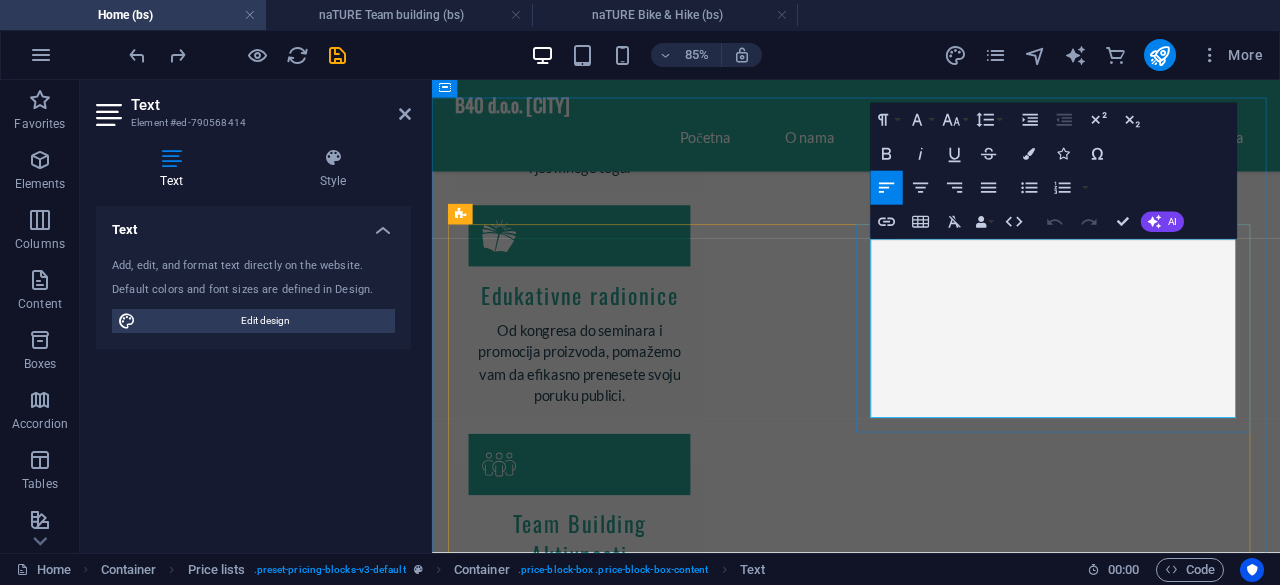 click on "S.ketch Street Volleyball" at bounding box center [1046, 1926] 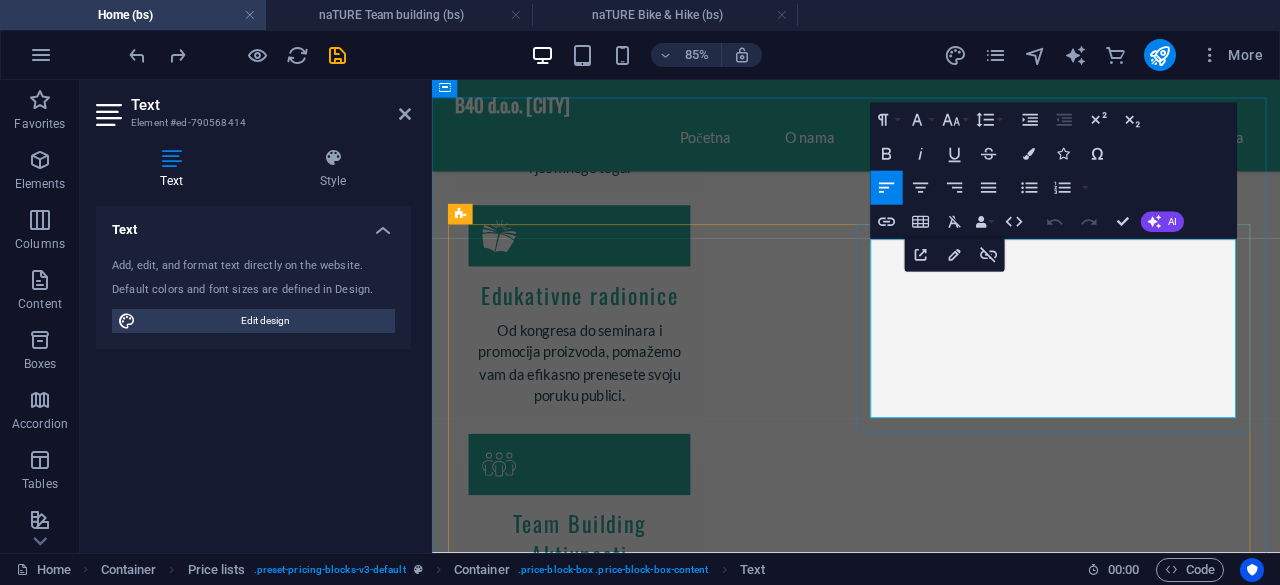 click on "S.ketch Street Volleyball" at bounding box center (1110, 1926) 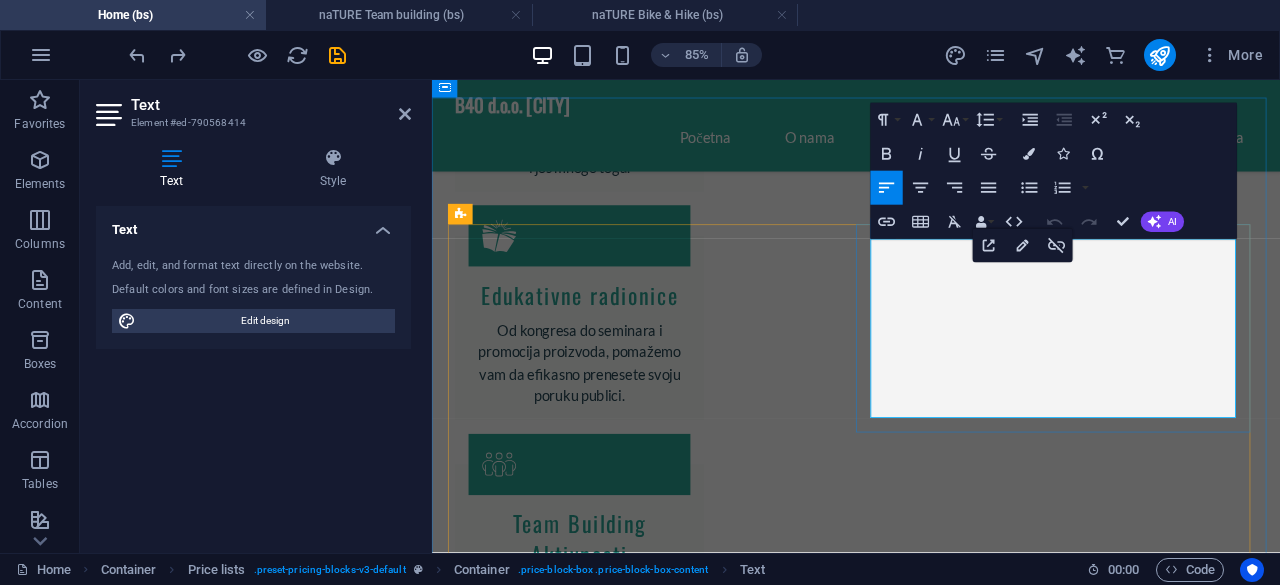 click on "S.ketch Street Volleyball" at bounding box center [1110, 1926] 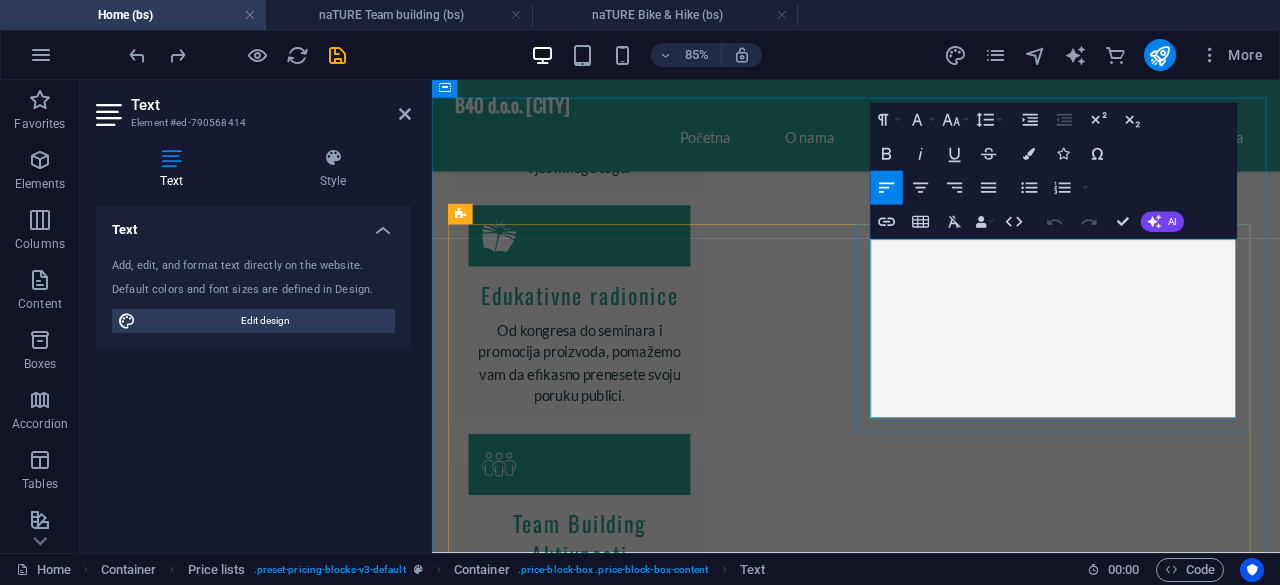 drag, startPoint x: 1170, startPoint y: 321, endPoint x: 1231, endPoint y: 322, distance: 61.008198 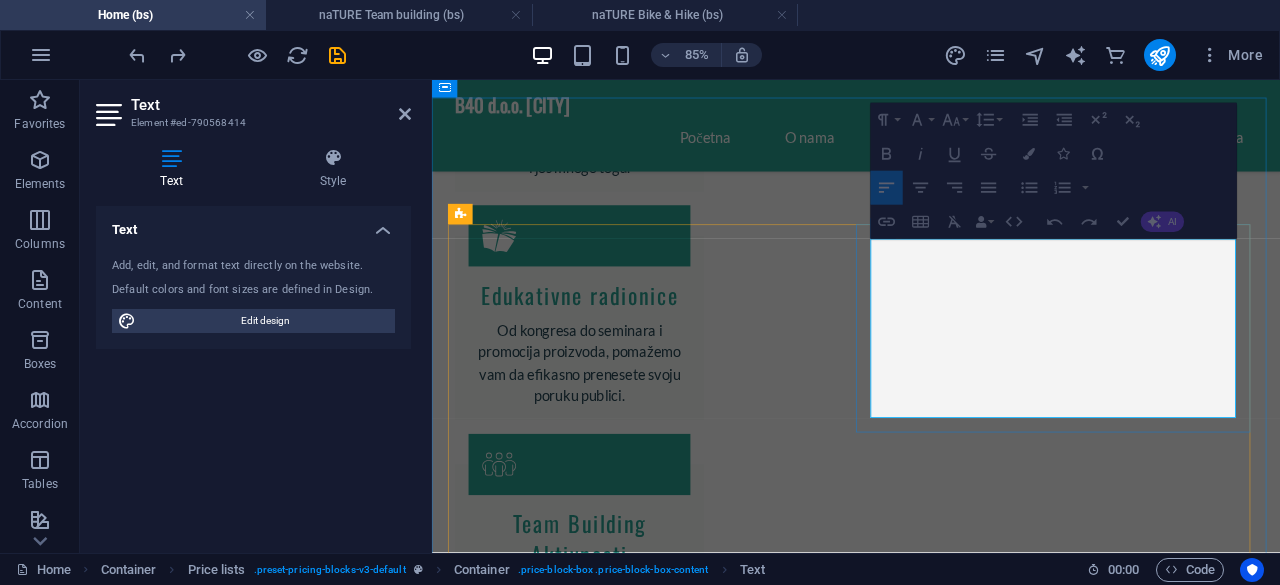 drag, startPoint x: 1231, startPoint y: 322, endPoint x: 1250, endPoint y: 309, distance: 23.021729 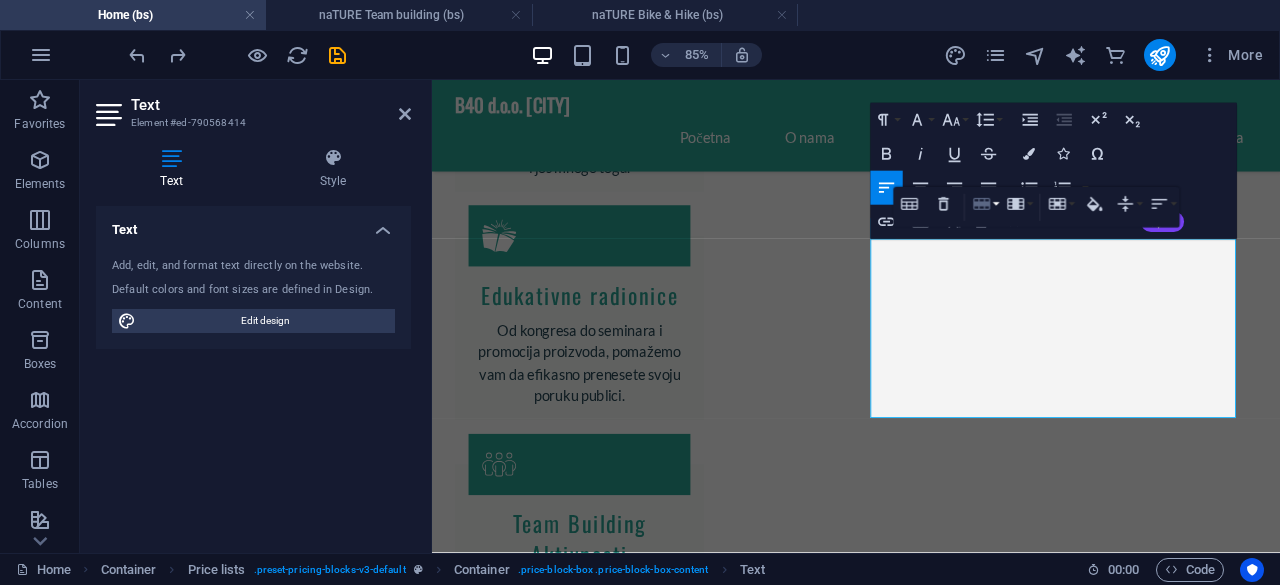 click on "Row" at bounding box center [985, 204] 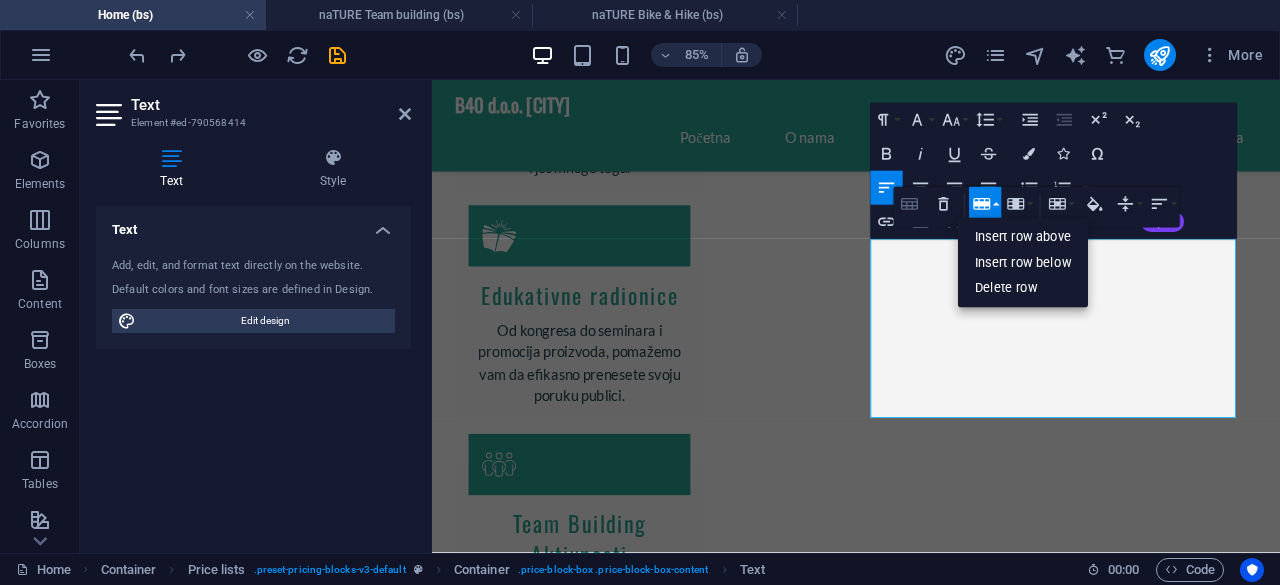 click 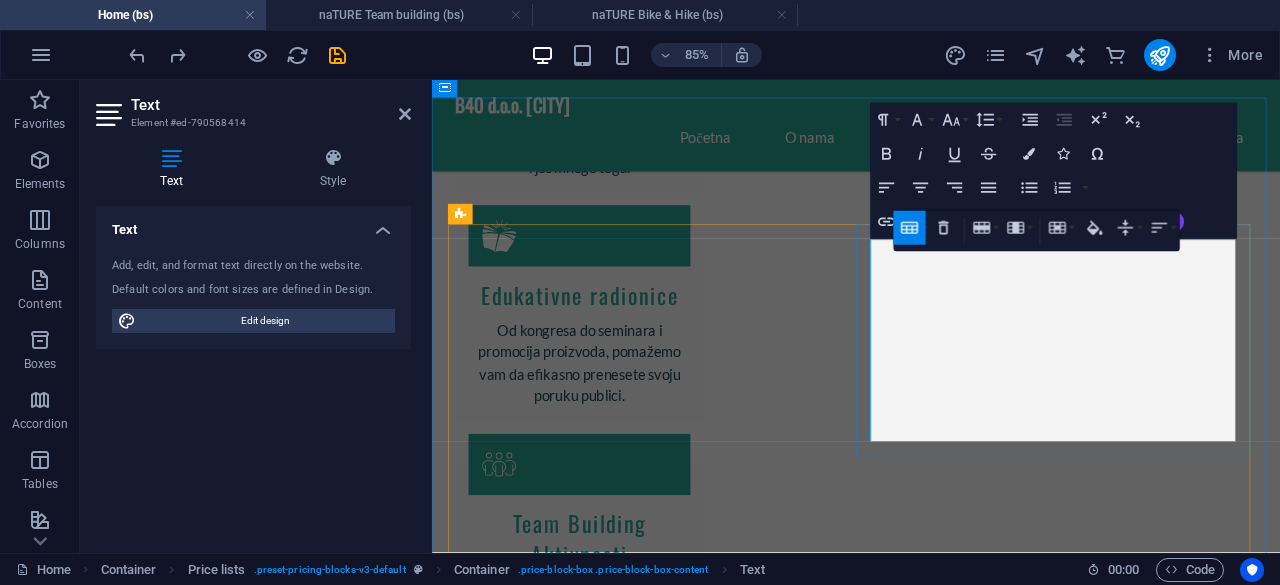scroll, scrollTop: 1607, scrollLeft: 0, axis: vertical 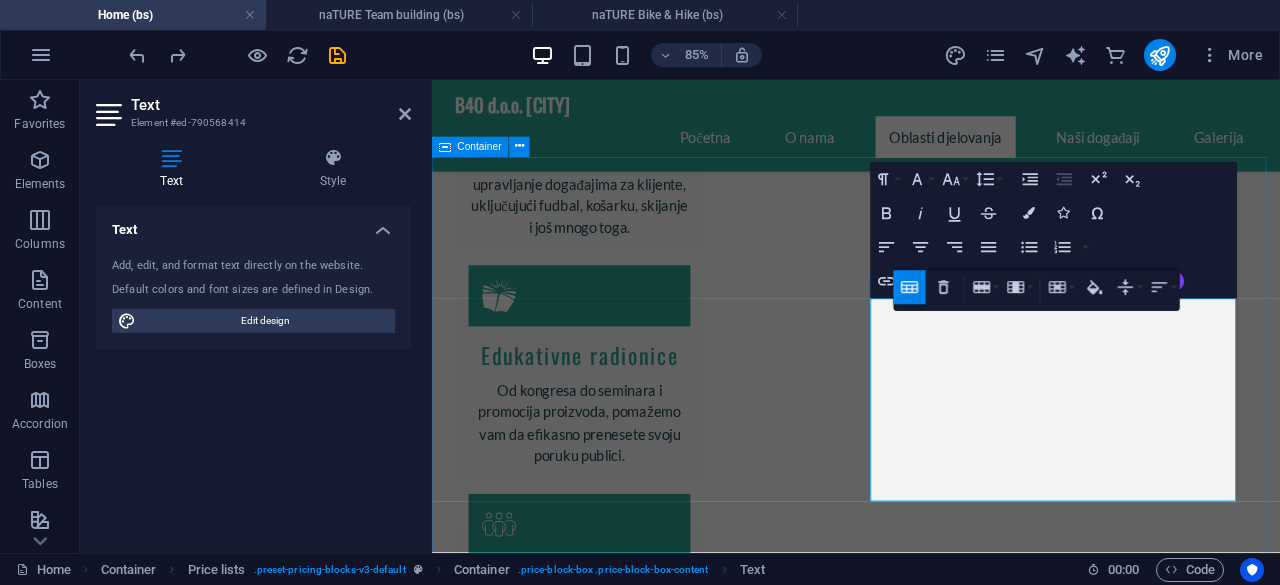 click on "Oblasti djelovanja Naši sportski događaji S.ketch Street Basketball [MONTH] S.ketch Street Volleyball [MONTH]
Sarajevo Street Football [MONTH]
Međunarodno ski takmičenje menadžera
[MONTH]Međunarodno golf takmičenje menadžera [MONTH] Indoor aktivnosti  (Ice-breaker games, Trivia quiz, Karaoke, Bingo...)
Outdoor aktivnosti  (Potraga za blagom, Igre bez granica, Funkionalni trening...)
Team Building Edukacije Seminari
Kongresi
Radionice
Predavanja Pomocije proizvoda Sportske manifestcije "Family day" Promocije proizvoda
Događaji za klijente" at bounding box center [931, 2458] 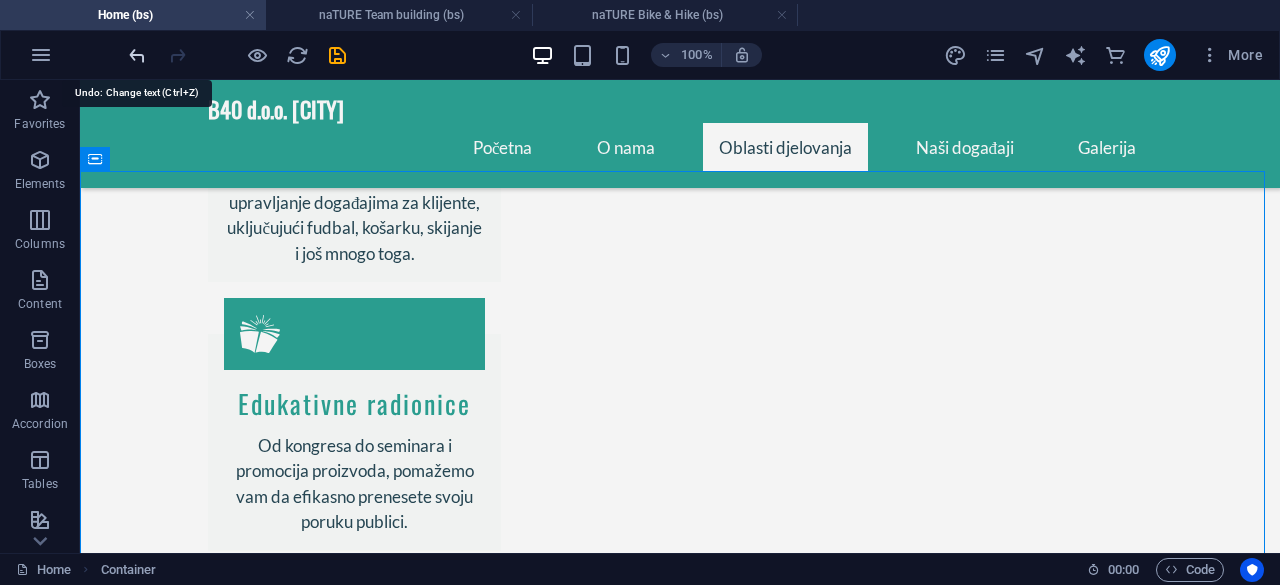 click at bounding box center [137, 55] 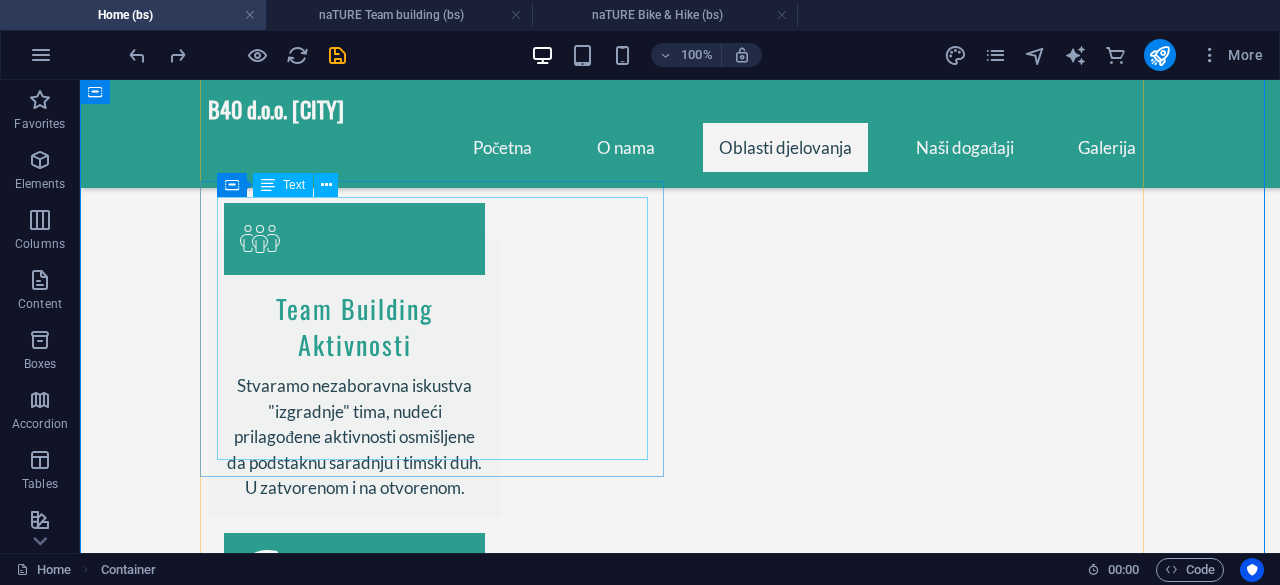 scroll, scrollTop: 1970, scrollLeft: 0, axis: vertical 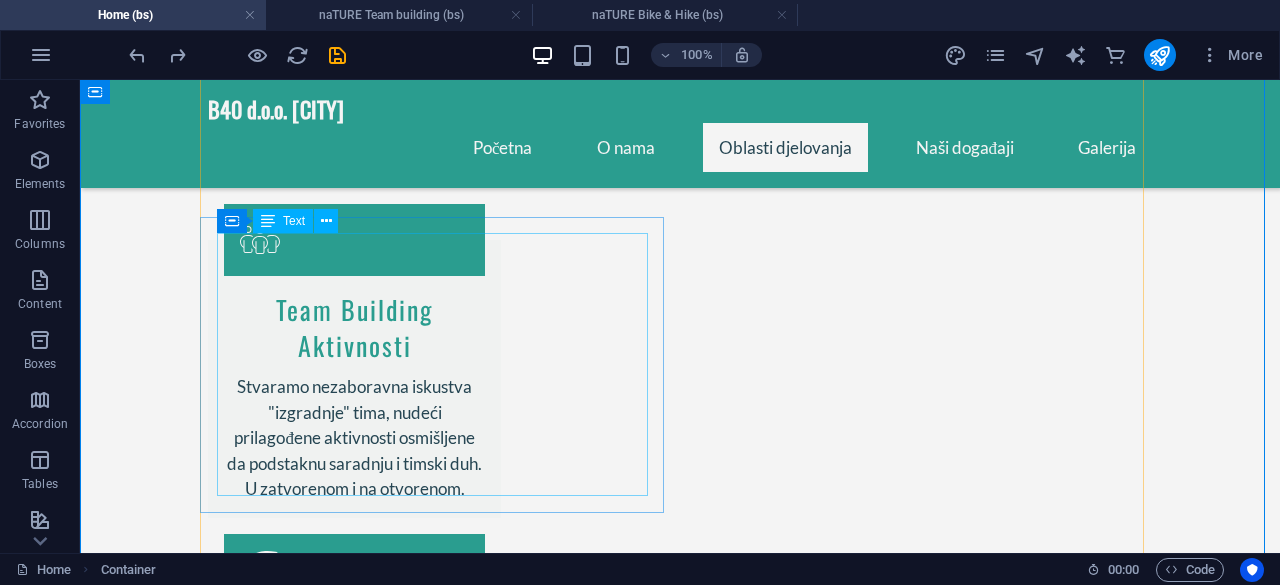 click on "Indoor aktivnosti  (Ice-breaker games, Trivia quiz, Karaoke, Bingo...)
Outdoor aktivnosti  (Potraga za blagom, Igre bez granica, Funkionalni trening...)" at bounding box center [440, 1963] 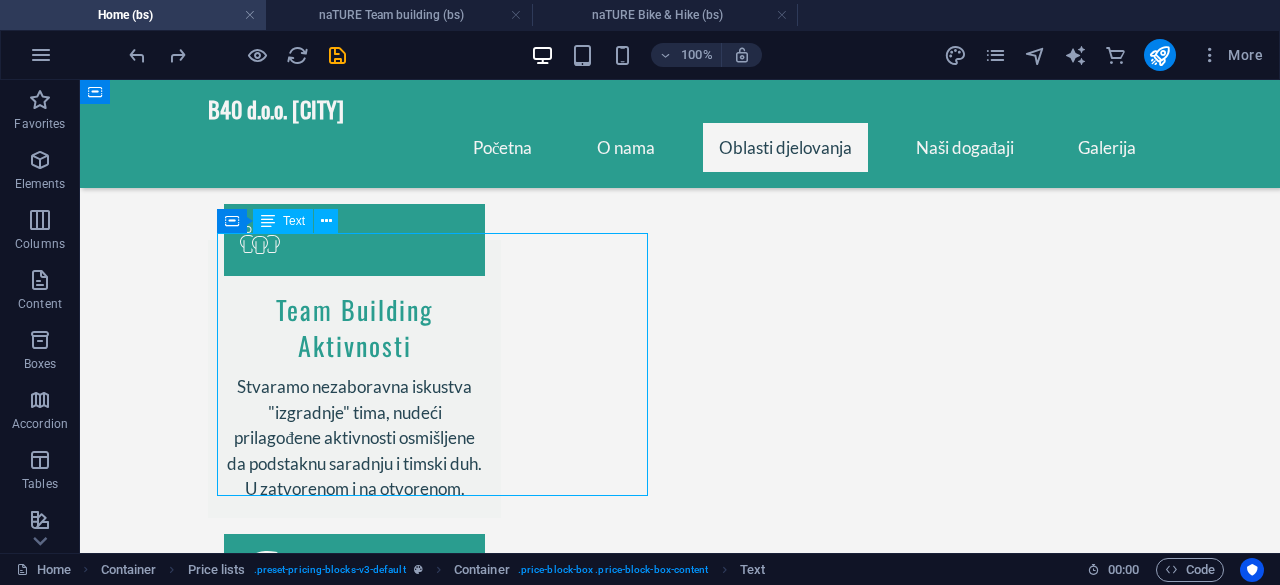 click on "Indoor aktivnosti  (Ice-breaker games, Trivia quiz, Karaoke, Bingo...)
Outdoor aktivnosti  (Potraga za blagom, Igre bez granica, Funkionalni trening...)" at bounding box center (440, 1963) 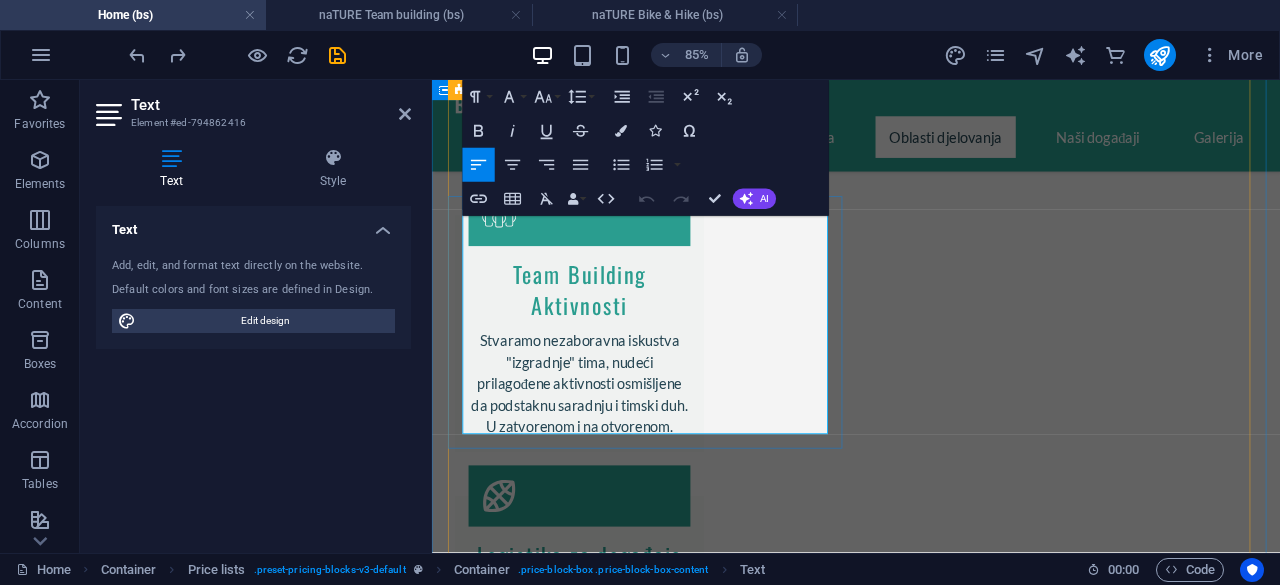 click on "Indoor aktivnosti" at bounding box center (555, 1852) 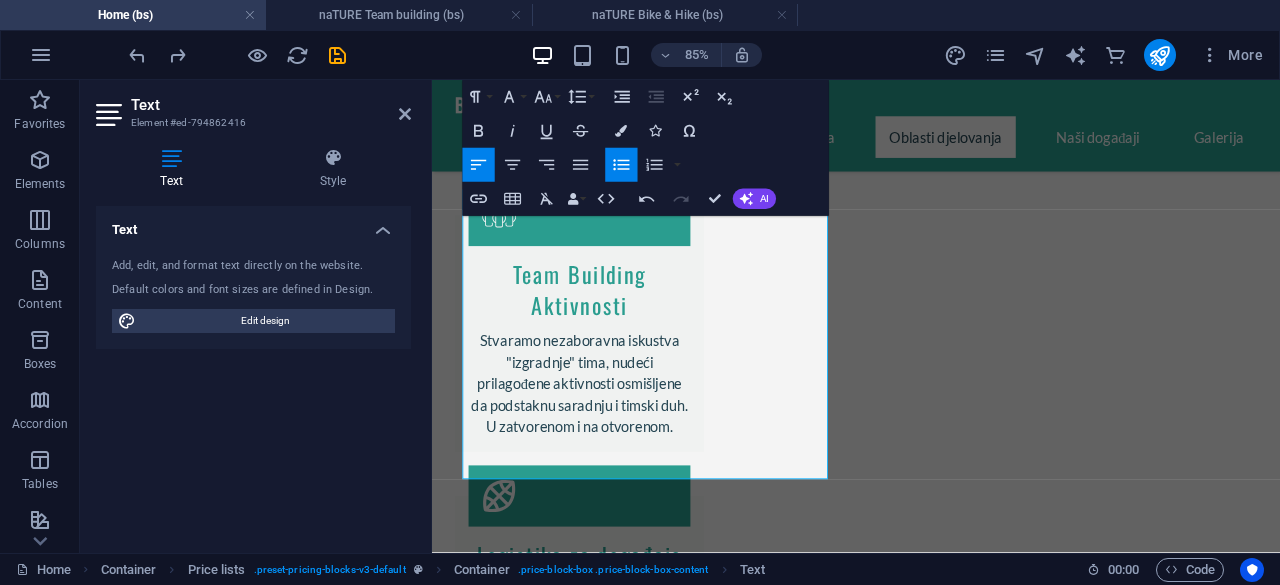 click 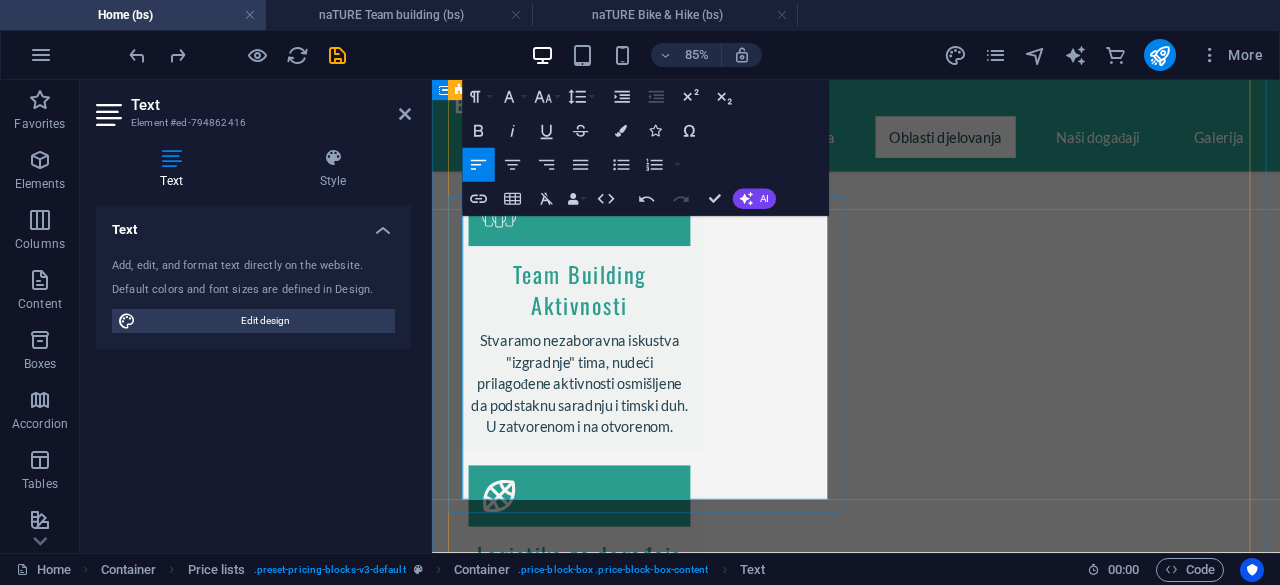 click on "Outdoor aktivnosti (Potraga za blagom, Igre bez granica, Funkionalni trening...)" at bounding box center [698, 2012] 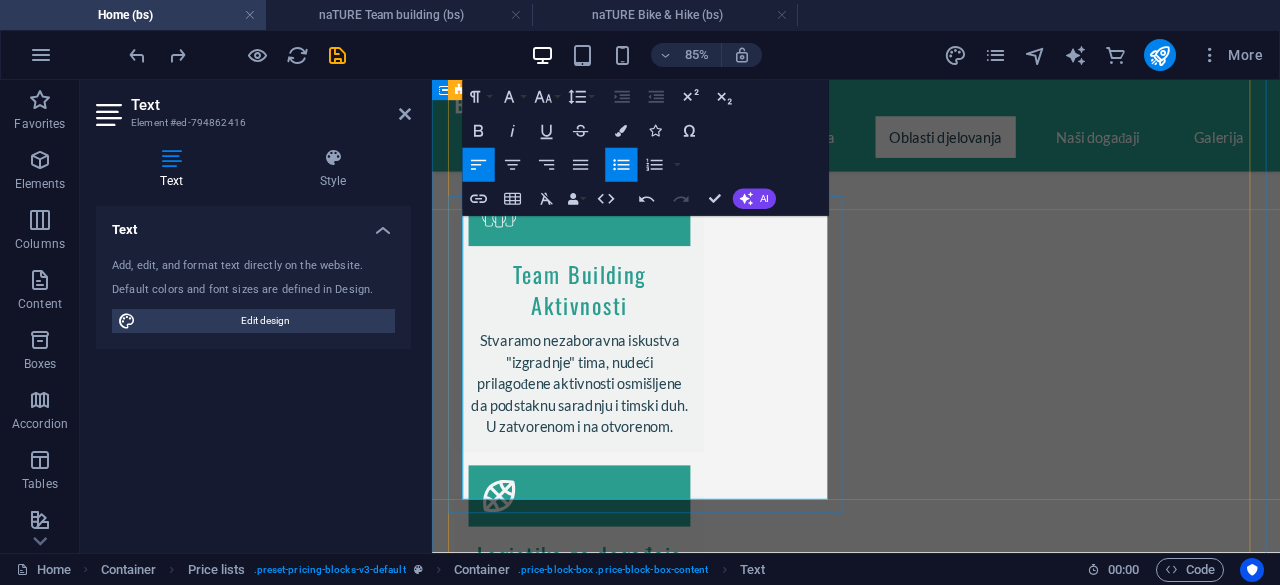 click at bounding box center [691, 2067] 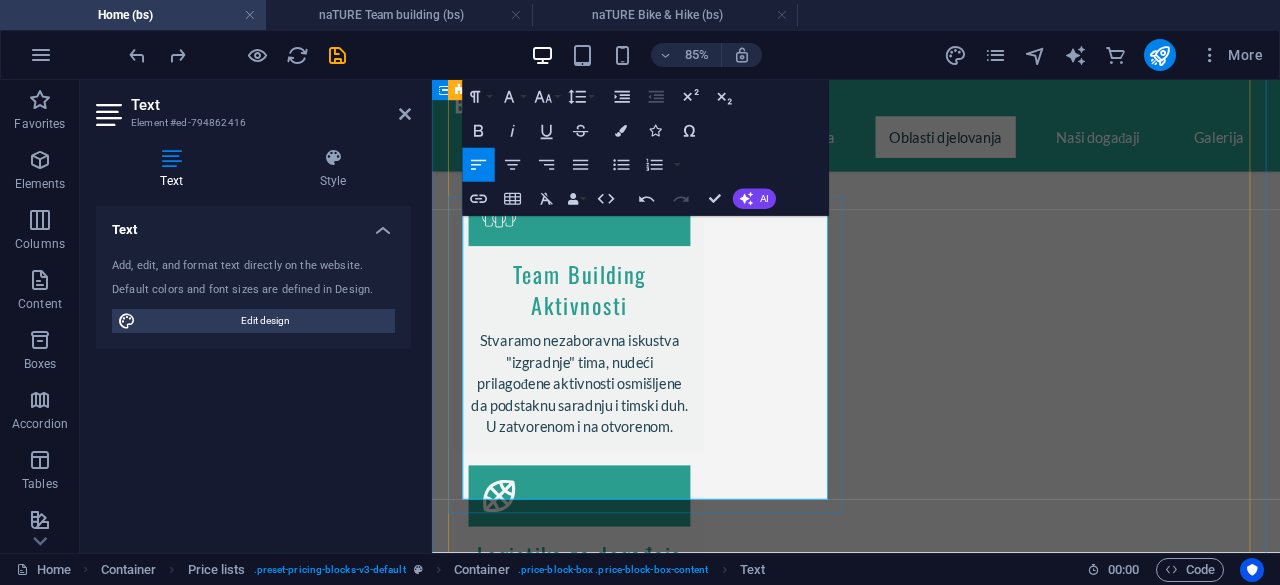 click at bounding box center (691, 2067) 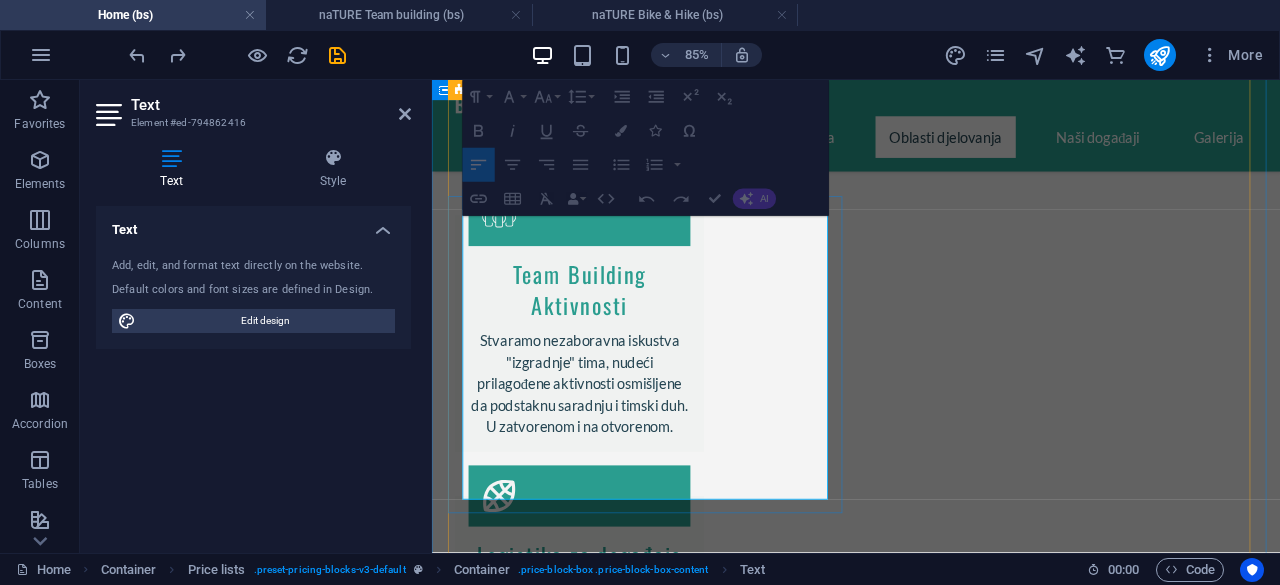 drag, startPoint x: 548, startPoint y: 465, endPoint x: 582, endPoint y: 507, distance: 54.037025 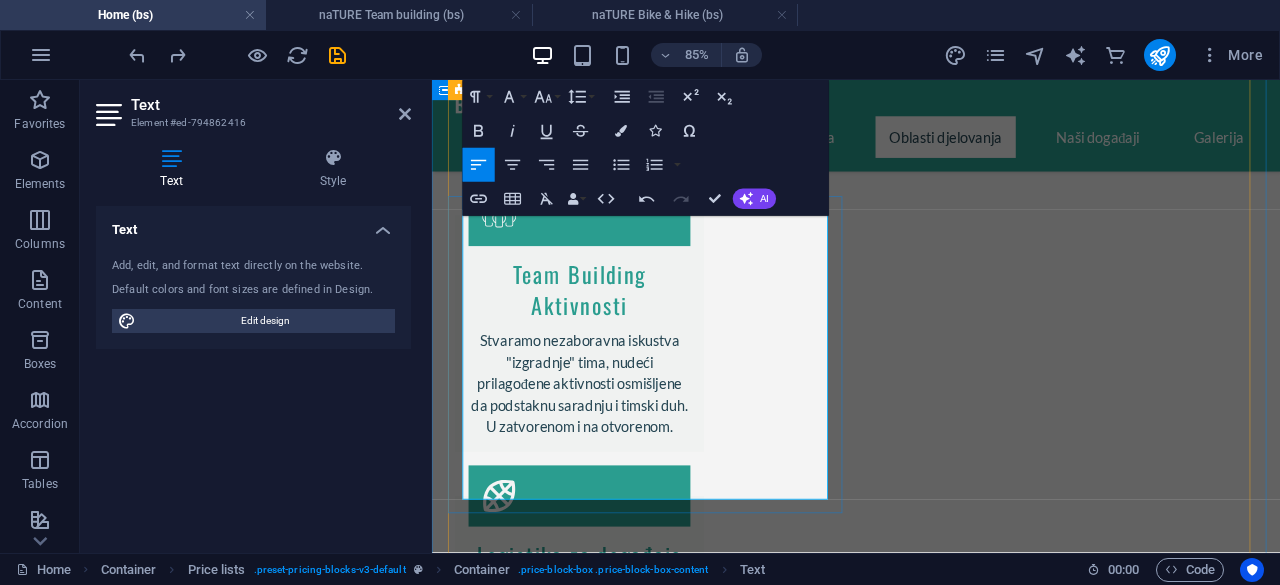 click at bounding box center [691, 2067] 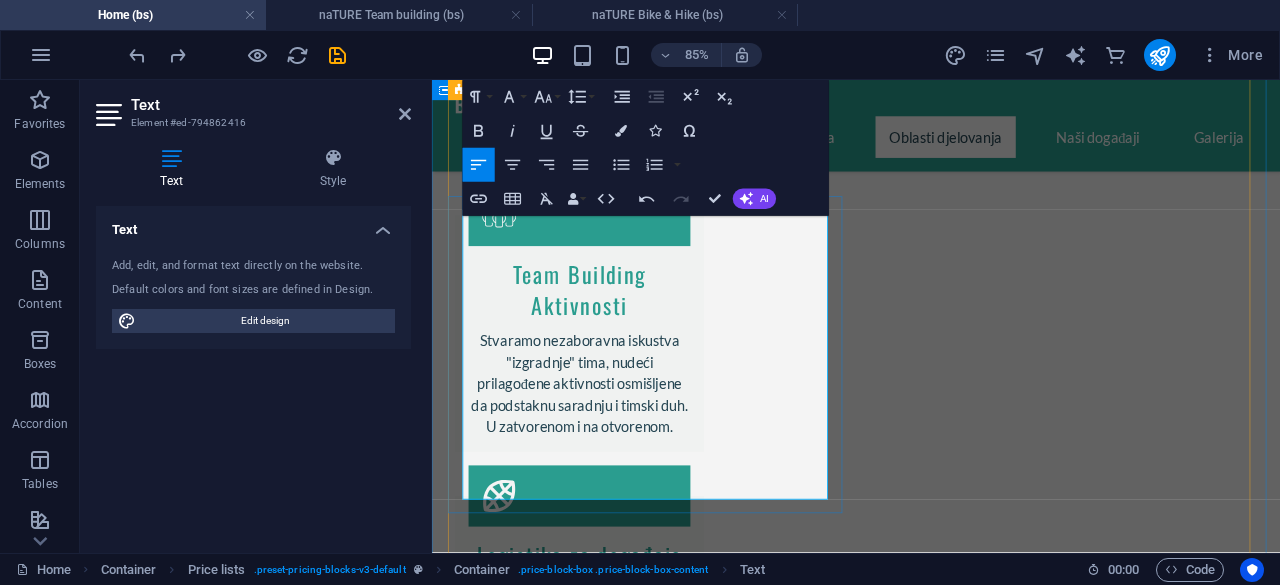 click at bounding box center (691, 2067) 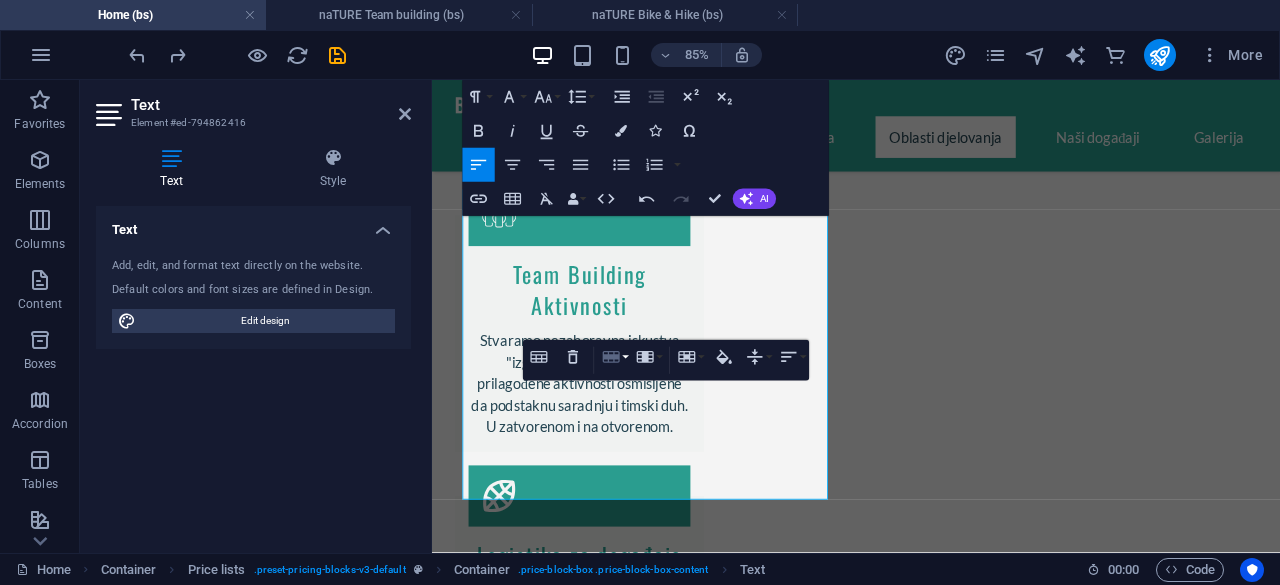 click on "Row" at bounding box center [615, 357] 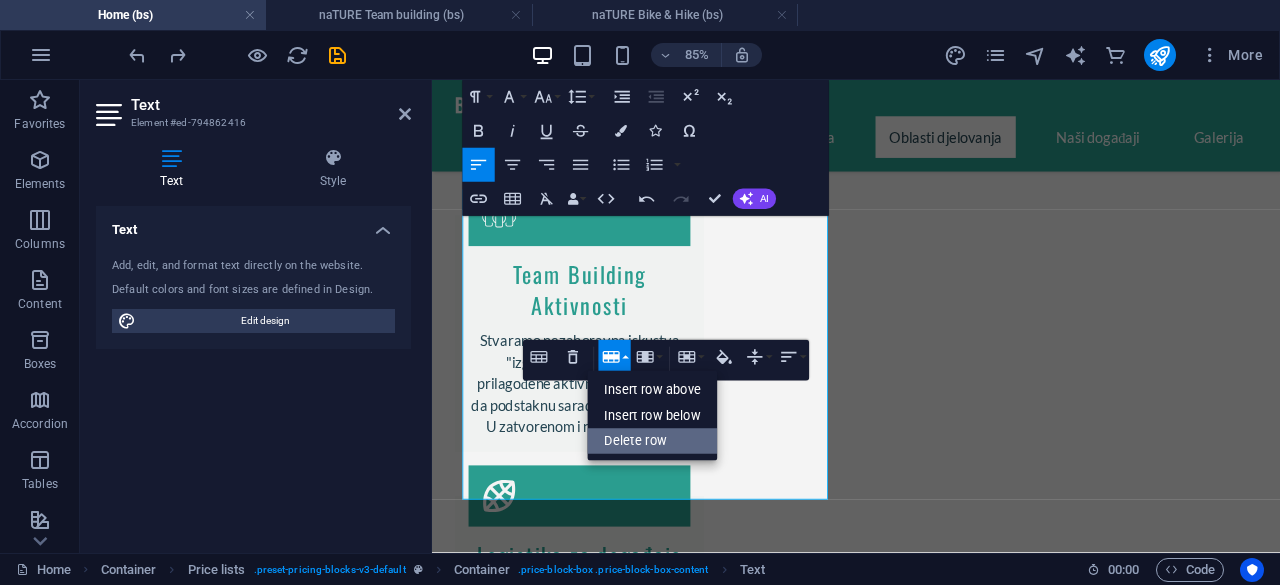 click on "Delete row" at bounding box center (653, 442) 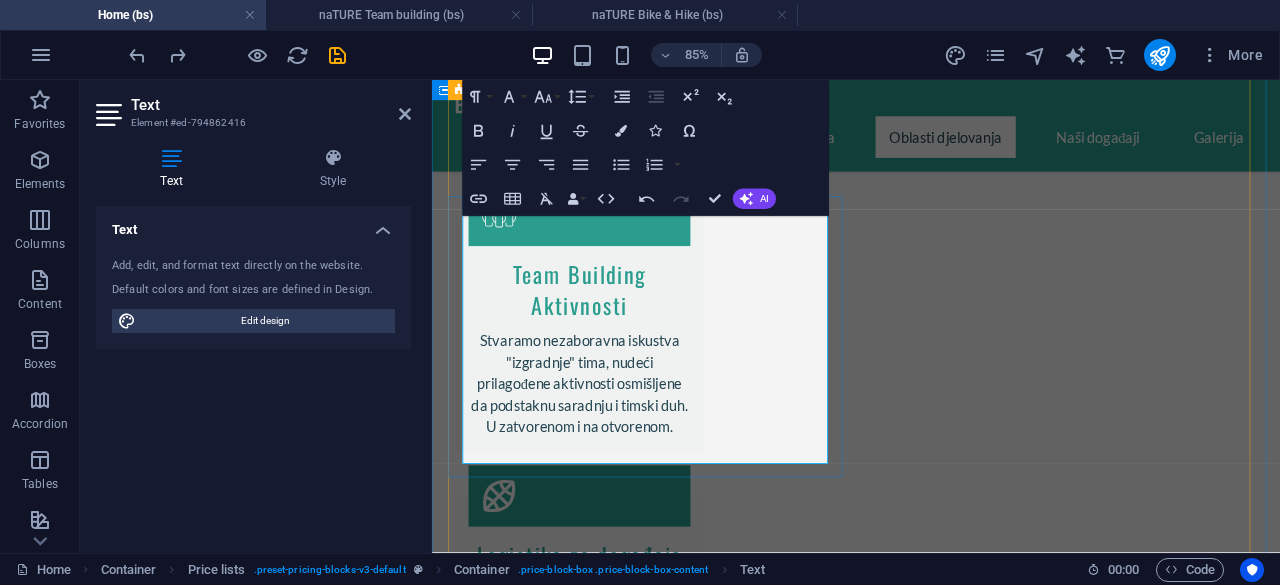 click at bounding box center (691, 2067) 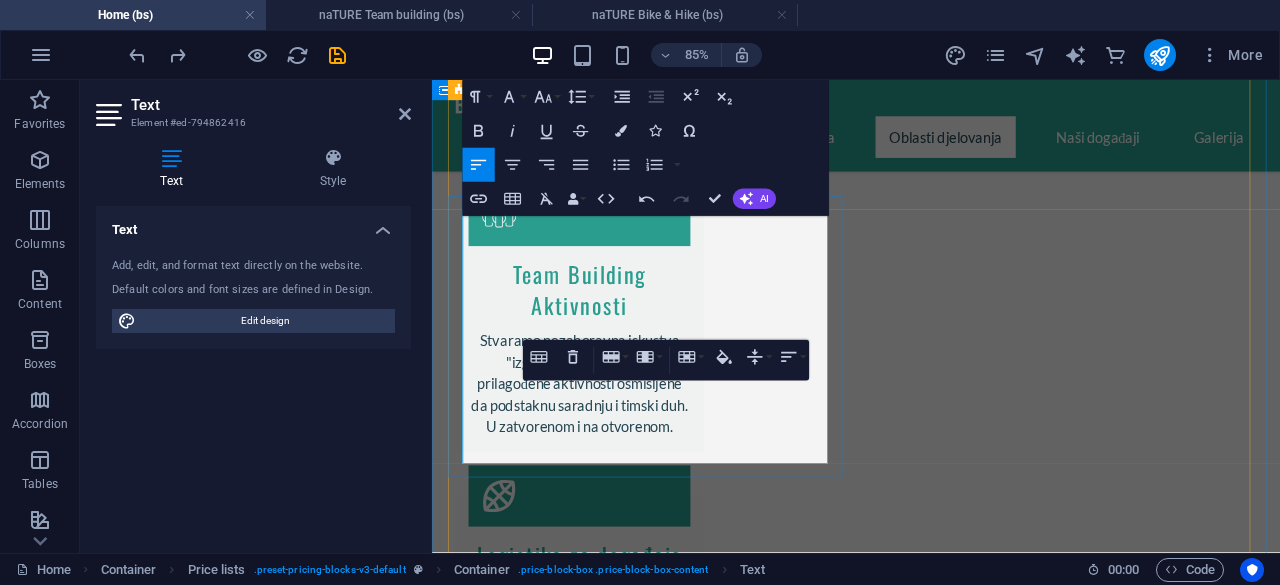 click on "Indoor aktivnosti (Ice-breaker games, Trivia quiz, Karaoke, Bingo...)" at bounding box center [691, 1905] 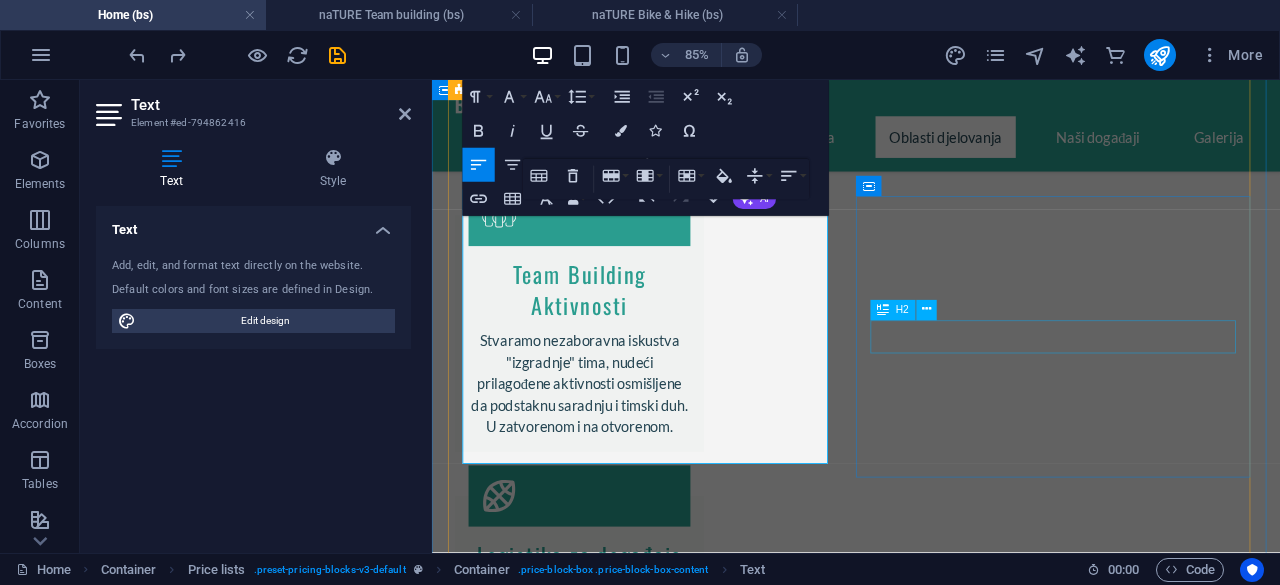click on "Team Building" at bounding box center [1031, 1981] 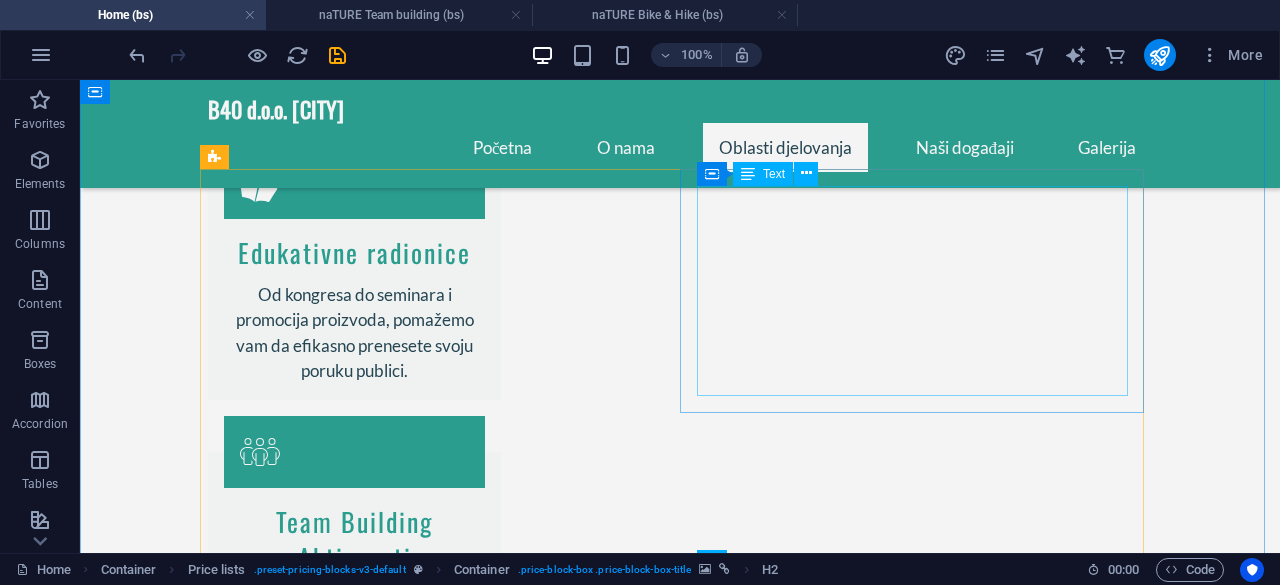 scroll, scrollTop: 1757, scrollLeft: 0, axis: vertical 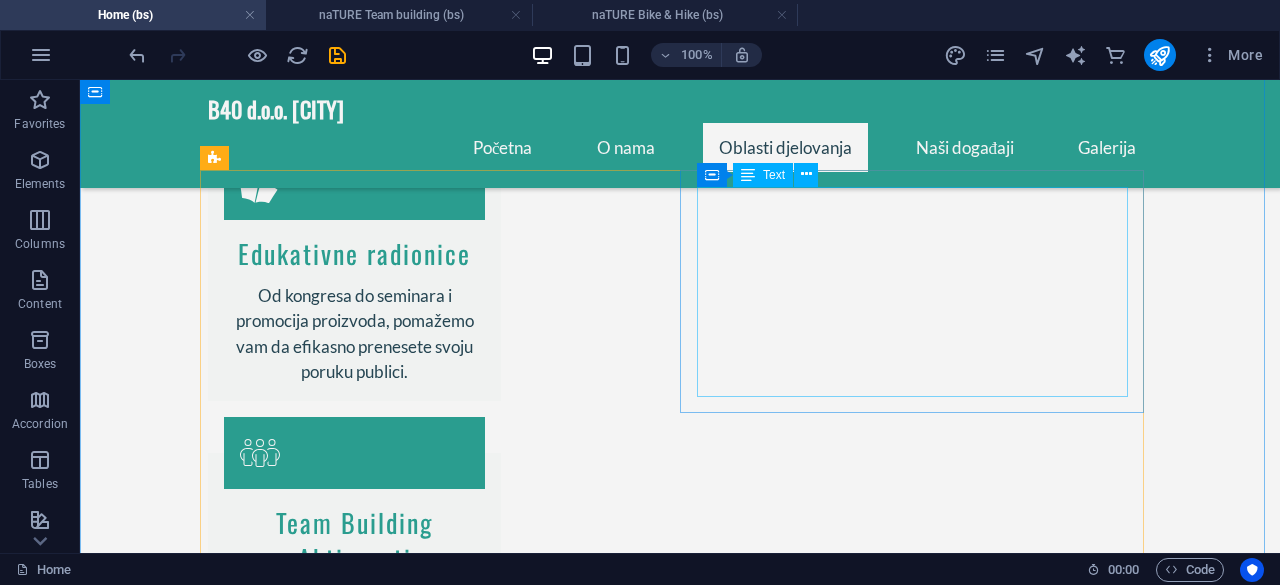 click on "S.ketch Street Basketball septembar S.ketch Street Volleyball juni
Sarajevo Street Football maj
Međunarodno ski takmičenje menadžera
februar Međunarodno golf takmičenje menadžera oktobar" at bounding box center (898, 1888) 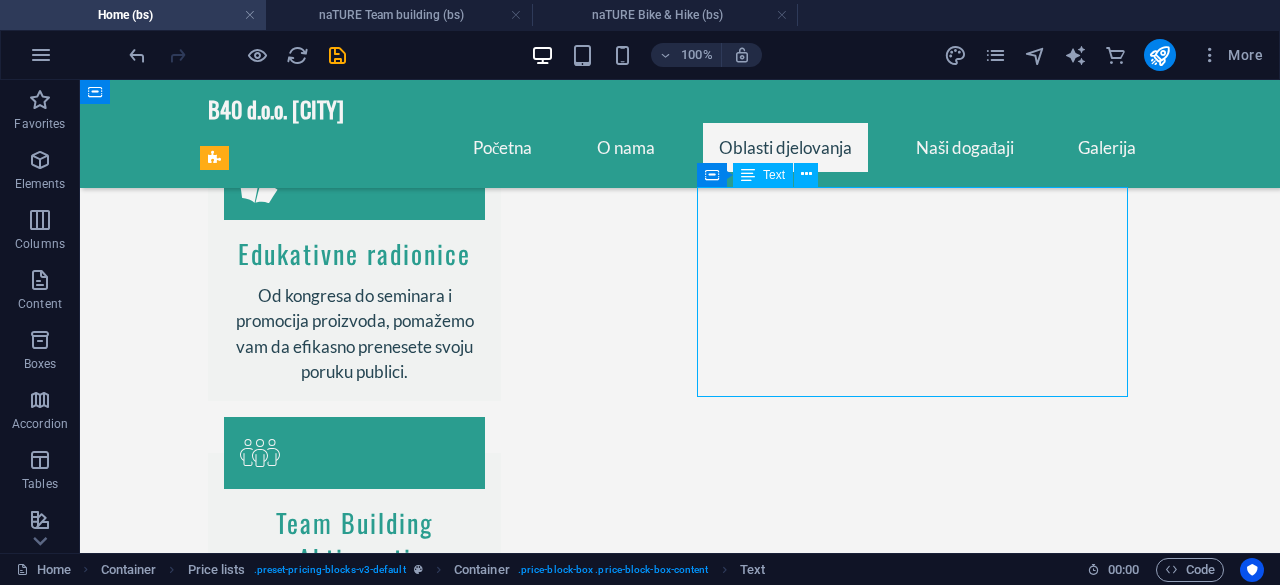 click on "S.ketch Street Basketball septembar S.ketch Street Volleyball juni
Sarajevo Street Football maj
Međunarodno ski takmičenje menadžera
februar Međunarodno golf takmičenje menadžera oktobar" at bounding box center (898, 1888) 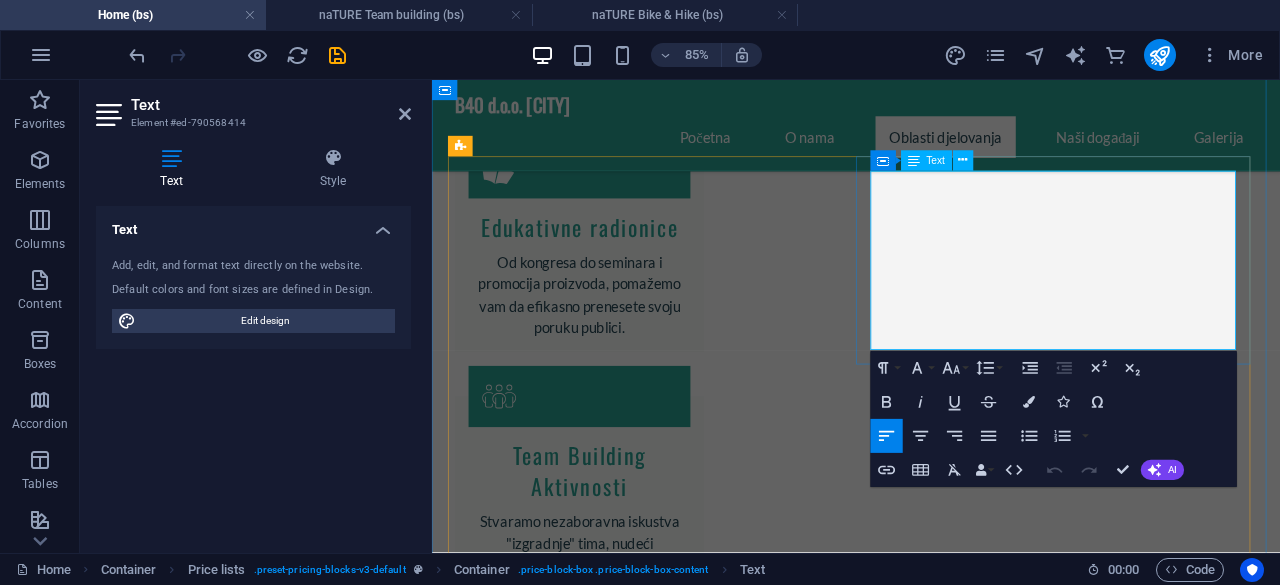 click on "S.ketch Street Basketball" at bounding box center (1048, 1803) 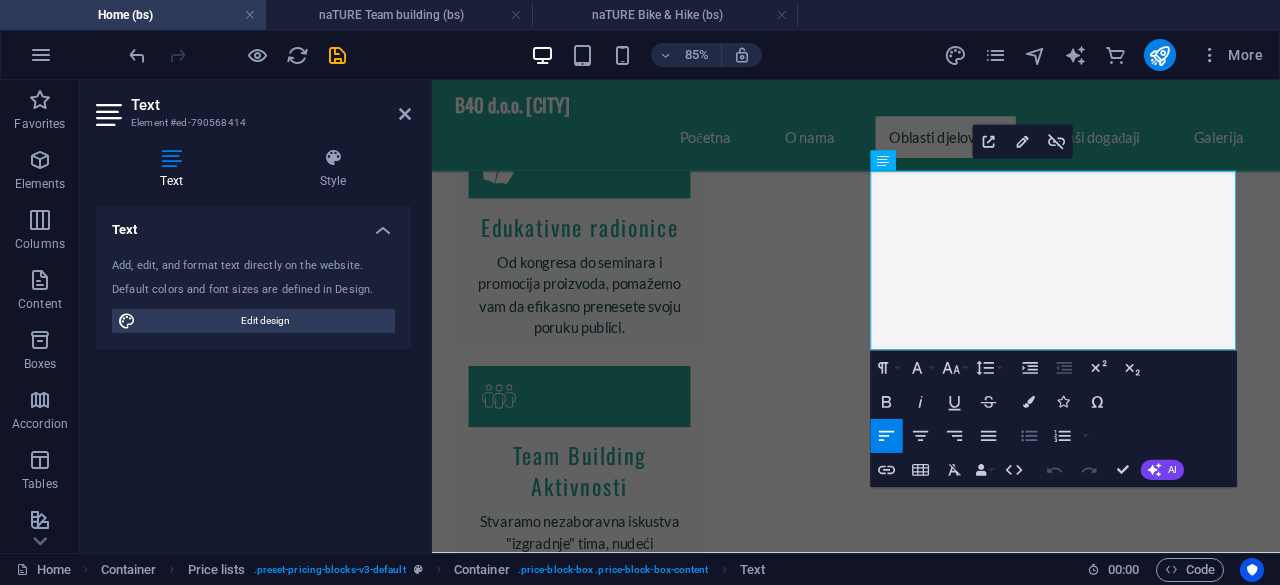 click 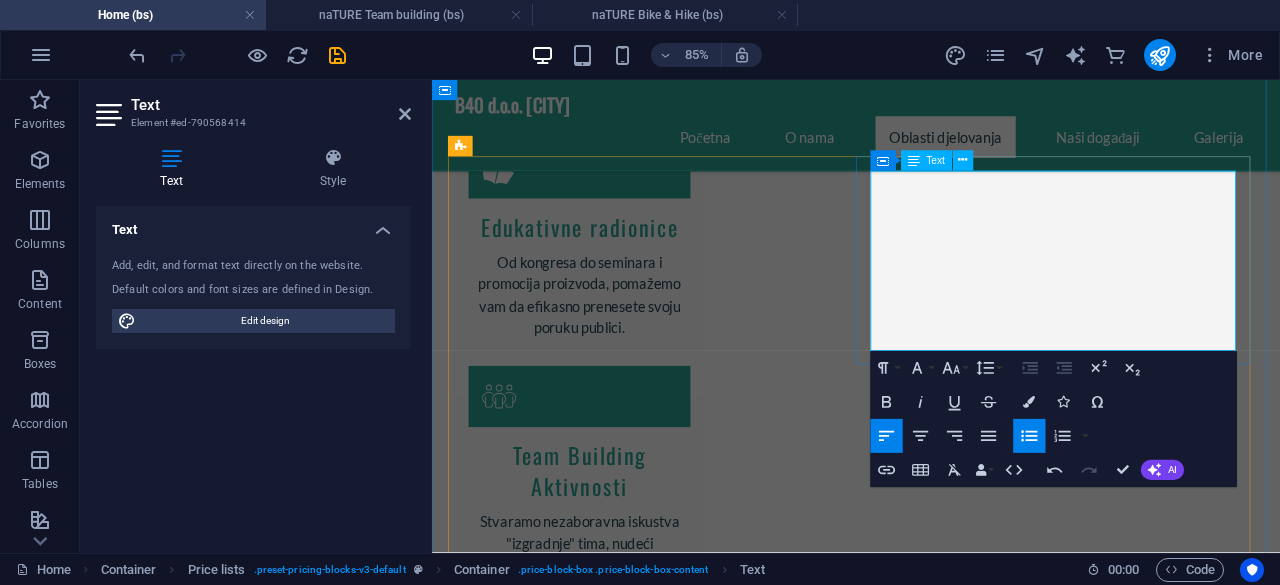 click on "S.ketch Street Volleyball" at bounding box center (1046, 1847) 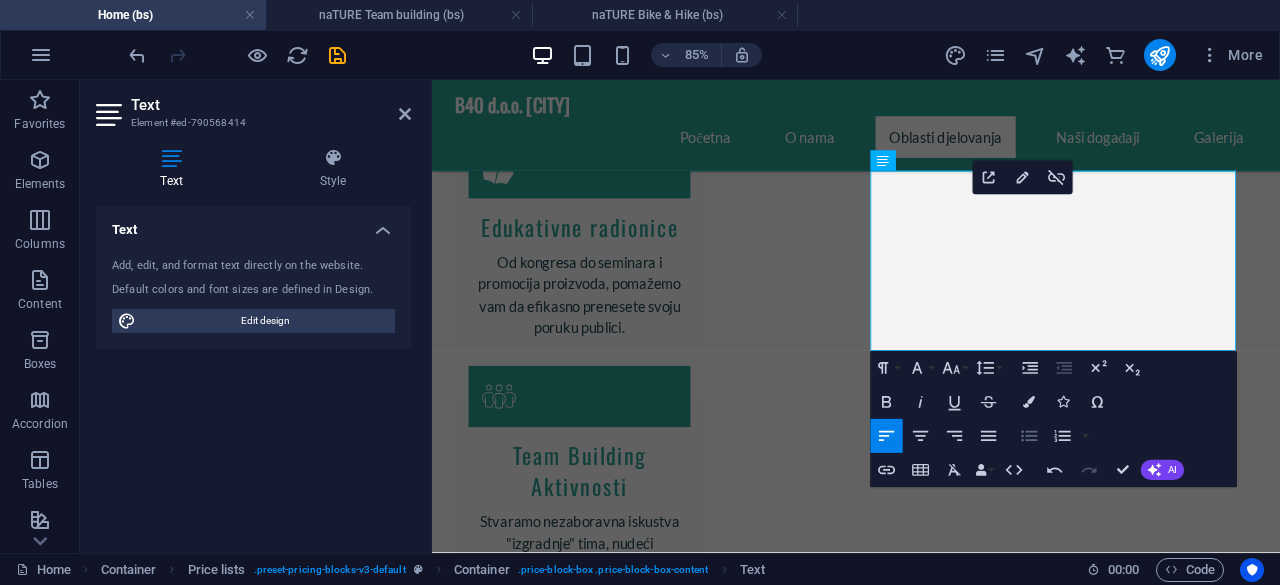 click 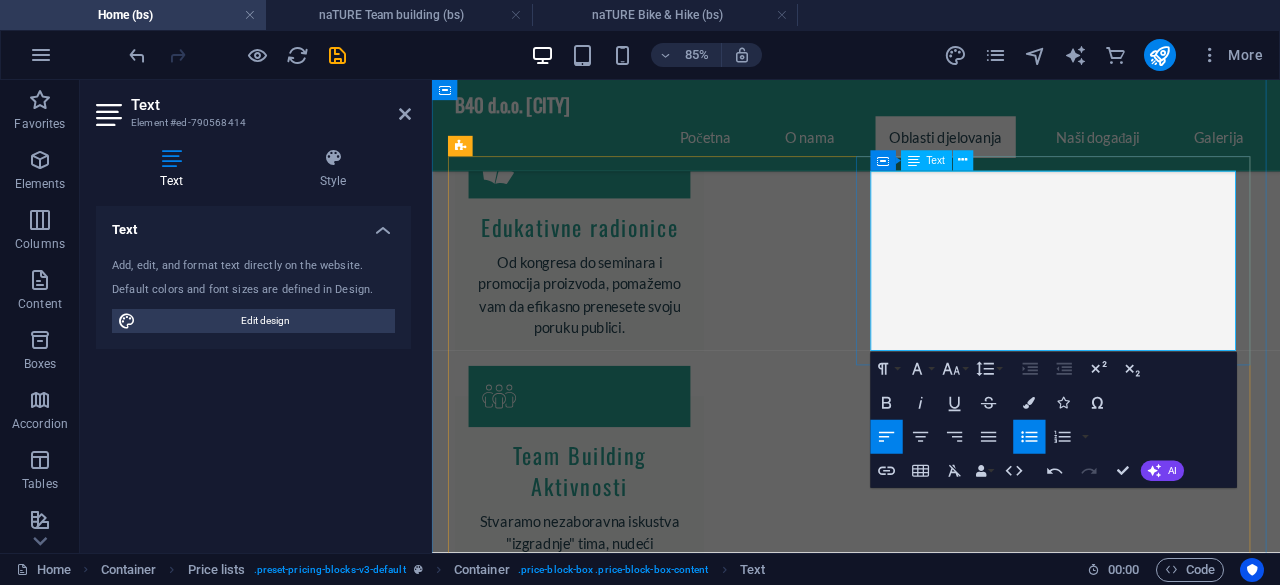 click on "Sarajevo Street Football" at bounding box center (1045, 1890) 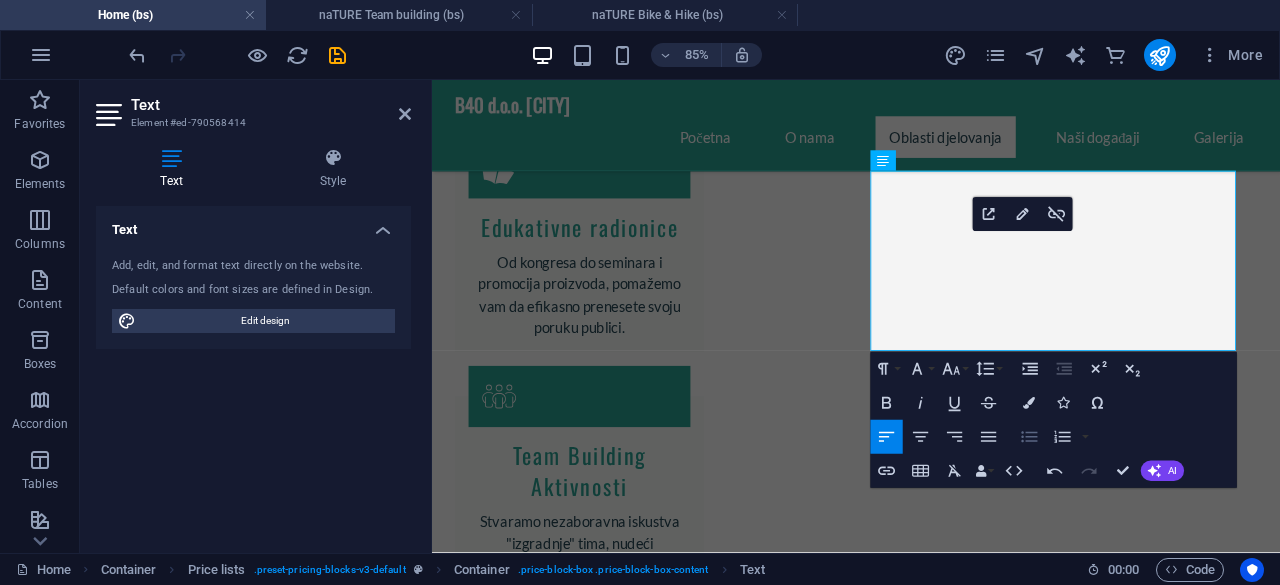 click 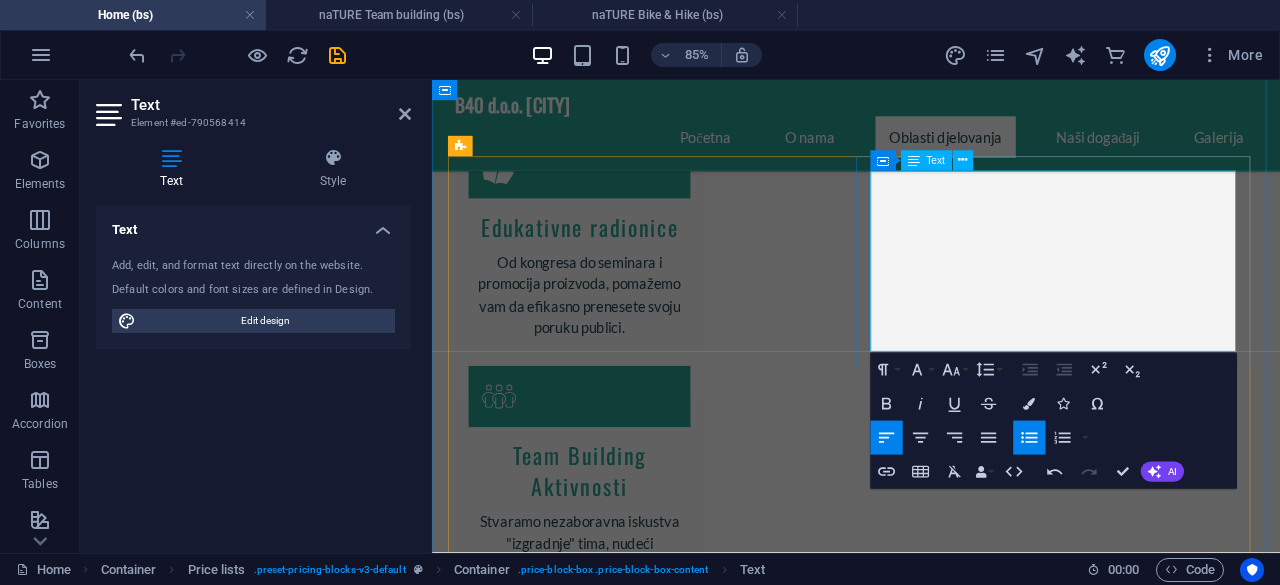 click on "Međunarodno ski takmičenje menadžera" at bounding box center (1106, 1934) 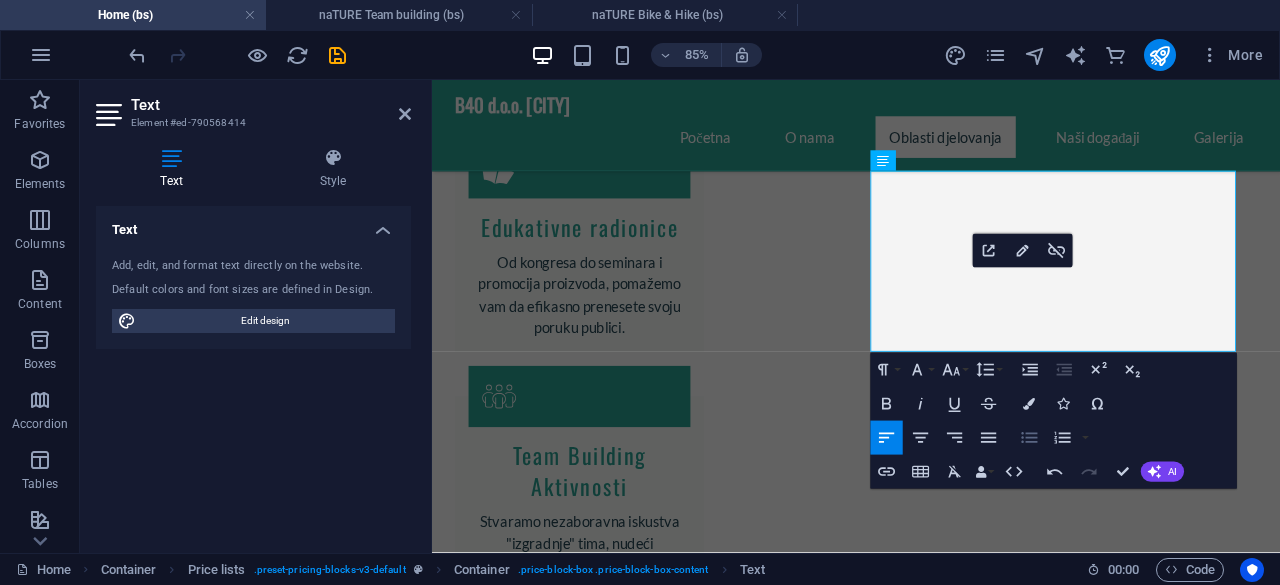 click 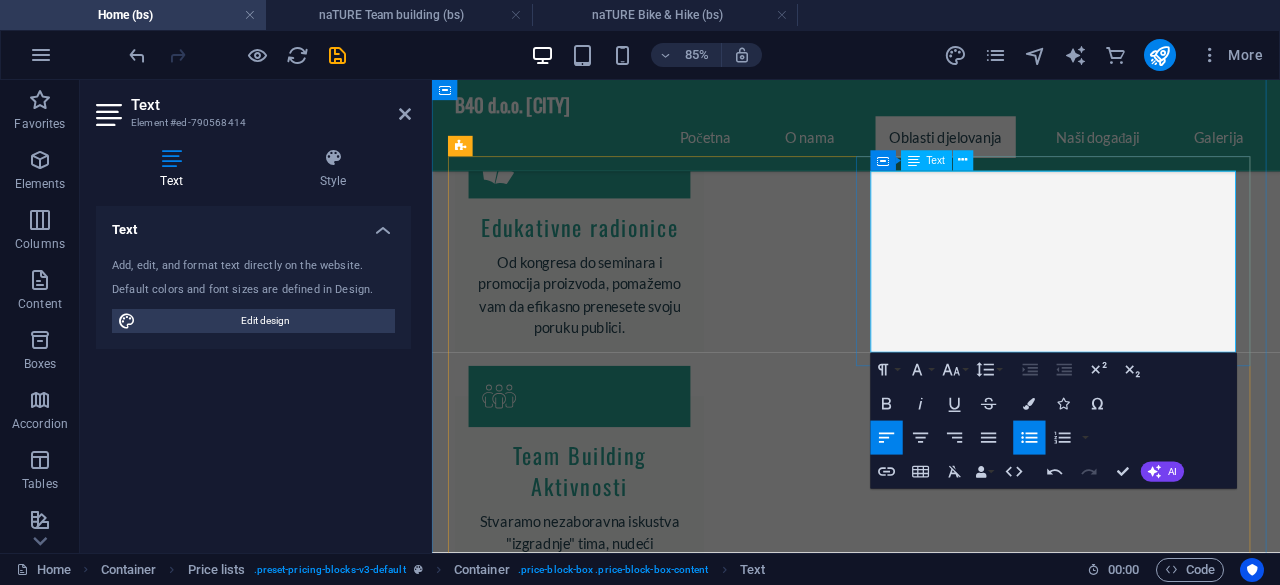 click on "Međunarodno golf takmičenje menadžera" at bounding box center (1114, 1978) 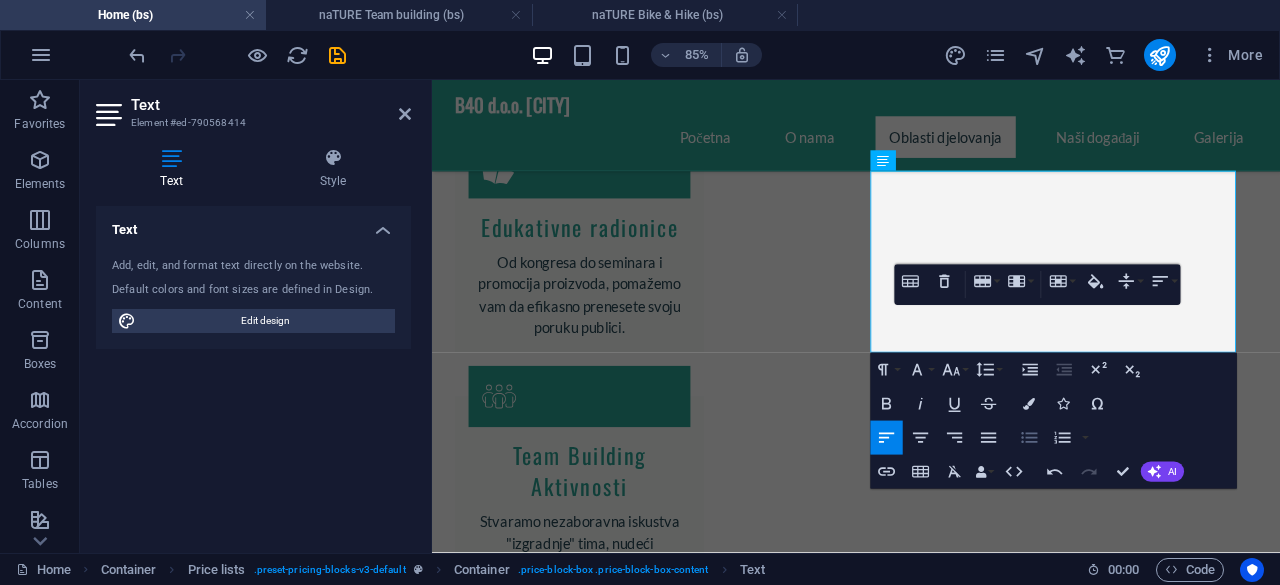 click 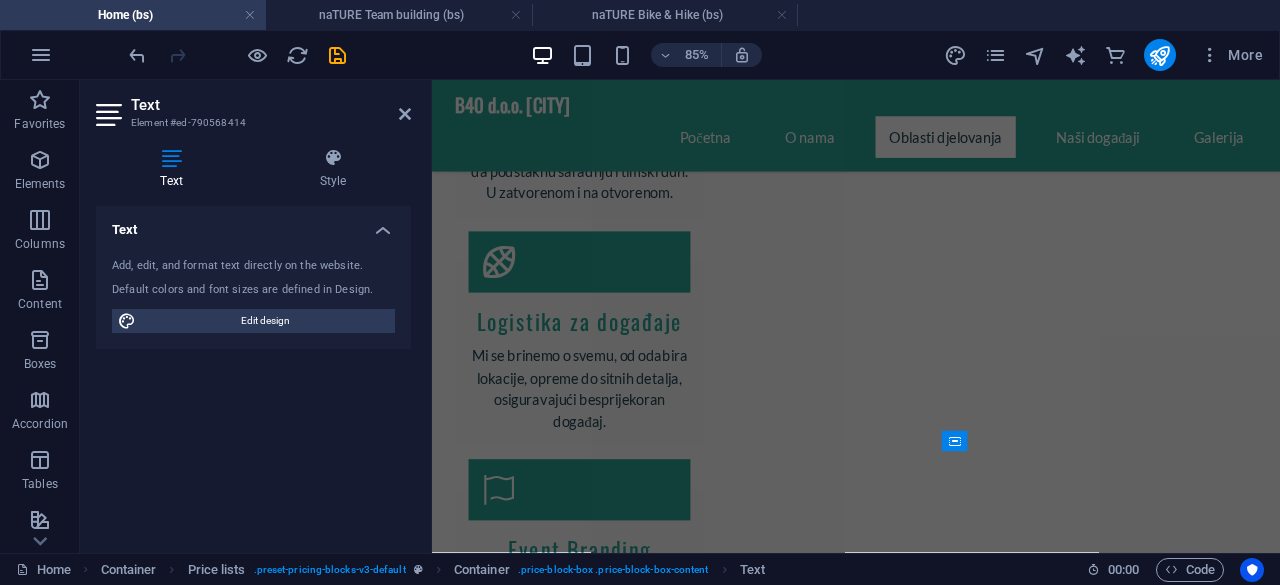scroll, scrollTop: 2246, scrollLeft: 0, axis: vertical 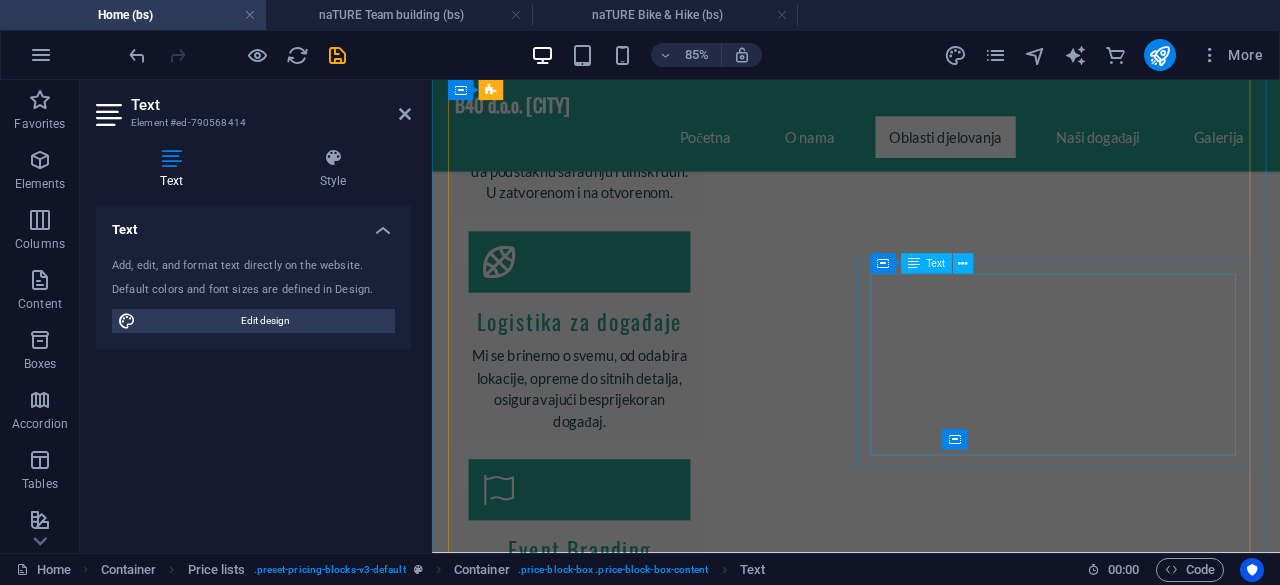 click on "Seminari
Kongresi
Radionice
Predavanja Pomocije proizvoda" at bounding box center [1036, 2018] 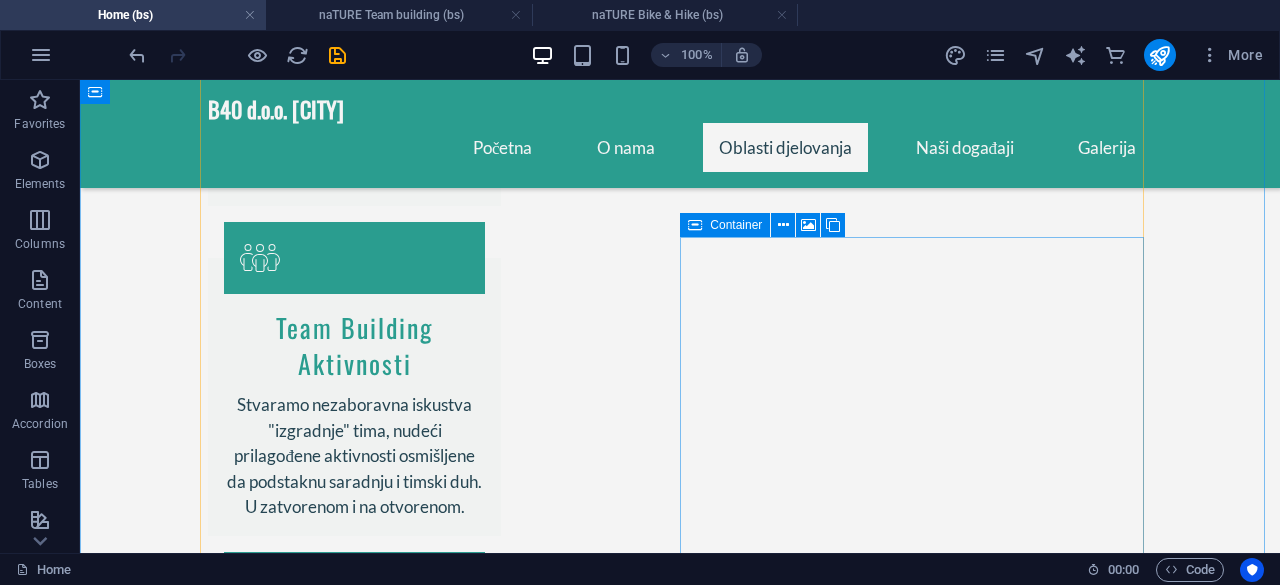 scroll, scrollTop: 2046, scrollLeft: 0, axis: vertical 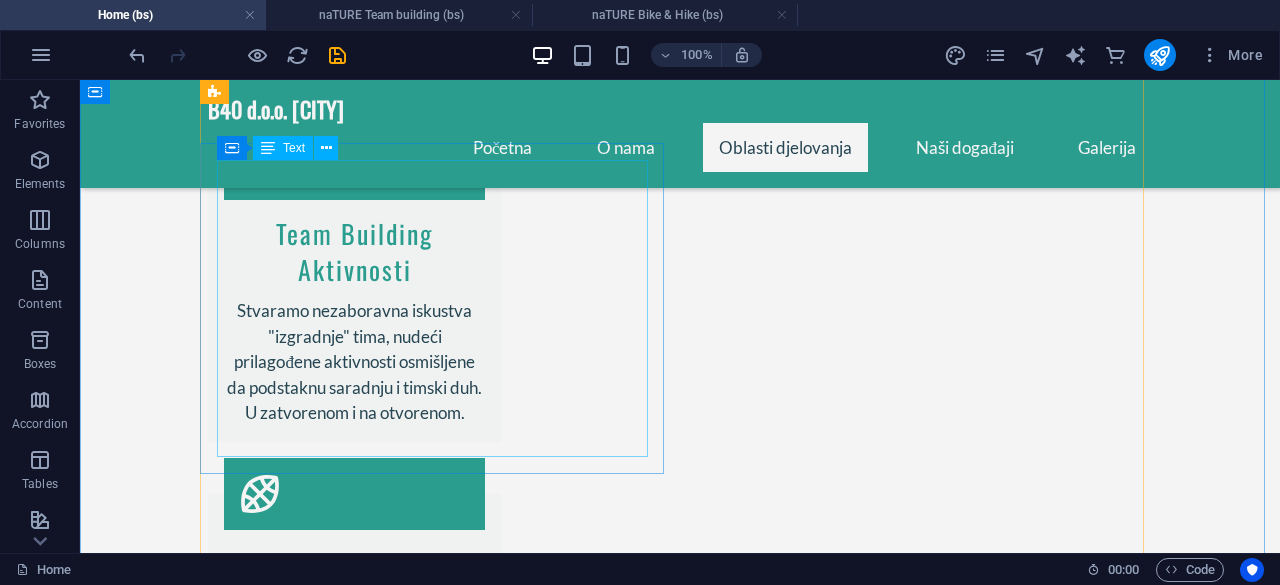 click on "Indoor aktivnosti  (Ice-breaker games, Trivia quiz, Karaoke, Bingo...)
Outdoor aktivnosti  (Potraga za blagom, Igre bez granica, Funkionalni trening...)" at bounding box center [440, 1909] 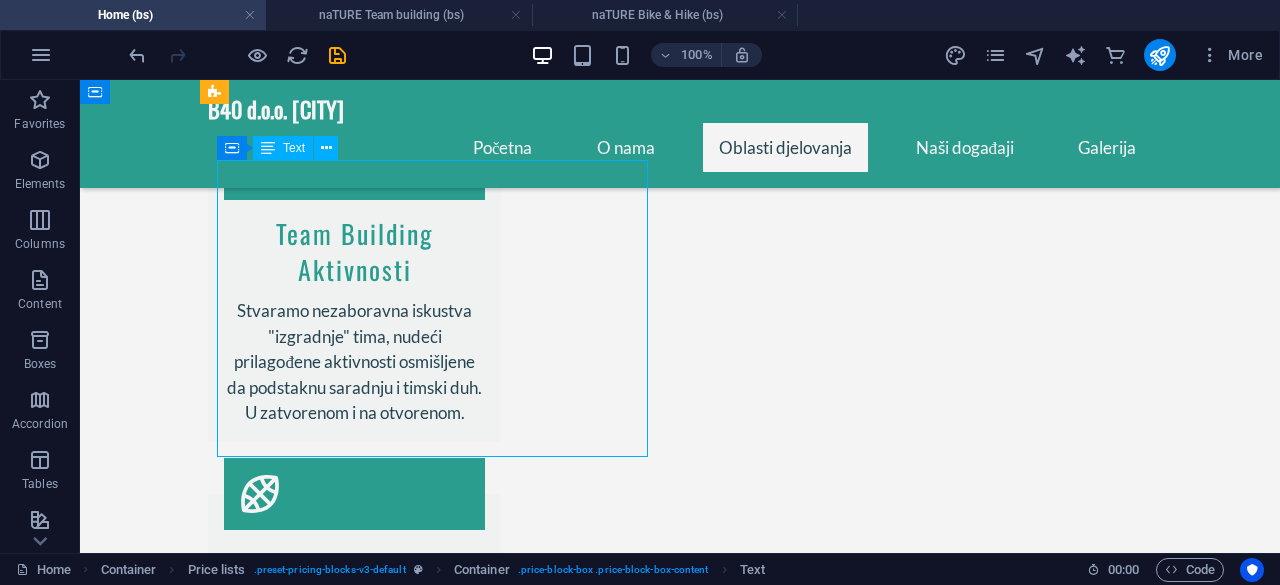 click on "Indoor aktivnosti  (Ice-breaker games, Trivia quiz, Karaoke, Bingo...)
Outdoor aktivnosti  (Potraga za blagom, Igre bez granica, Funkionalni trening...)" at bounding box center (440, 1909) 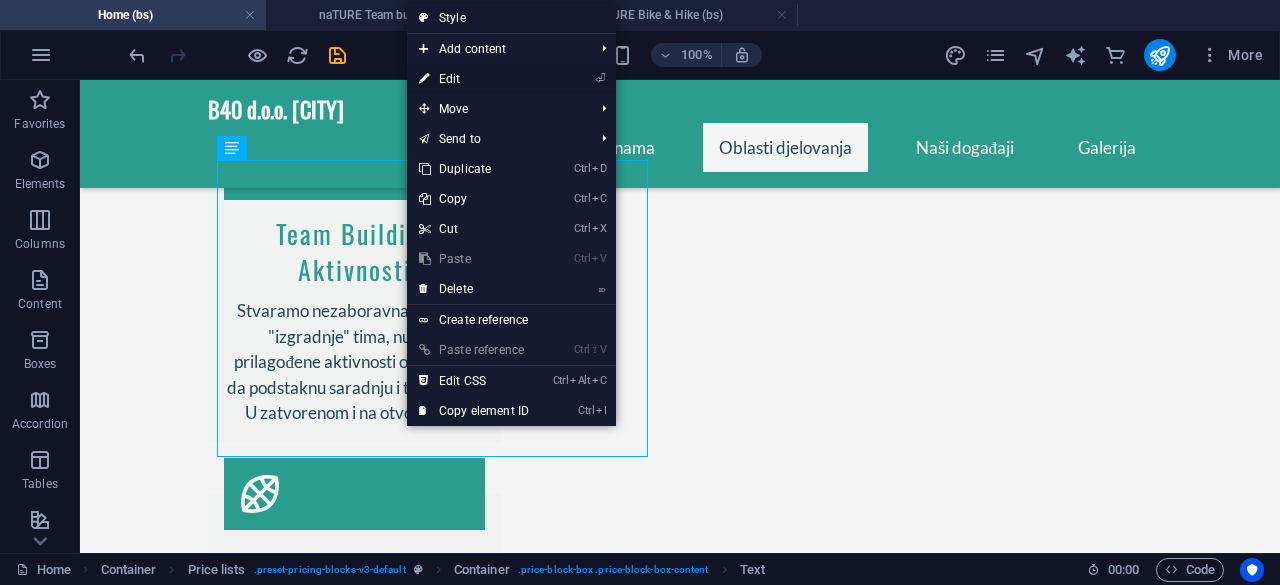 click on "⏎  Edit" at bounding box center [474, 79] 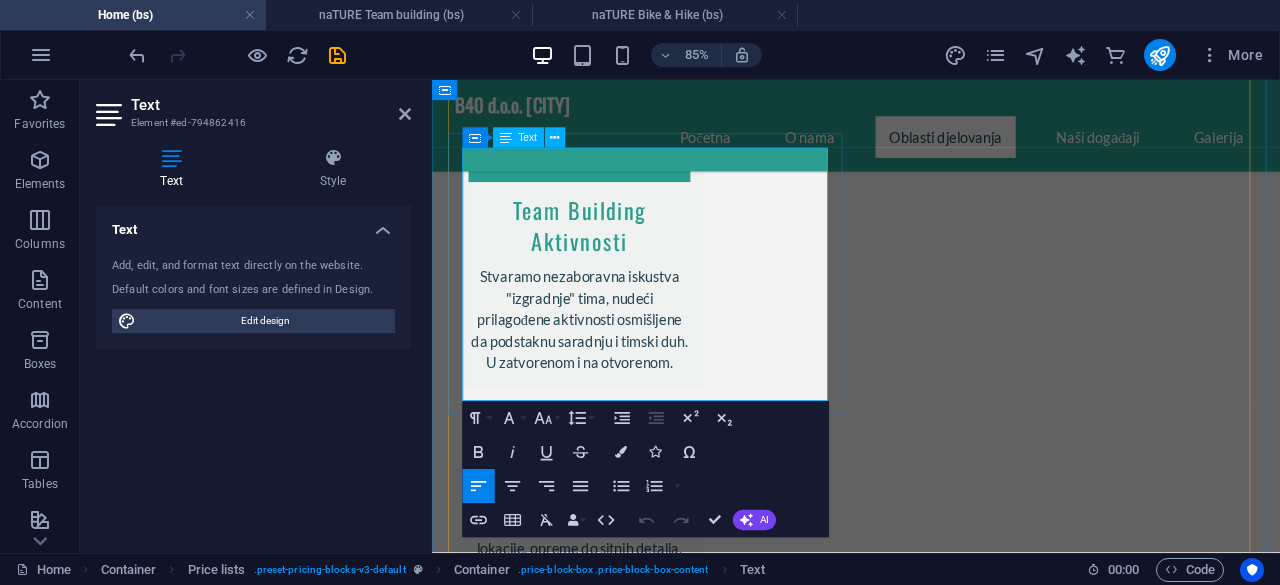 click at bounding box center [691, 2038] 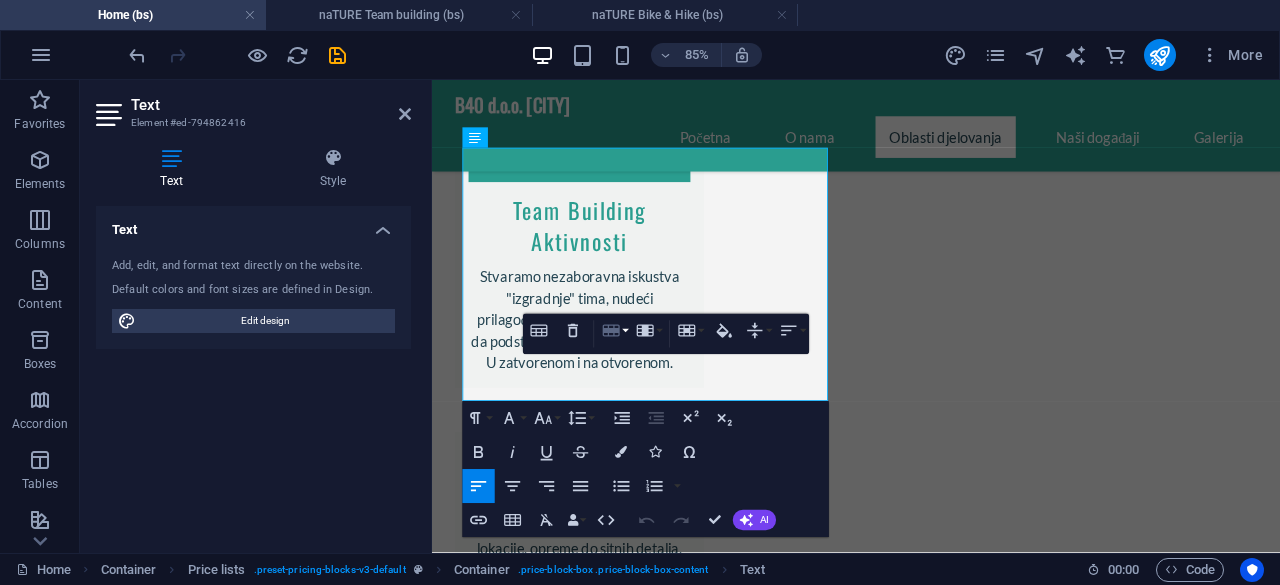 click on "Row" at bounding box center [615, 331] 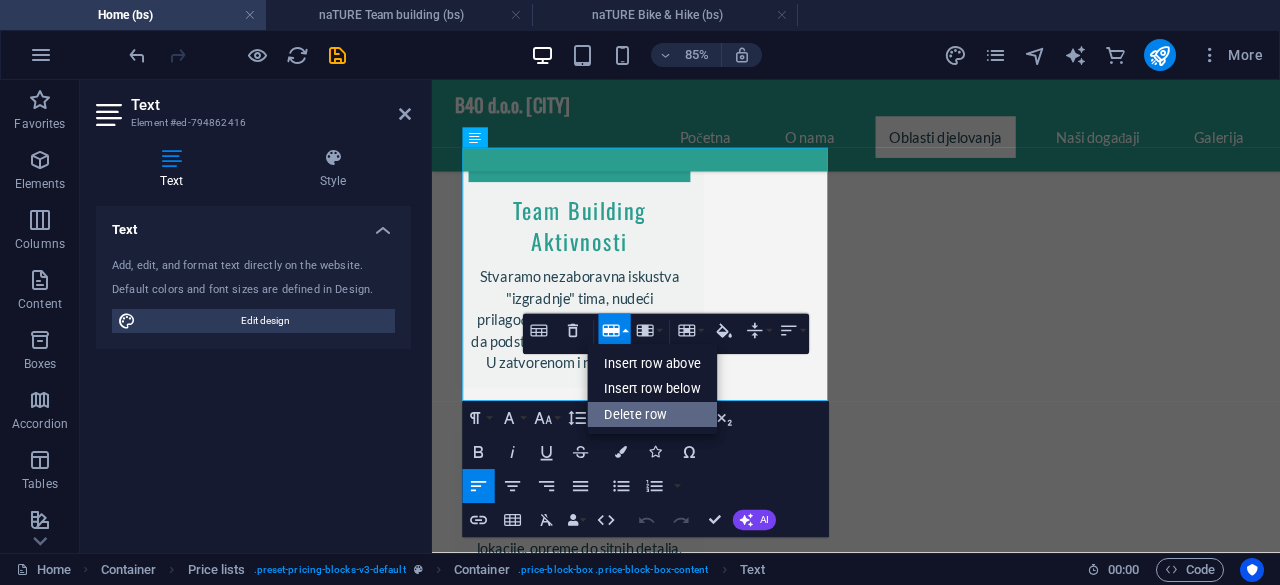 click on "Delete row" at bounding box center [653, 415] 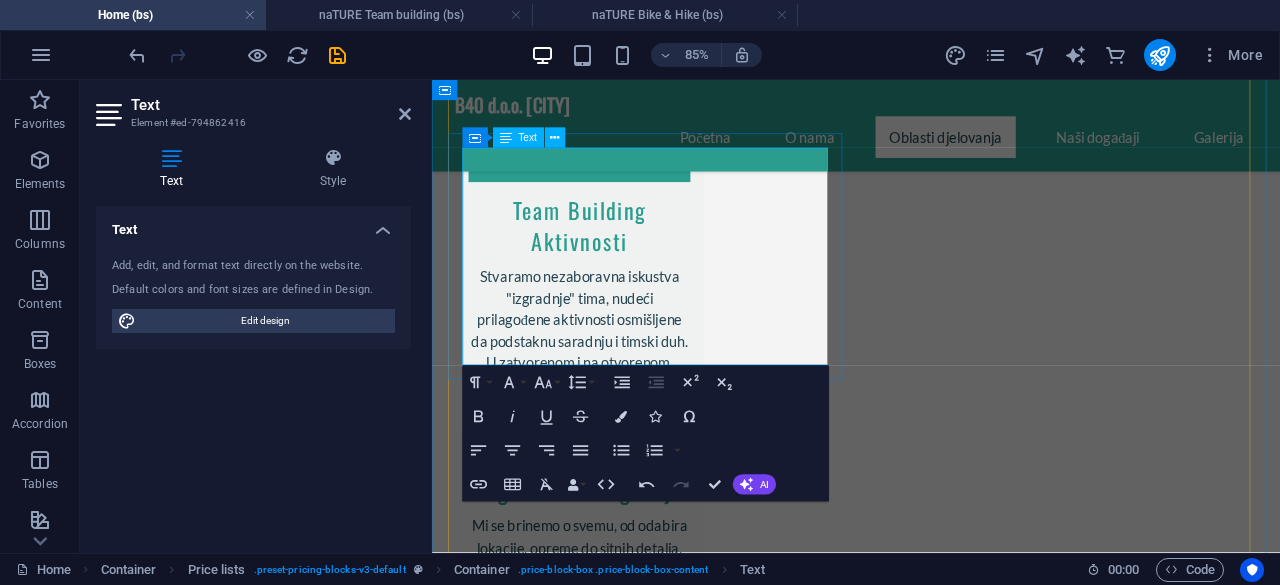 click at bounding box center (691, 1996) 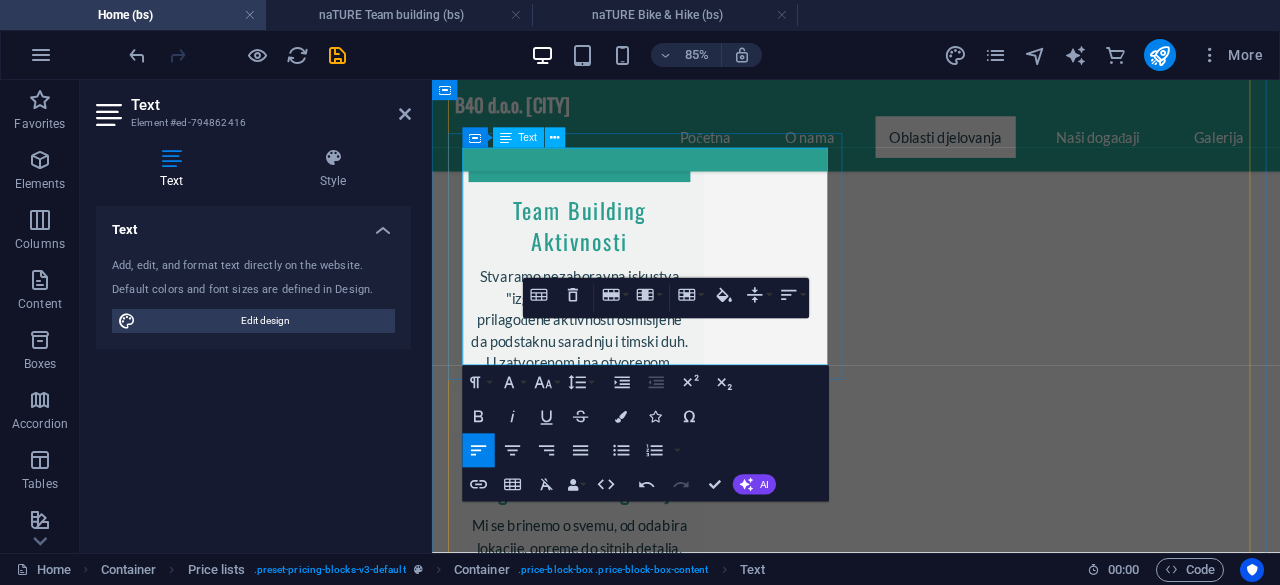scroll, scrollTop: 1888, scrollLeft: 0, axis: vertical 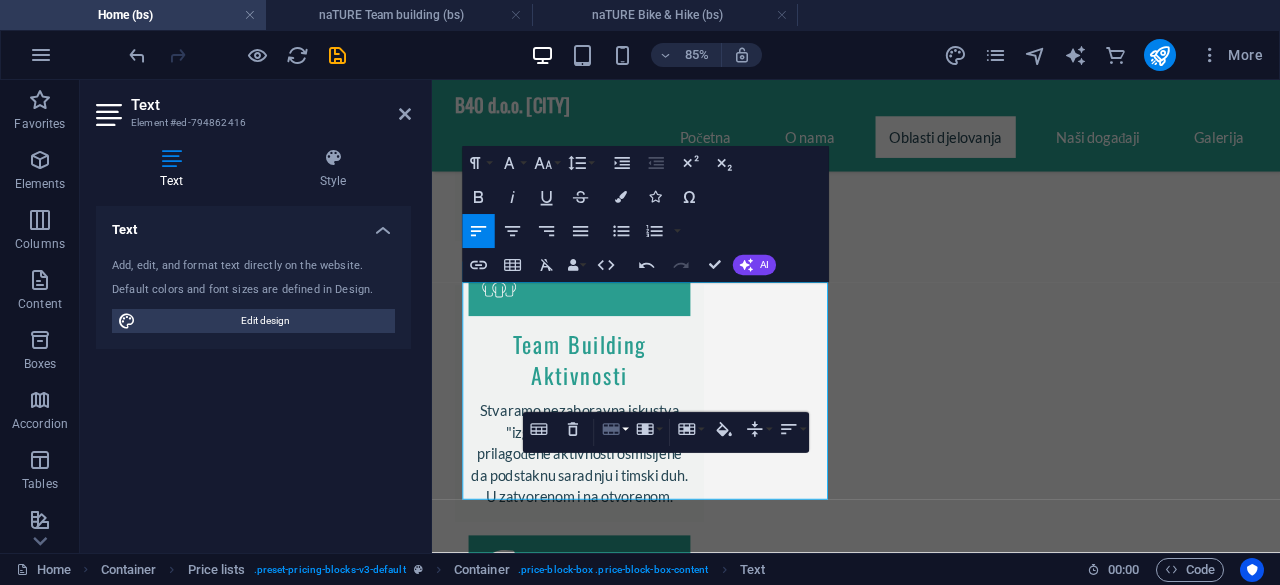 click on "Row" at bounding box center (615, 429) 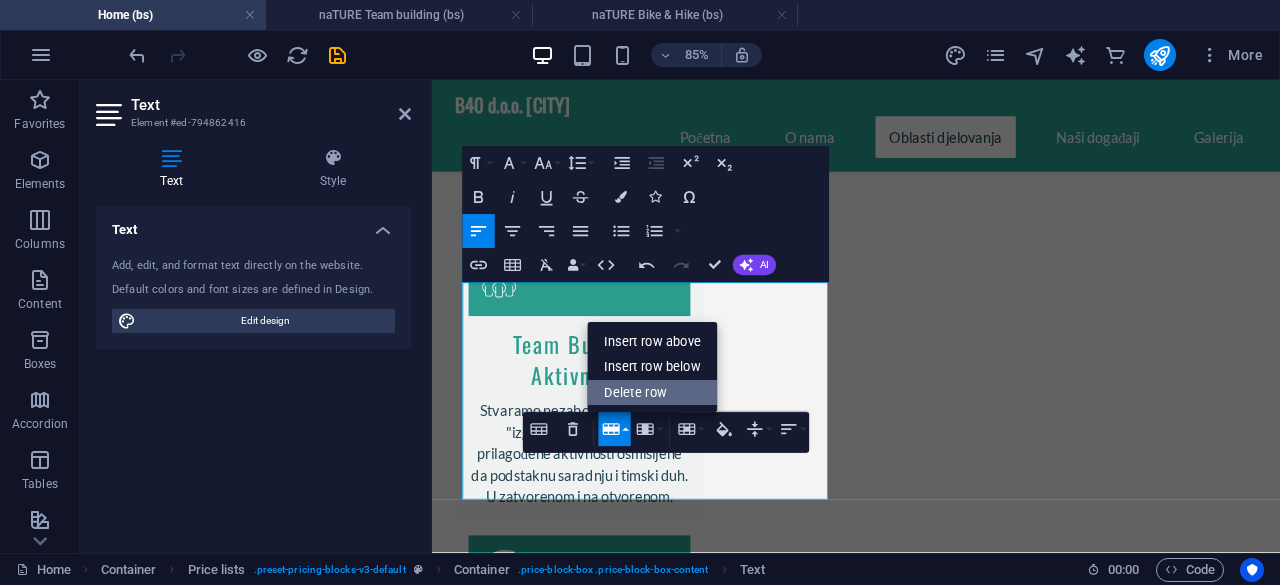 click on "Delete row" at bounding box center (653, 393) 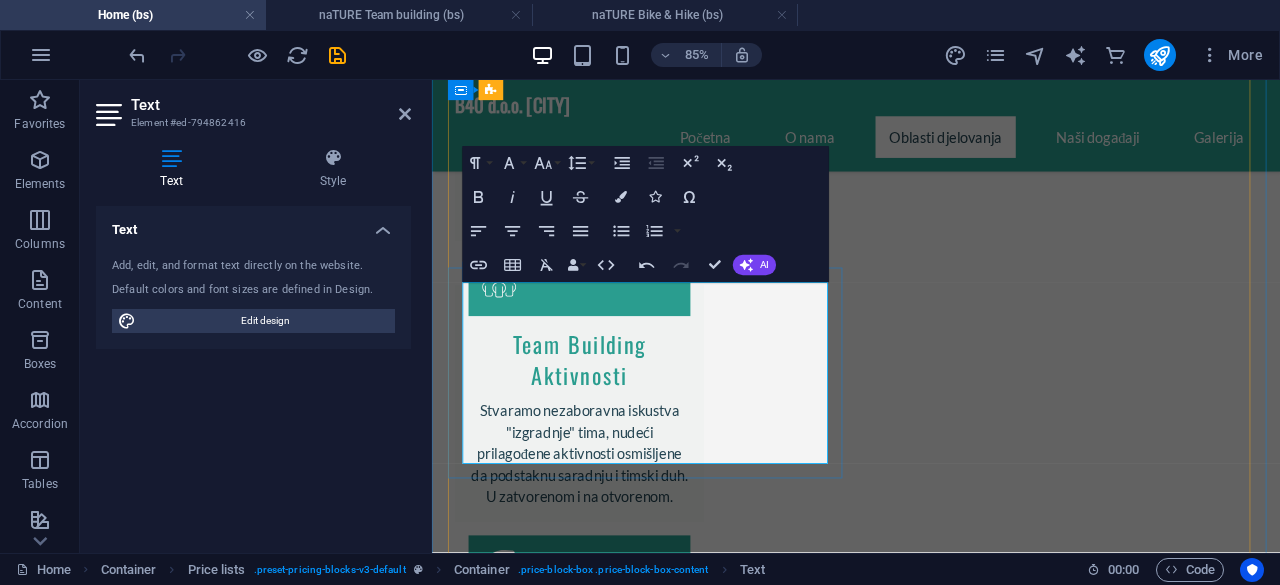 click on "Indoor aktivnosti (Ice-breaker games, Trivia quiz, Karaoke, Bingo...)" at bounding box center (691, 1991) 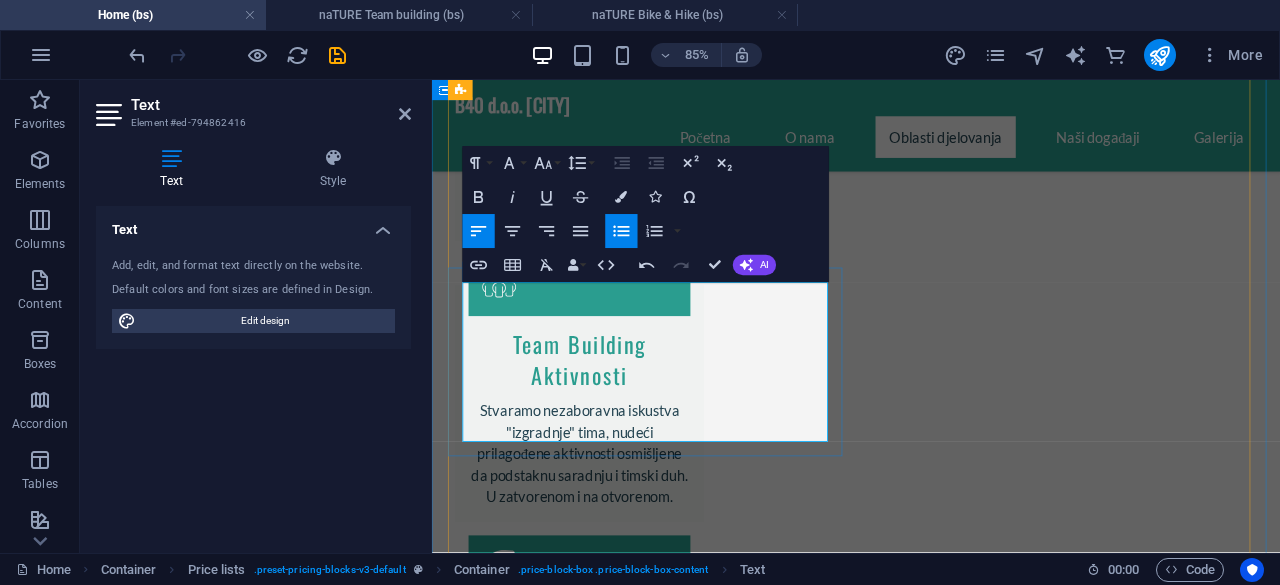 click on "Outdoor aktivnosti (Potraga za blagom, Igre bez granica, Funkionalni trening...)" at bounding box center [698, 2073] 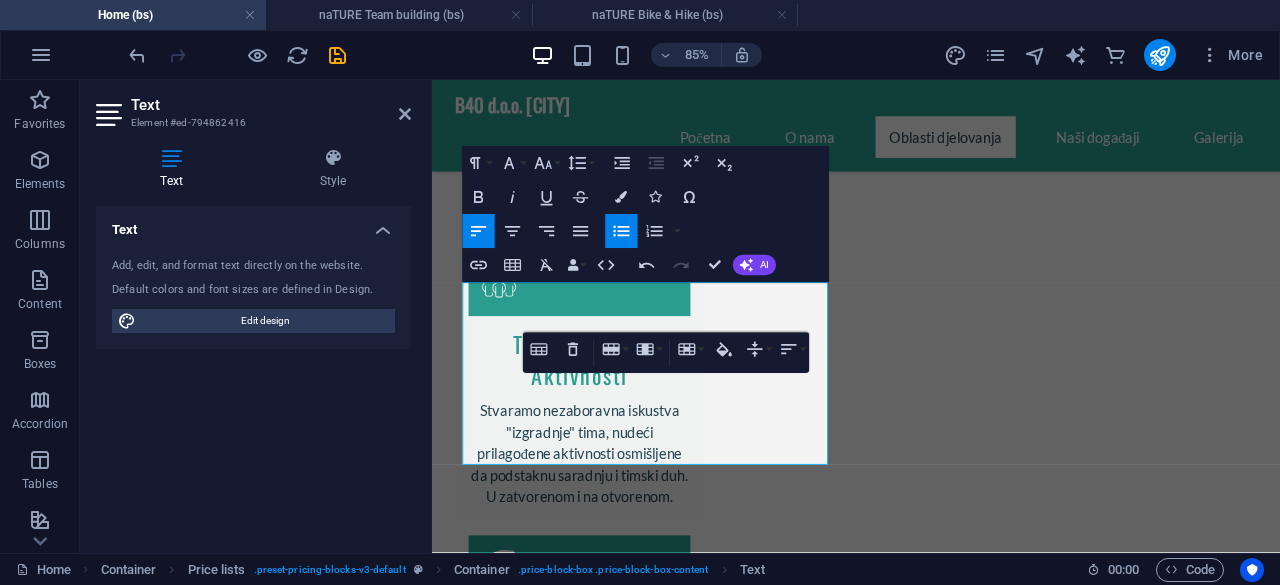 click 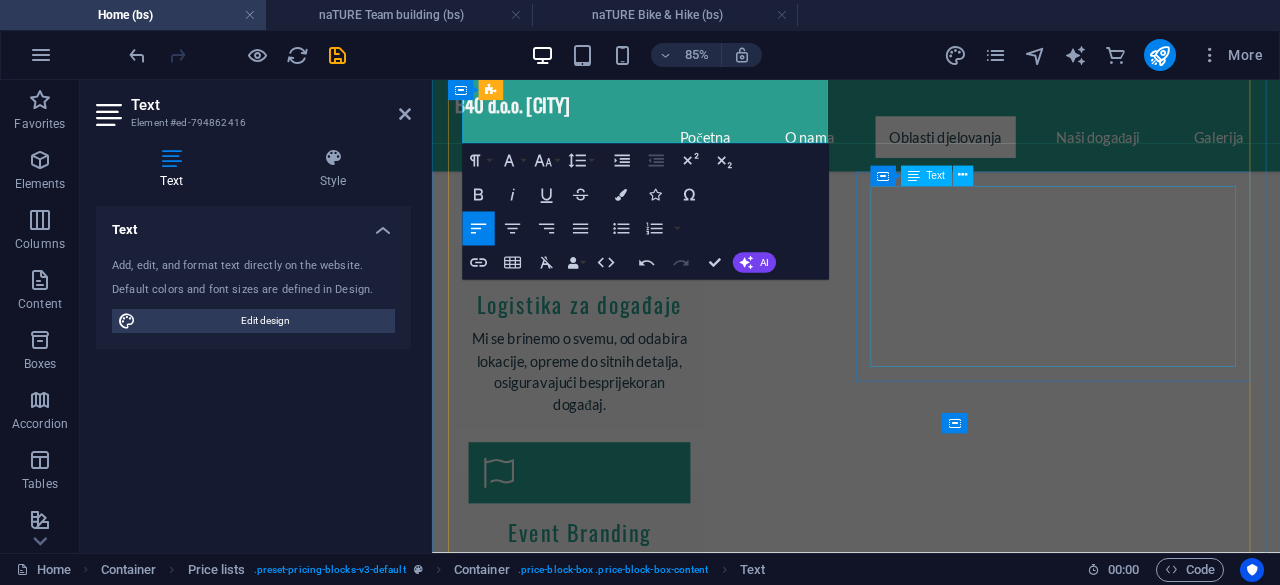 scroll, scrollTop: 2435, scrollLeft: 0, axis: vertical 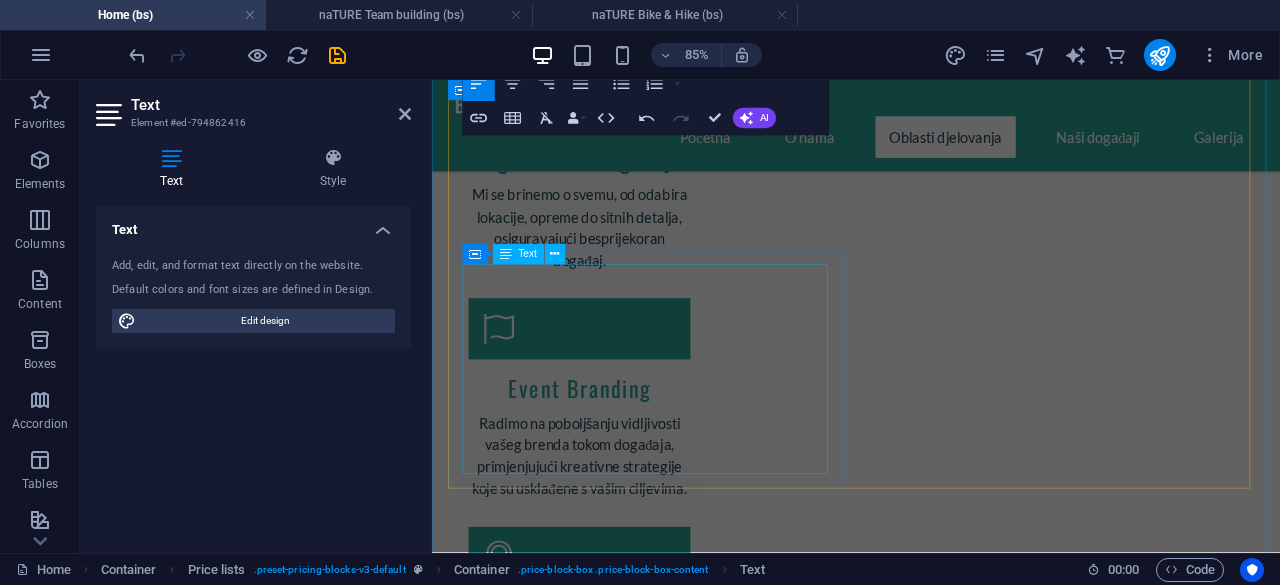 click on "Sportske manifestcije "Family day" Promocije proizvoda" at bounding box center (562, 2027) 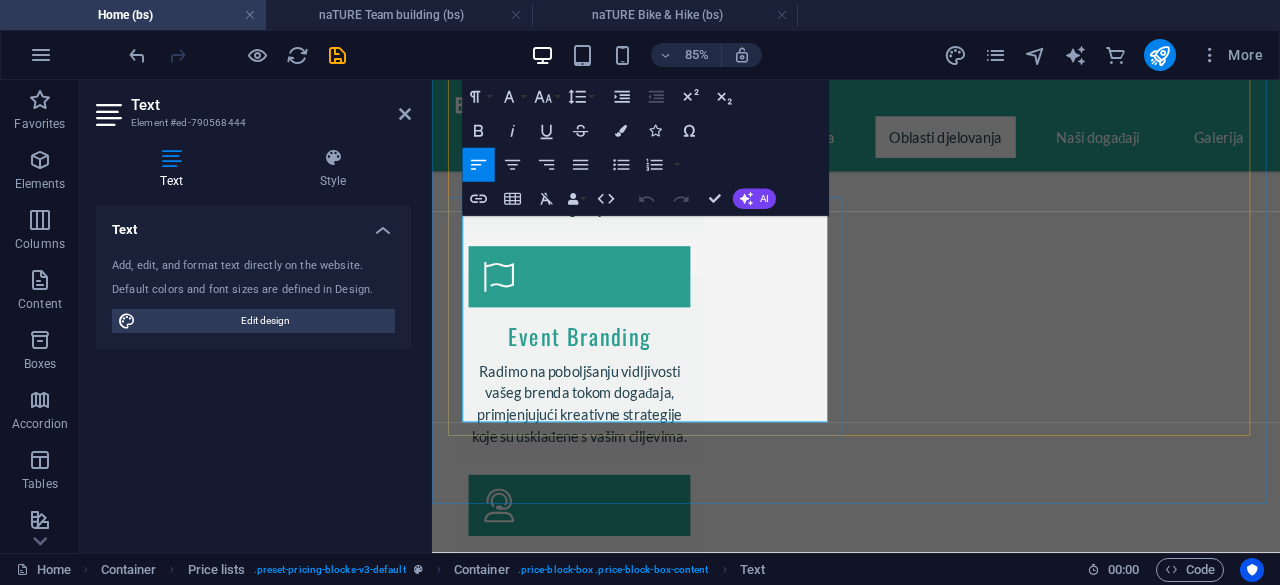 scroll, scrollTop: 2418, scrollLeft: 0, axis: vertical 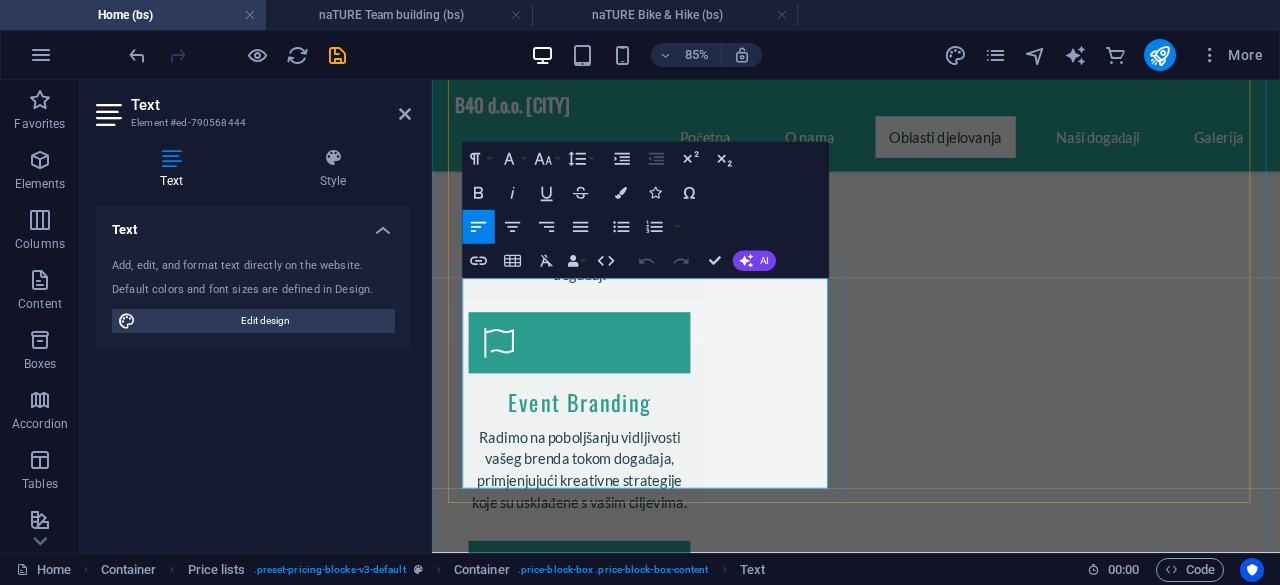 click on "Sportske manifestcije" at bounding box center [571, 1944] 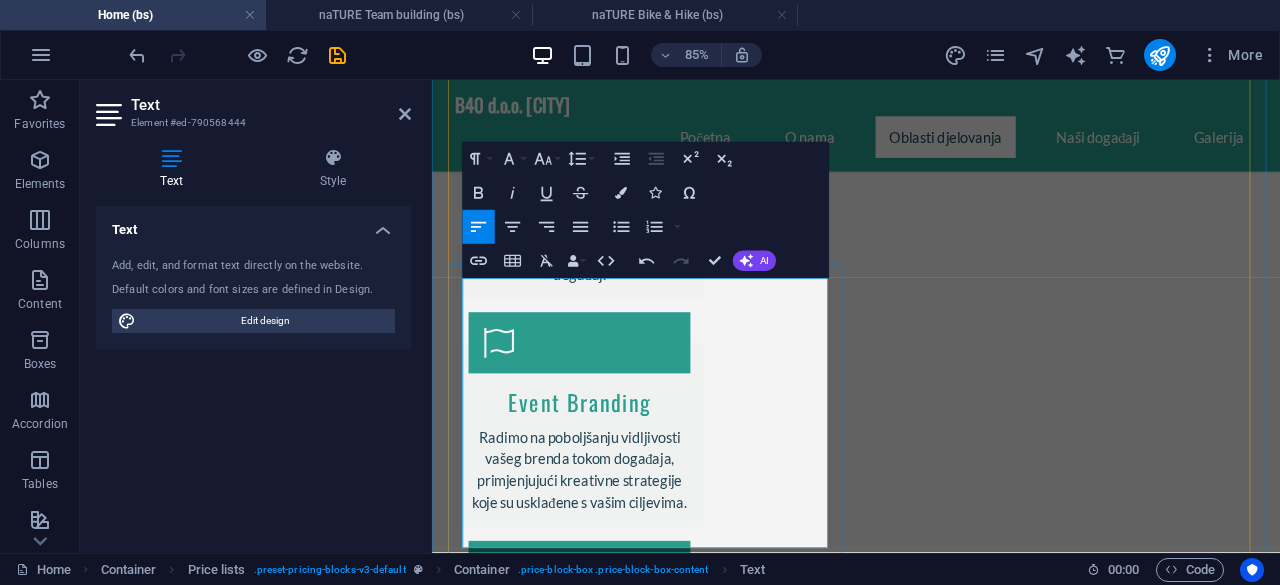 click at bounding box center (563, 2132) 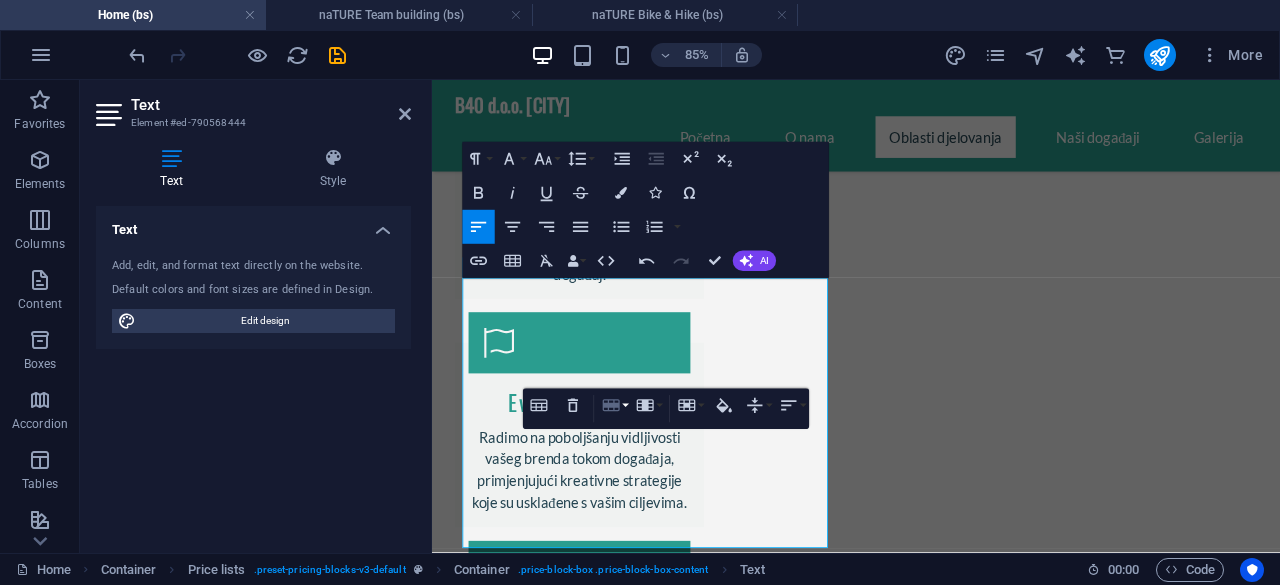 click on "Row" at bounding box center (615, 405) 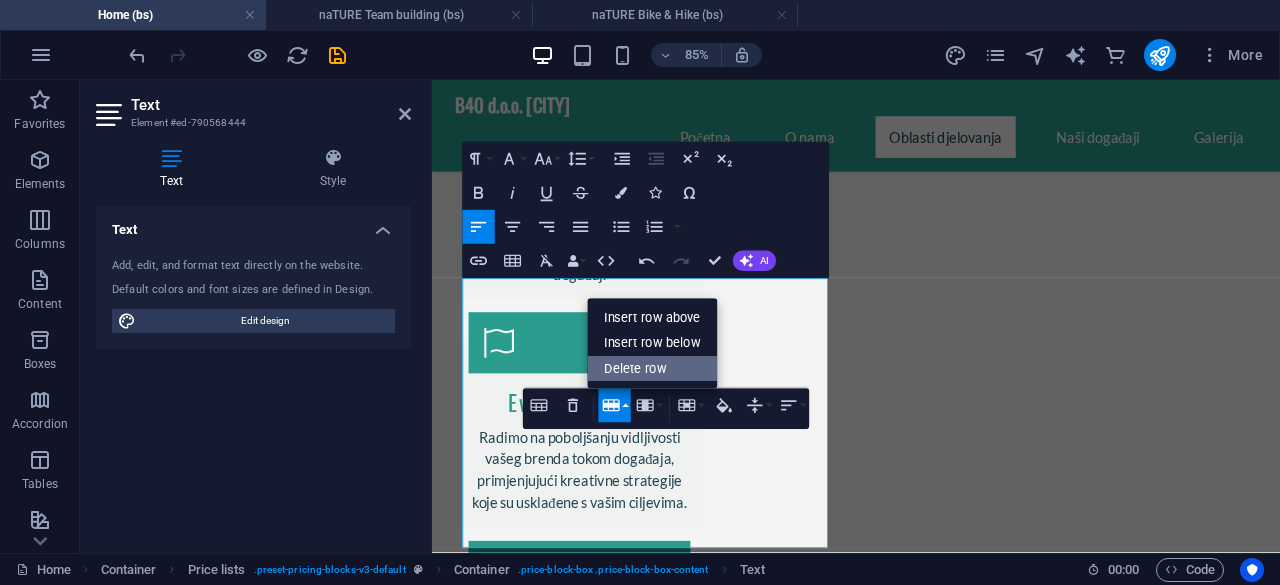 click on "Delete row" at bounding box center [652, 369] 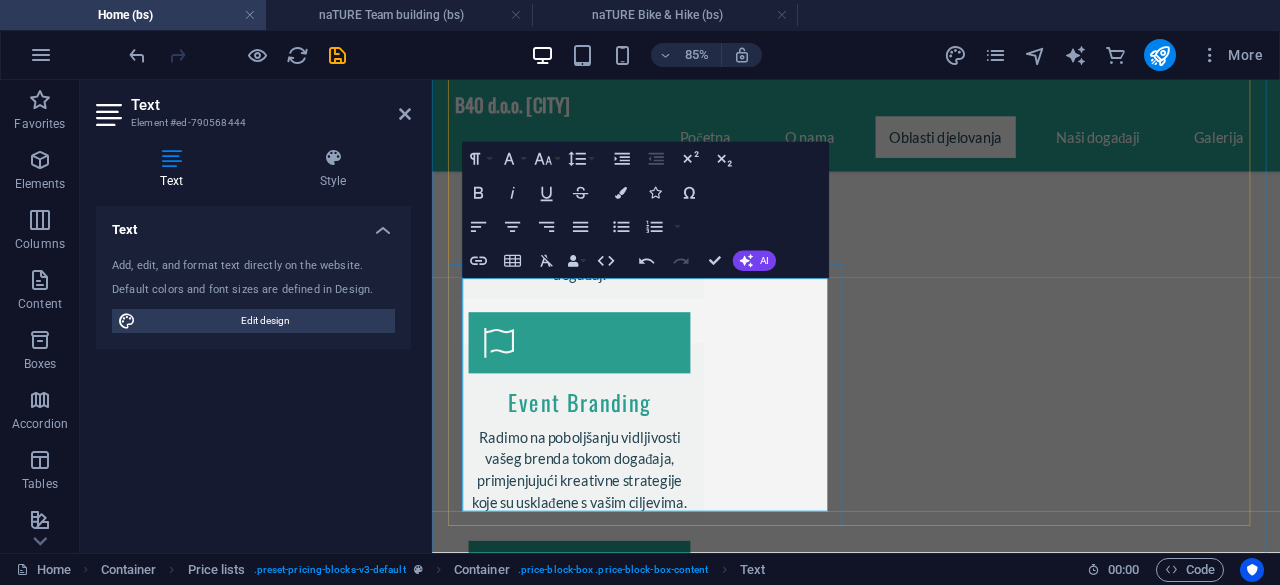 click at bounding box center [563, 2132] 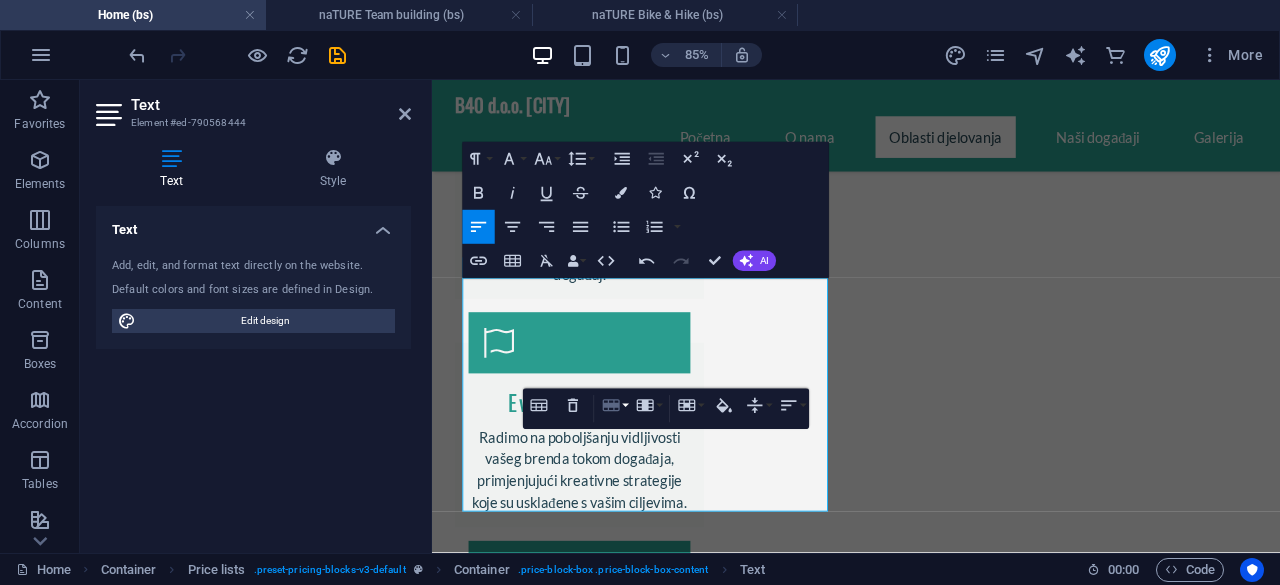 click on "Row" at bounding box center (615, 405) 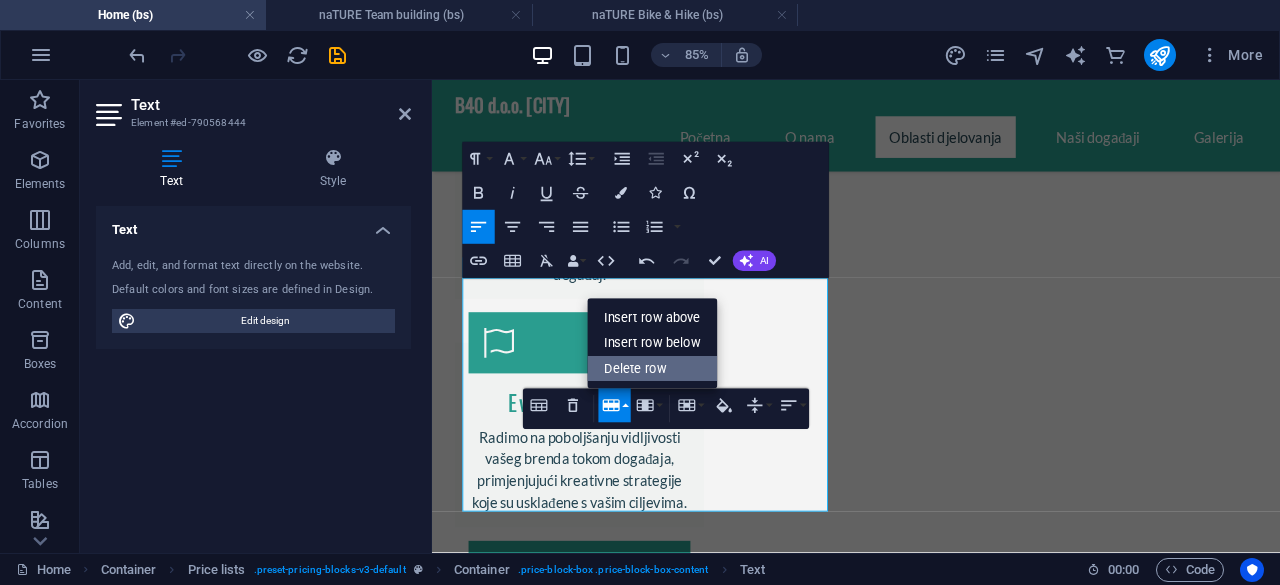 click on "Delete row" at bounding box center (652, 369) 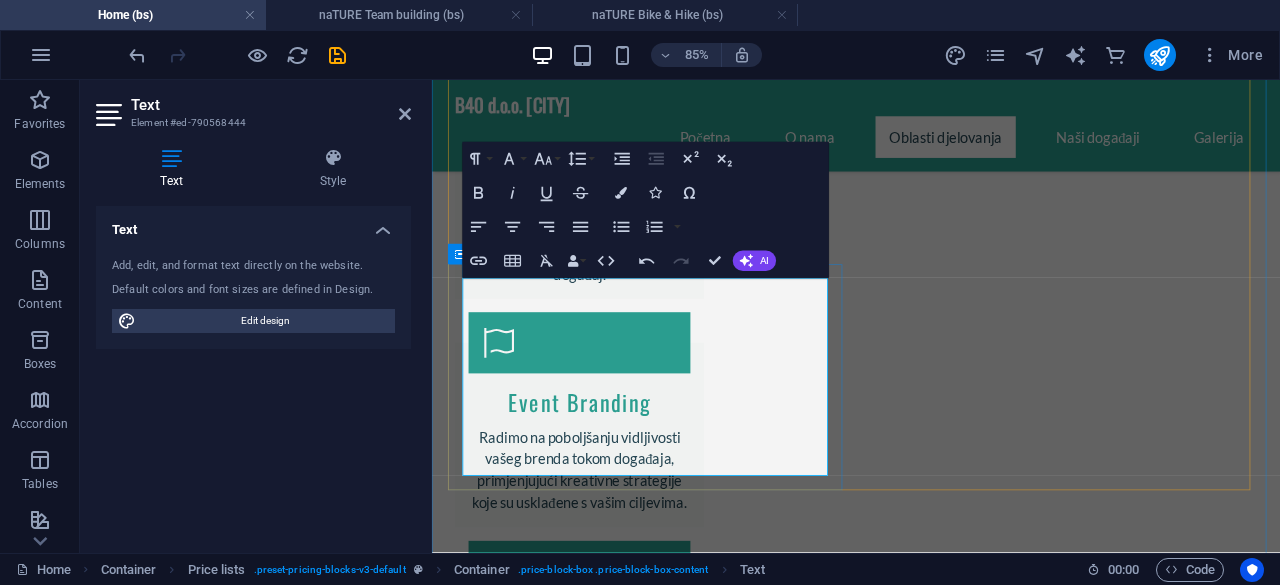 drag, startPoint x: 516, startPoint y: 381, endPoint x: 461, endPoint y: 339, distance: 69.2026 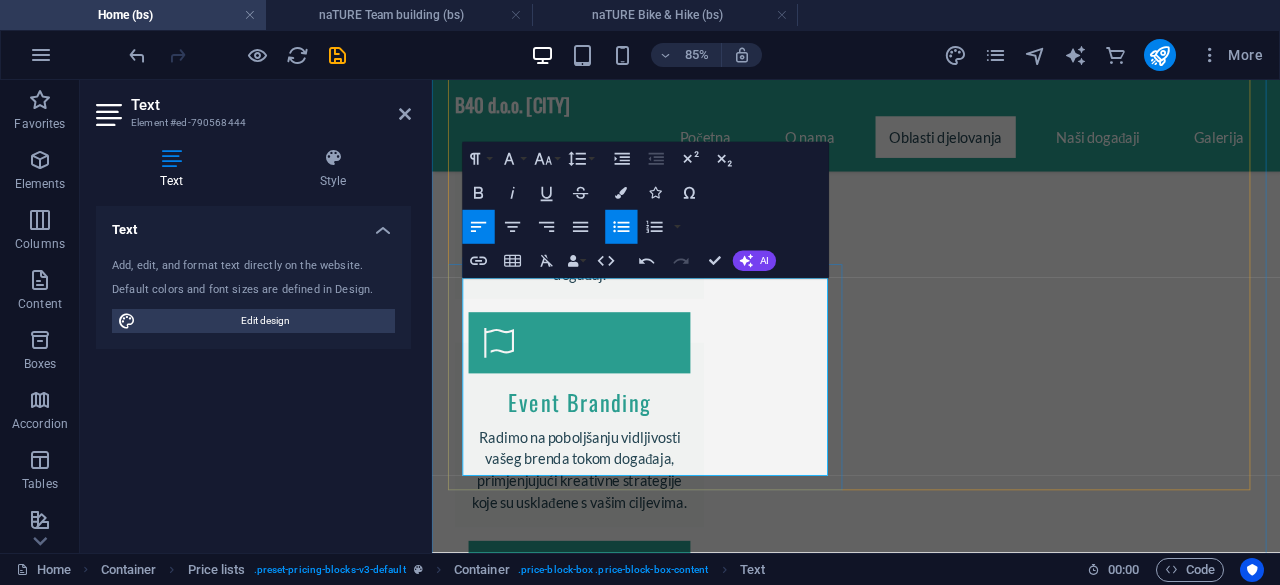 click at bounding box center [571, 1979] 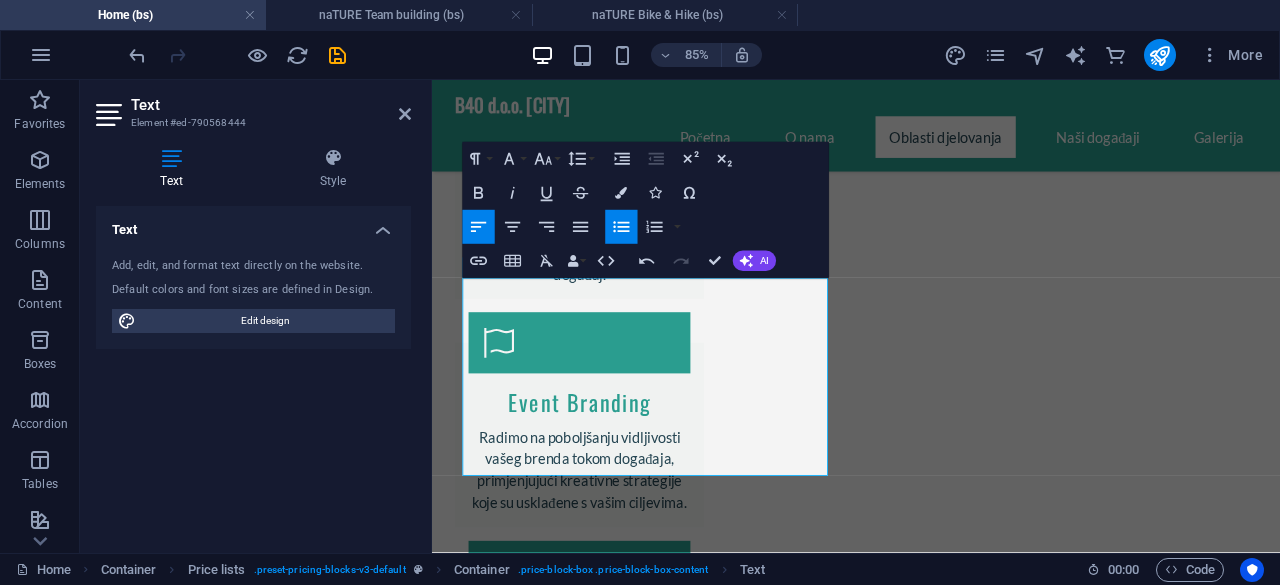 click 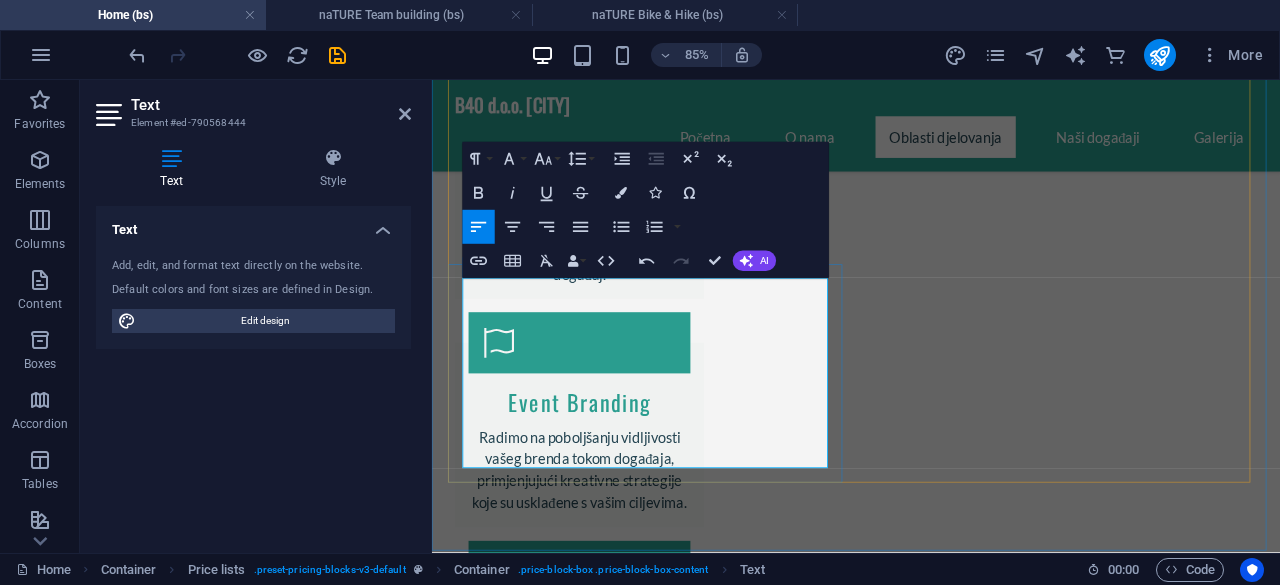 click at bounding box center [571, 1970] 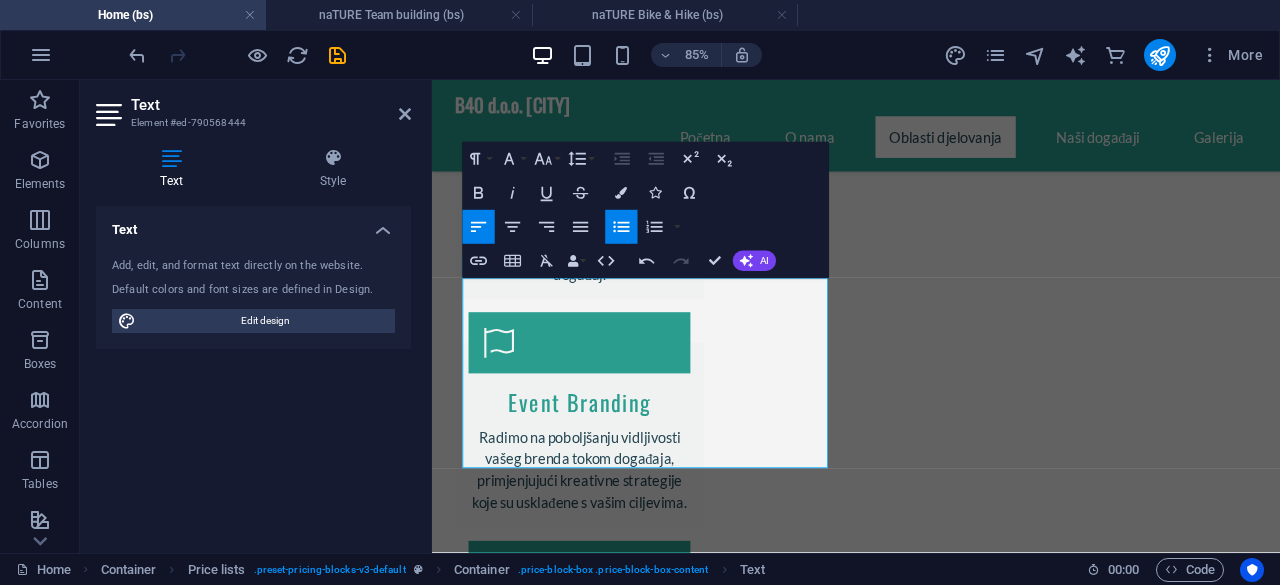 click 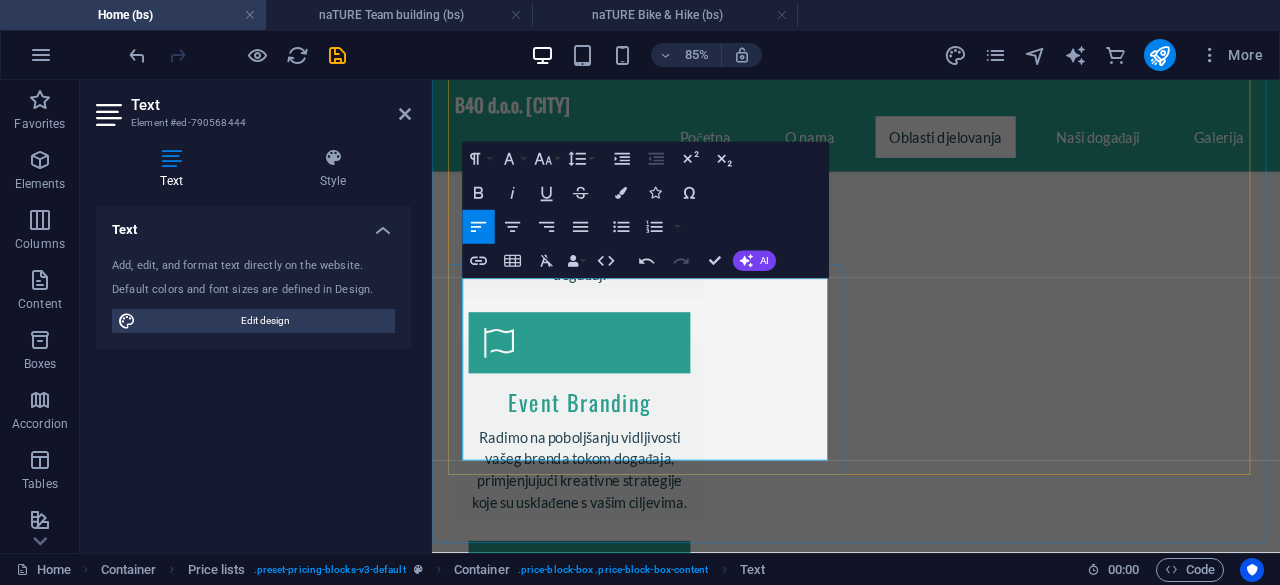 click on "Sportske manifestcije" at bounding box center [571, 1995] 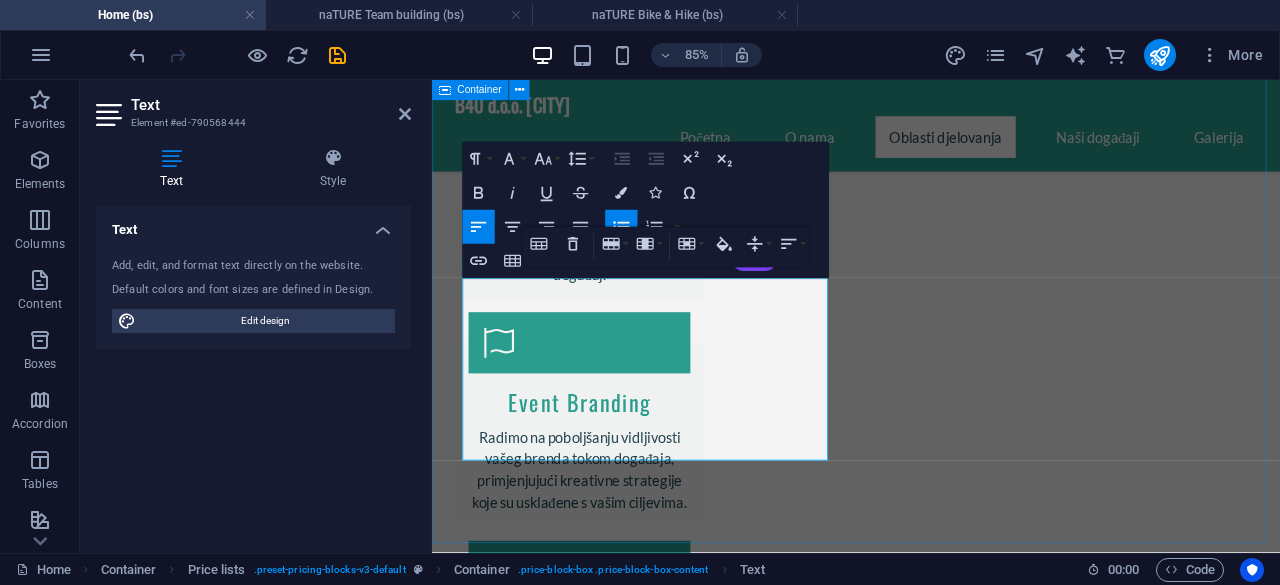 click on "[MONTH] [DAY], [YEAR] [HOUR]:[MINUTE] [AM/PM]" at bounding box center [931, 1593] 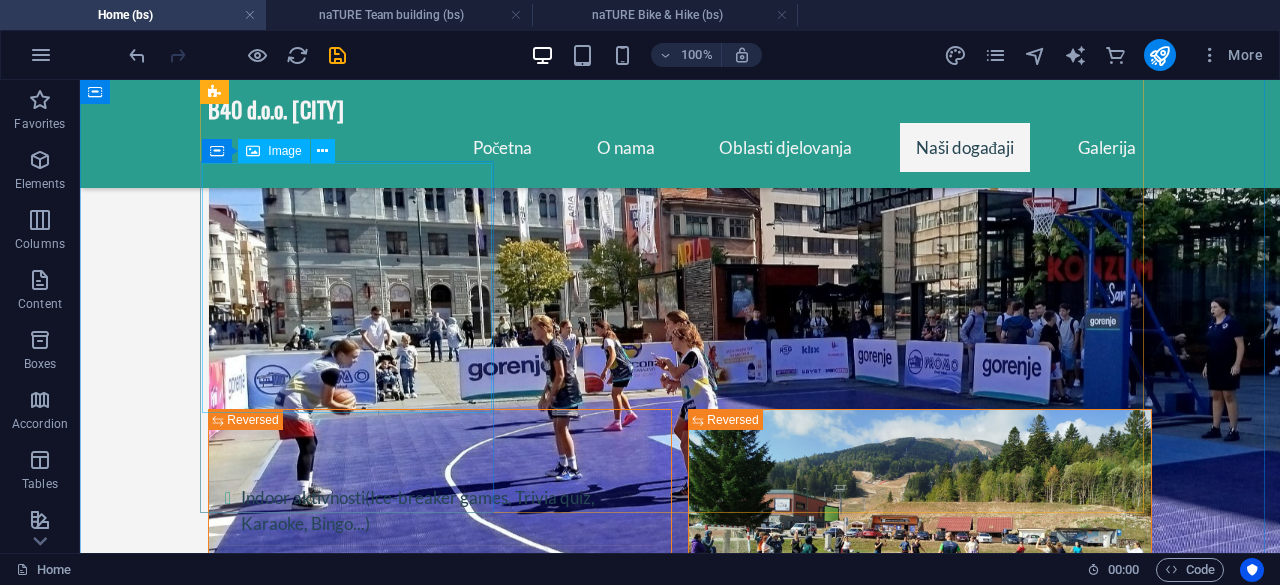 scroll, scrollTop: 3380, scrollLeft: 0, axis: vertical 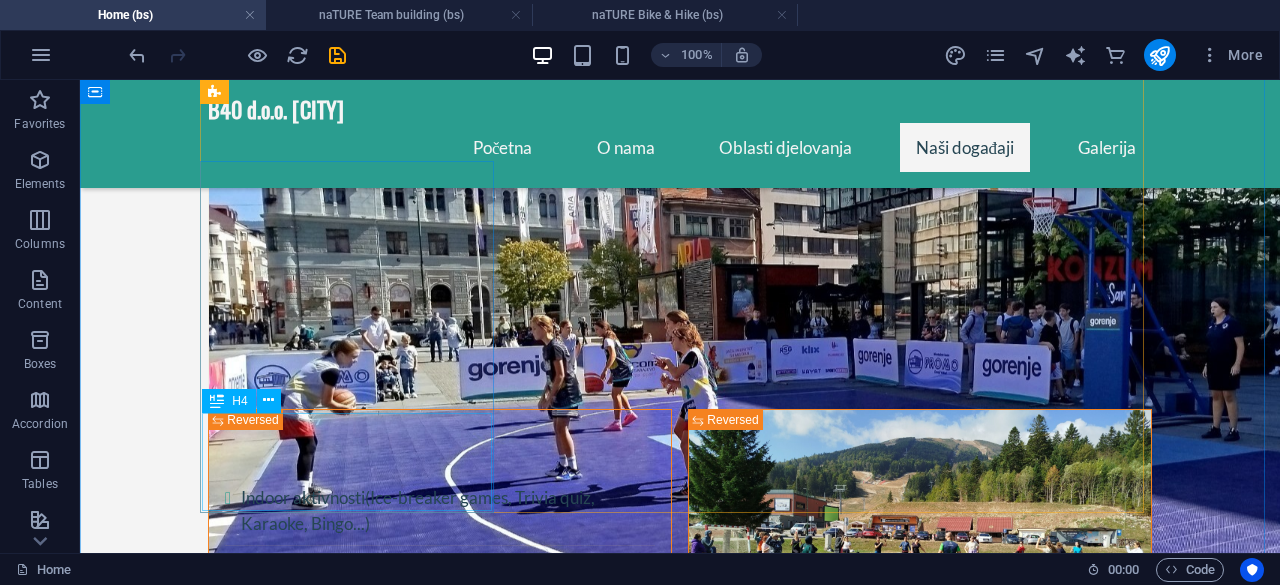 click on "Međunarodno ski takmičenje menadžera" at bounding box center [354, 2723] 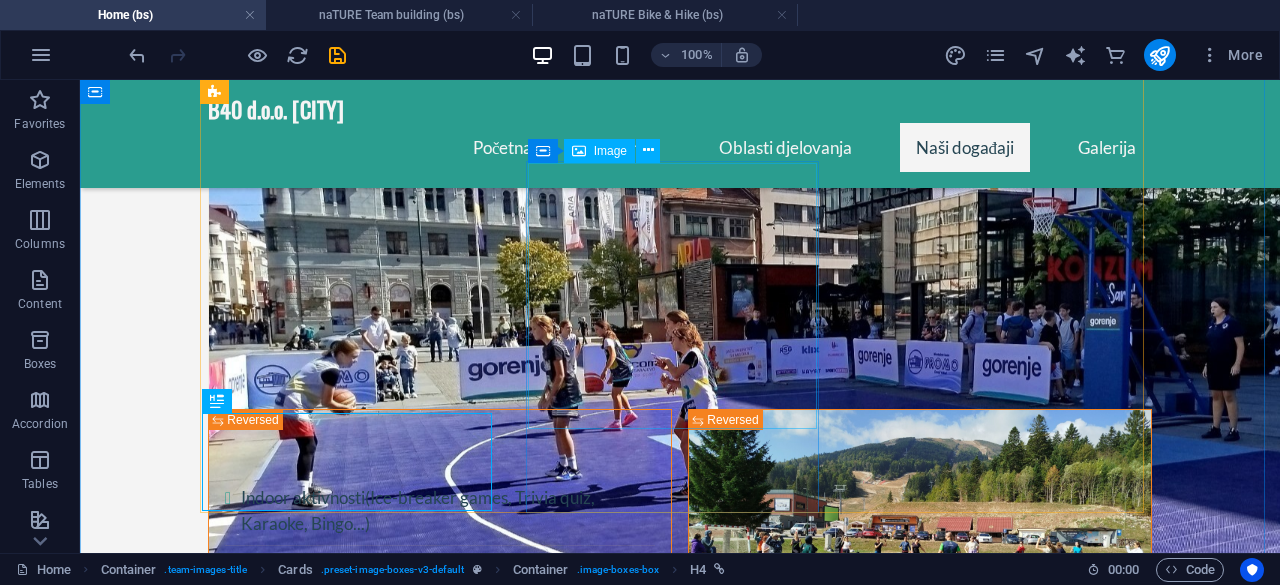 click at bounding box center [354, 2925] 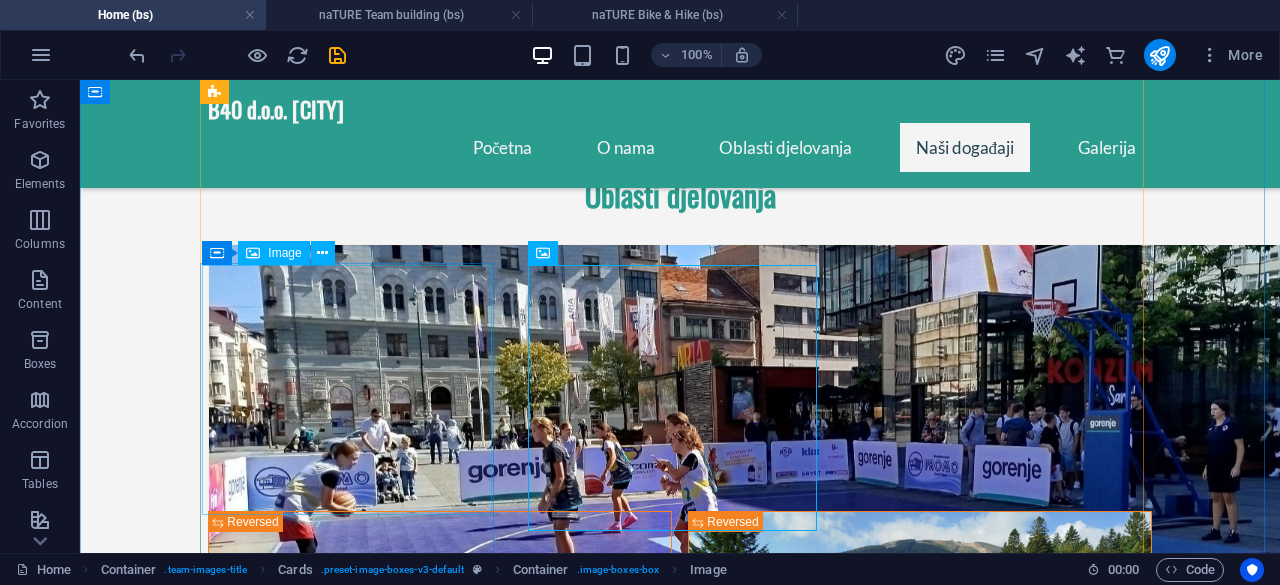 scroll, scrollTop: 3276, scrollLeft: 0, axis: vertical 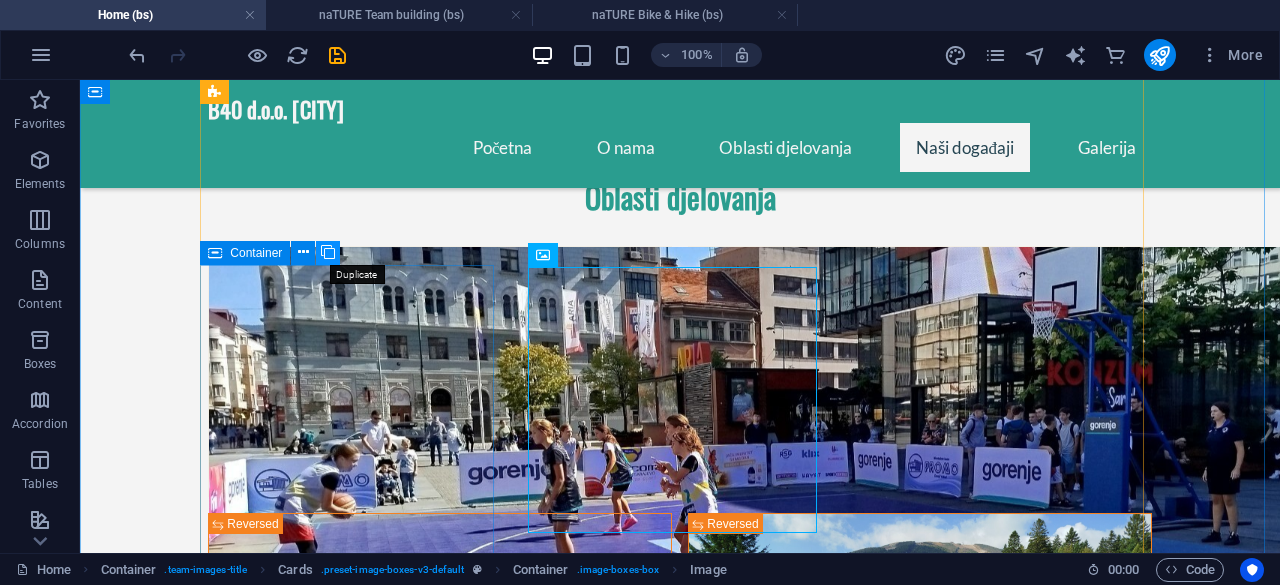 click at bounding box center [328, 252] 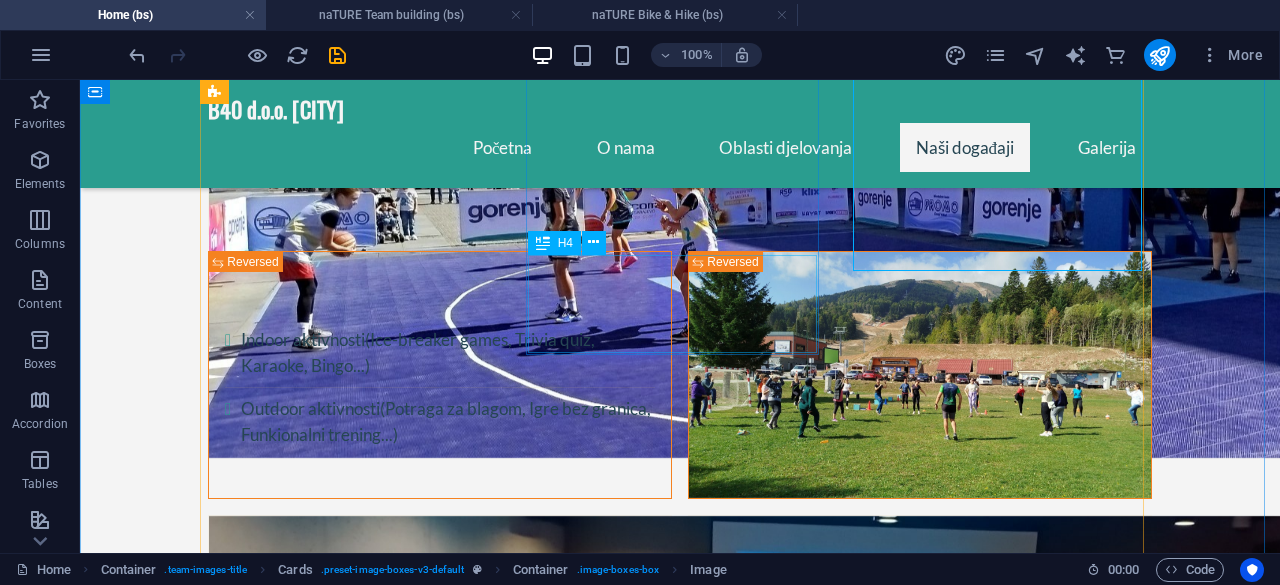 scroll, scrollTop: 3458, scrollLeft: 0, axis: vertical 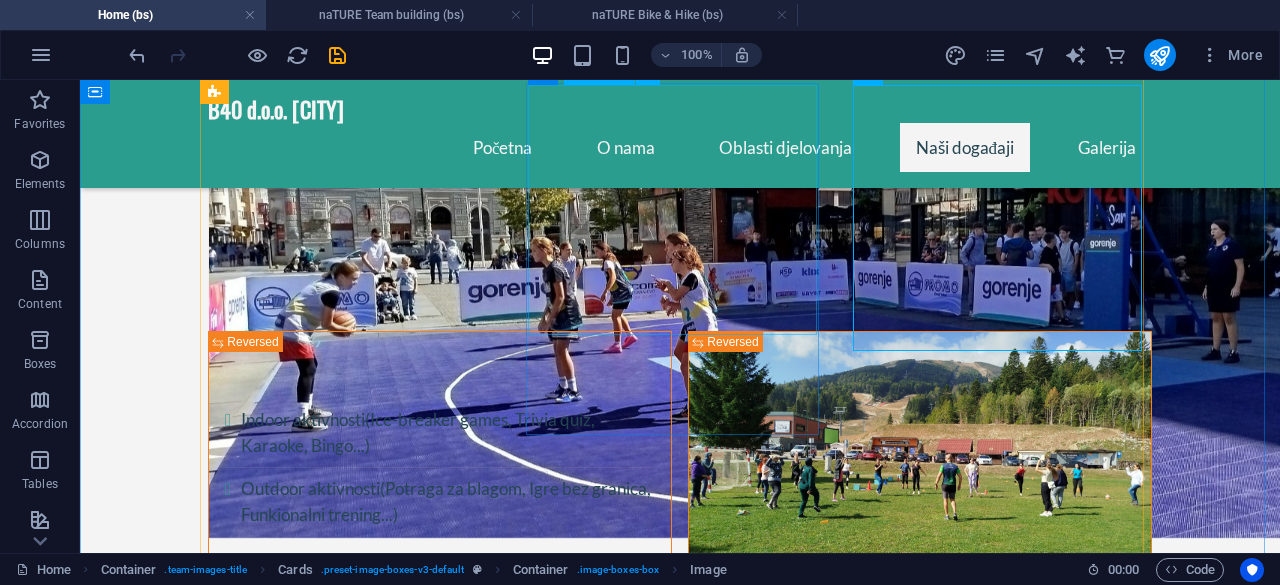click at bounding box center [354, 2839] 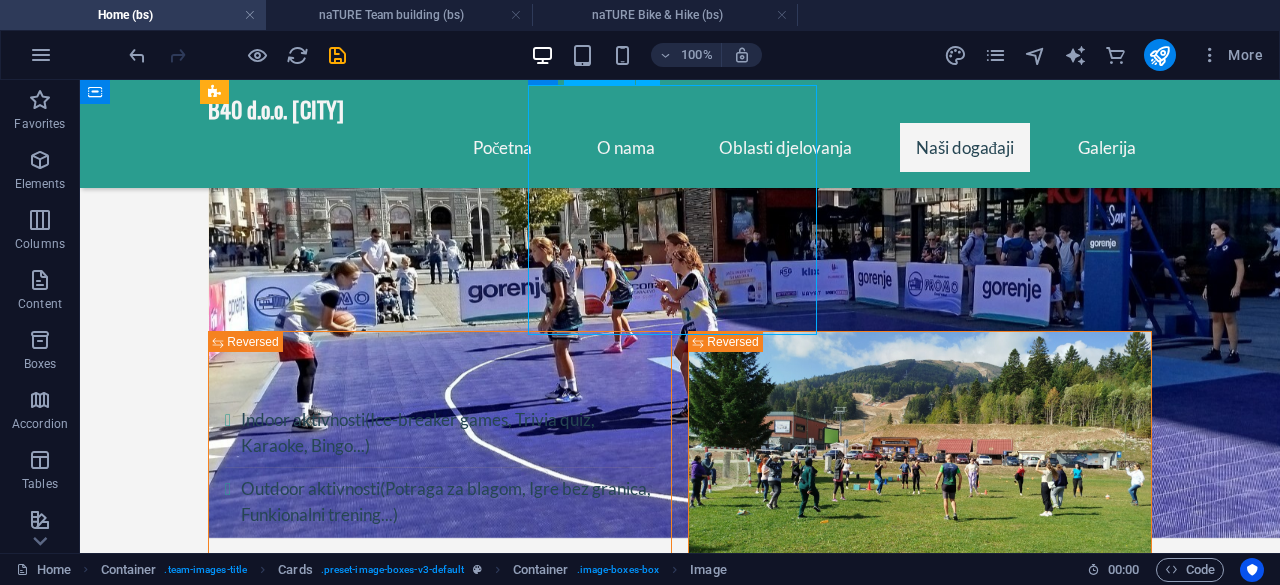 click at bounding box center [354, 2839] 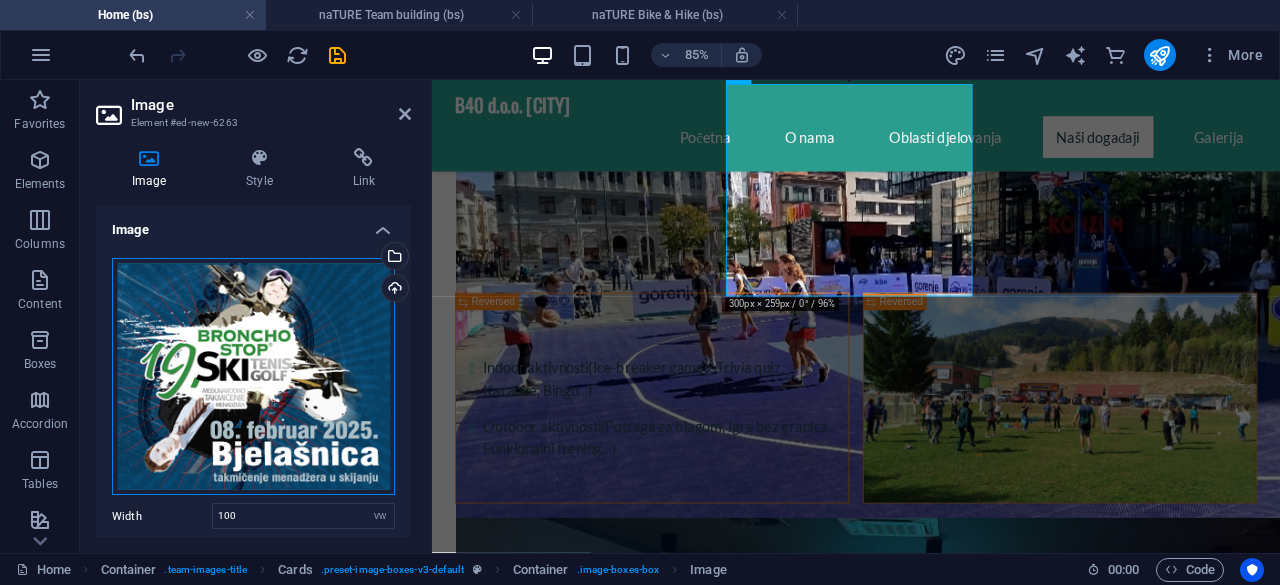 click on "Drag files here, click to choose files or select files from Files or our free stock photos & videos" at bounding box center [253, 377] 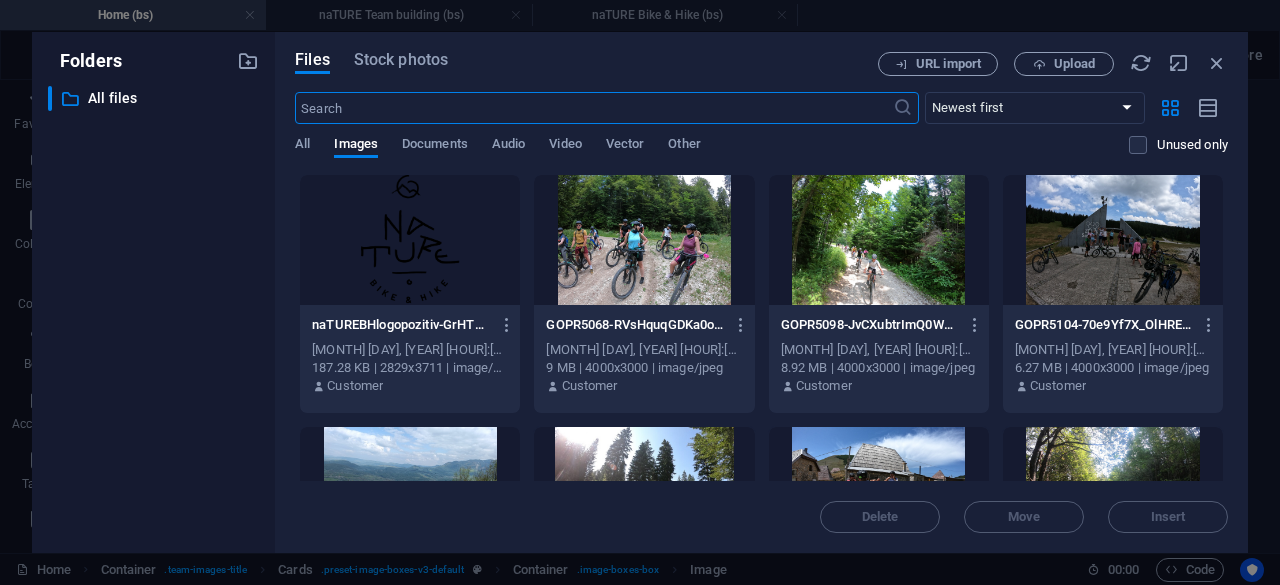 scroll, scrollTop: 3381, scrollLeft: 0, axis: vertical 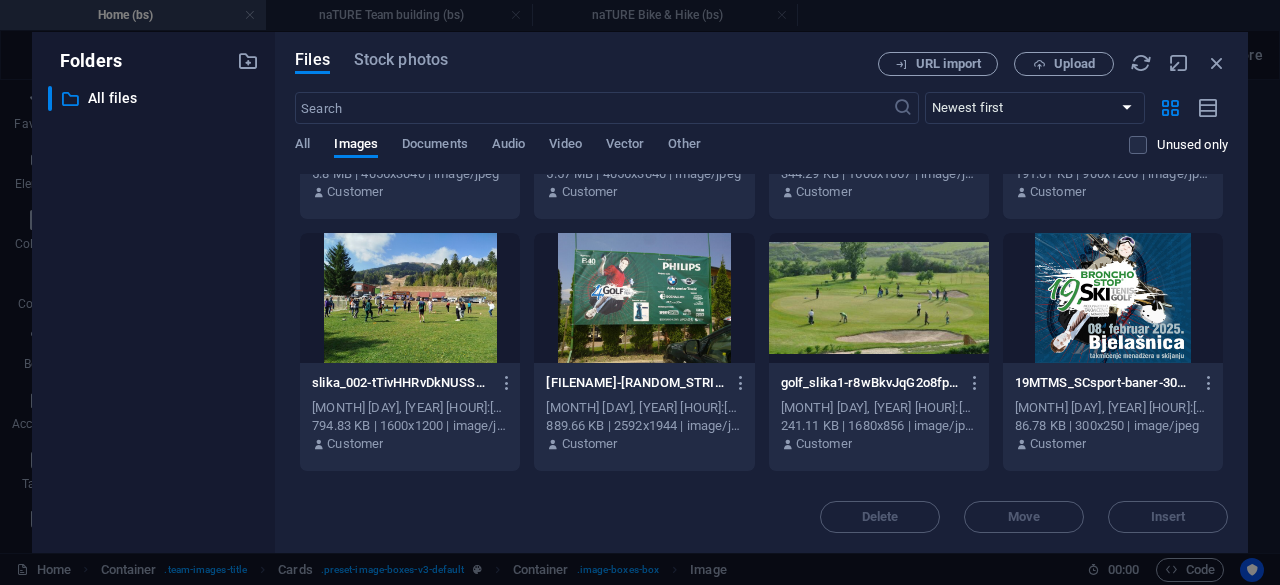 click at bounding box center (644, 298) 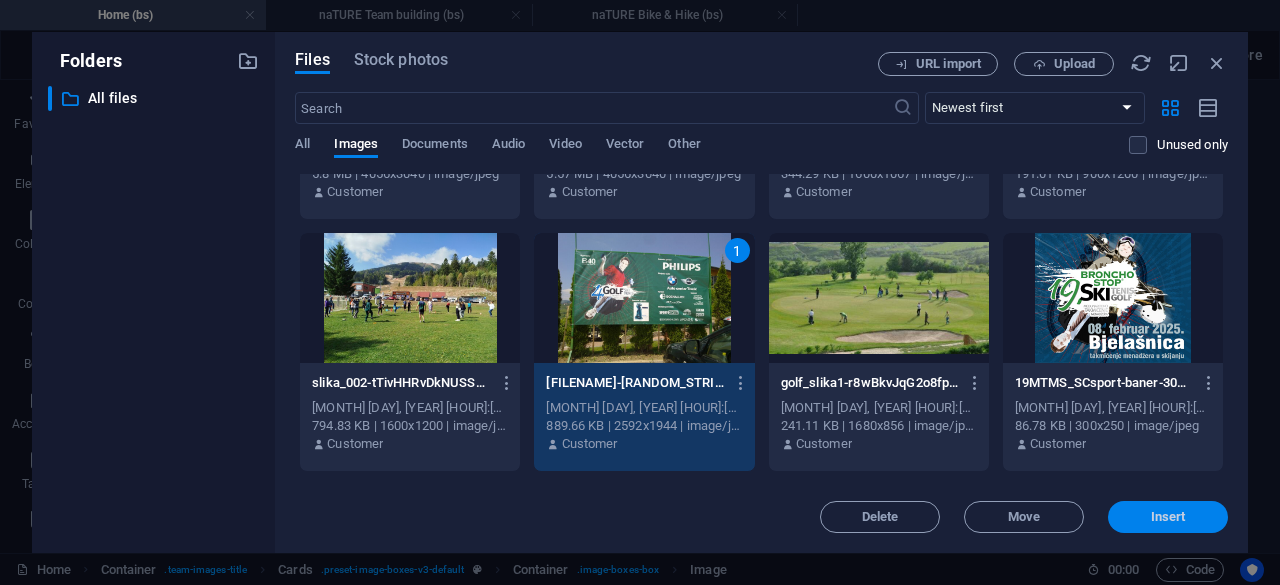 drag, startPoint x: 1170, startPoint y: 507, endPoint x: 549, endPoint y: 395, distance: 631.01904 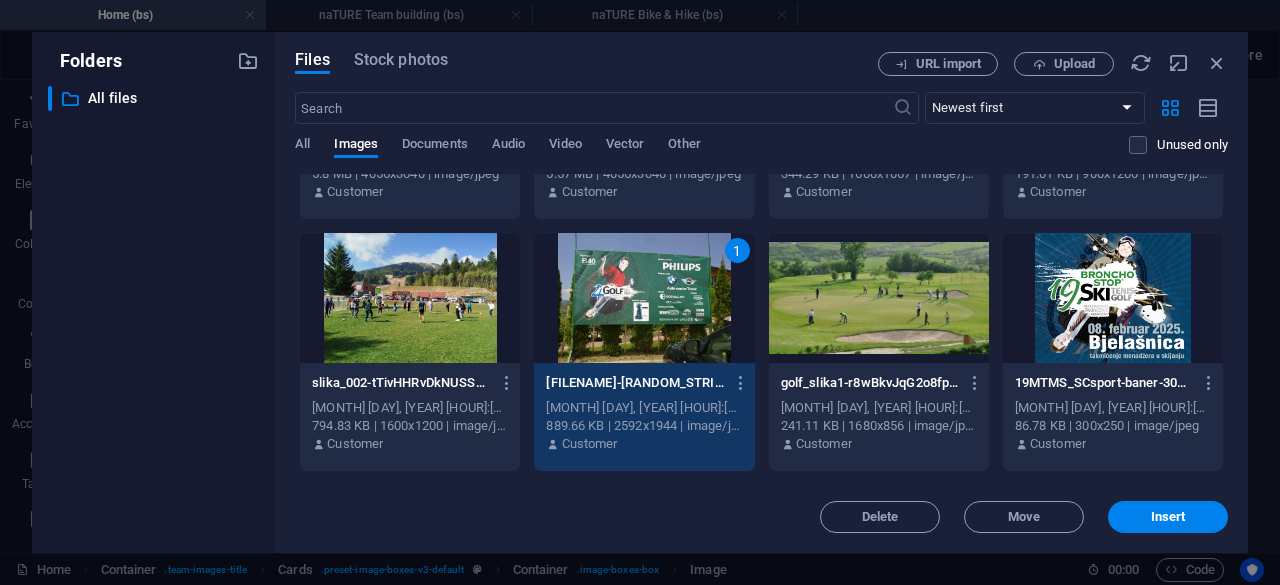 scroll, scrollTop: 3458, scrollLeft: 0, axis: vertical 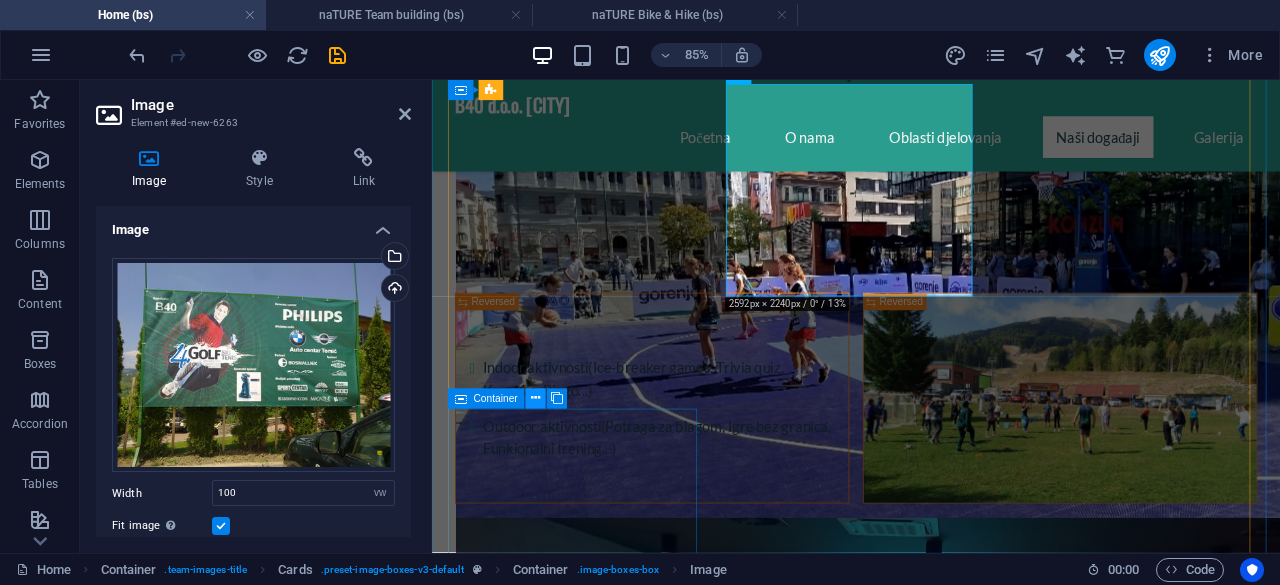 click at bounding box center (535, 398) 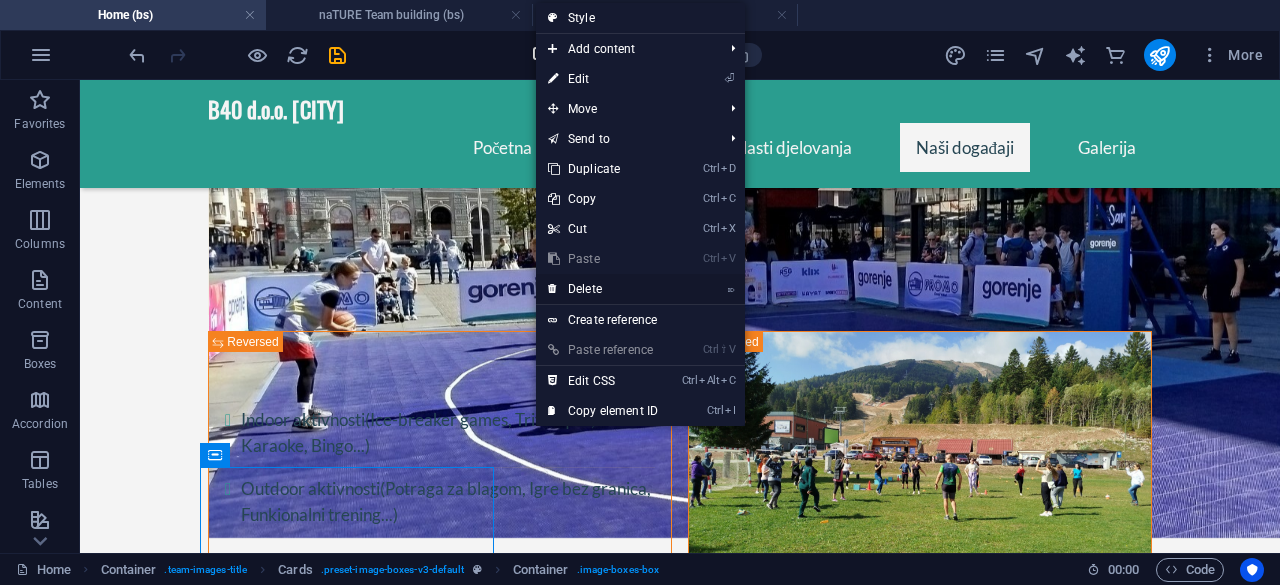 click on "⌦  Delete" at bounding box center (603, 289) 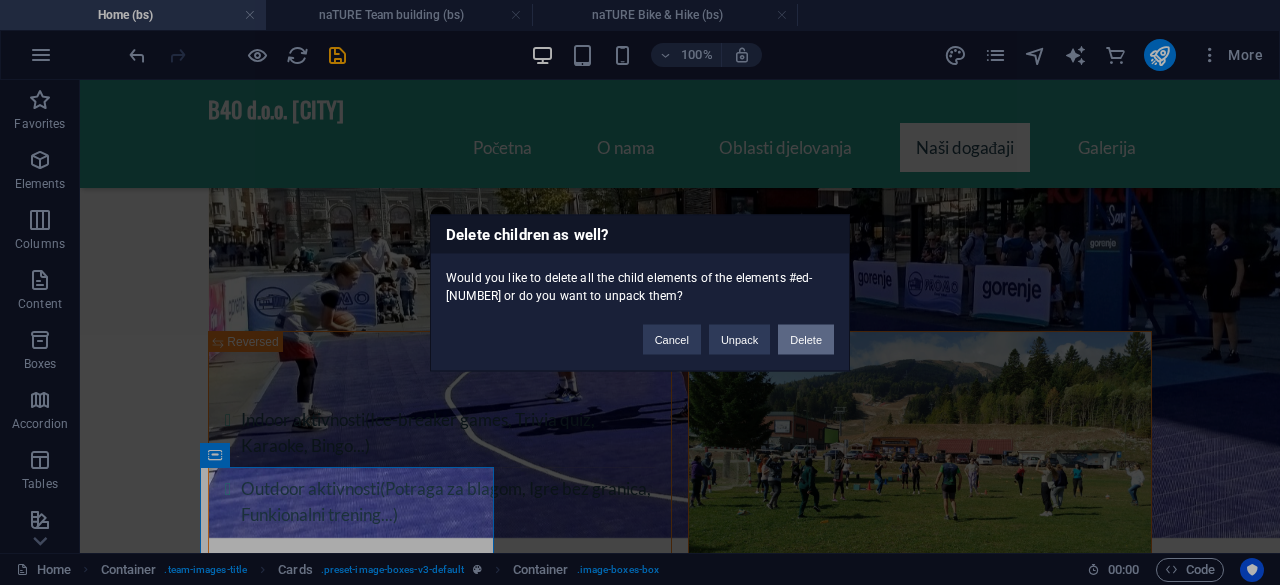 click on "Delete" at bounding box center [806, 339] 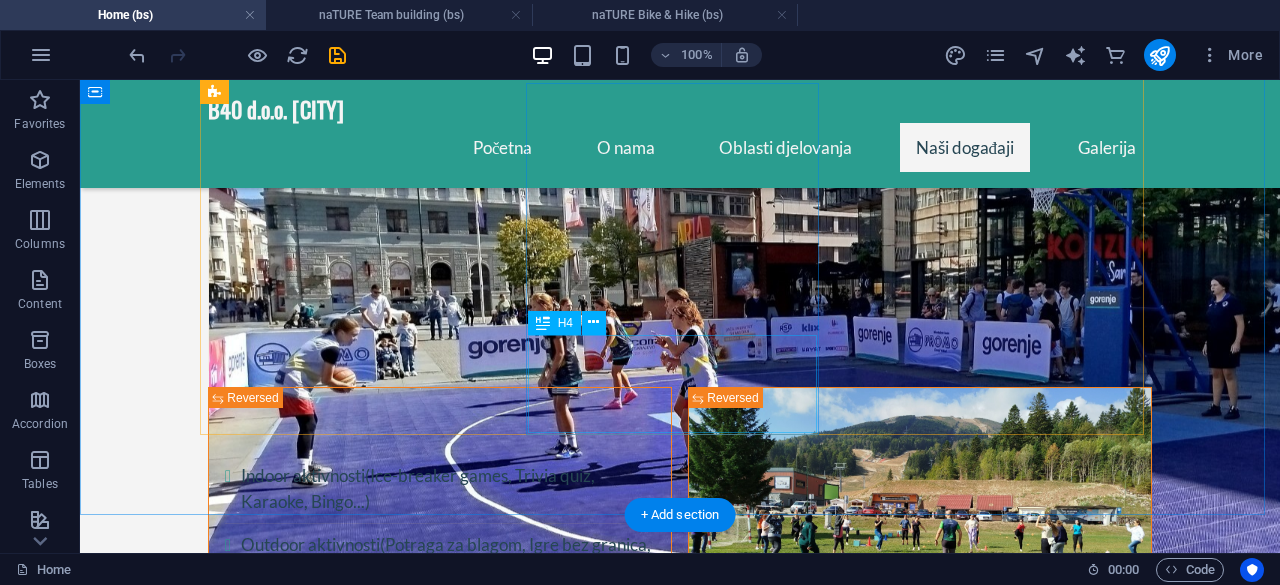 scroll, scrollTop: 3358, scrollLeft: 0, axis: vertical 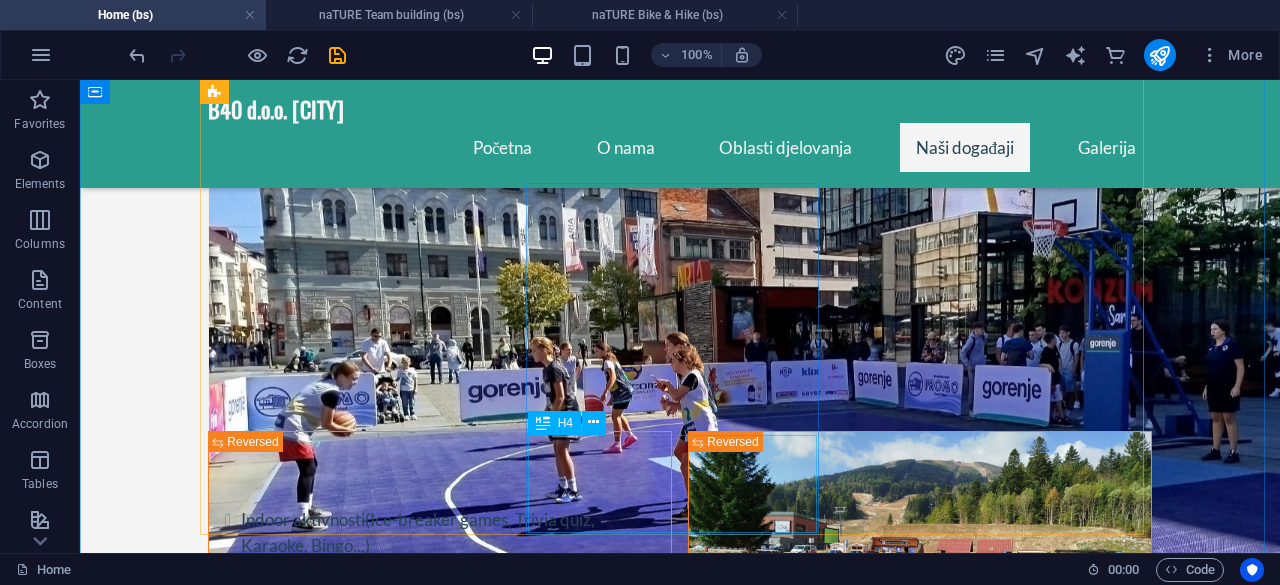 click on "Međunarodno ski takmičenje menadžera" at bounding box center (354, 3113) 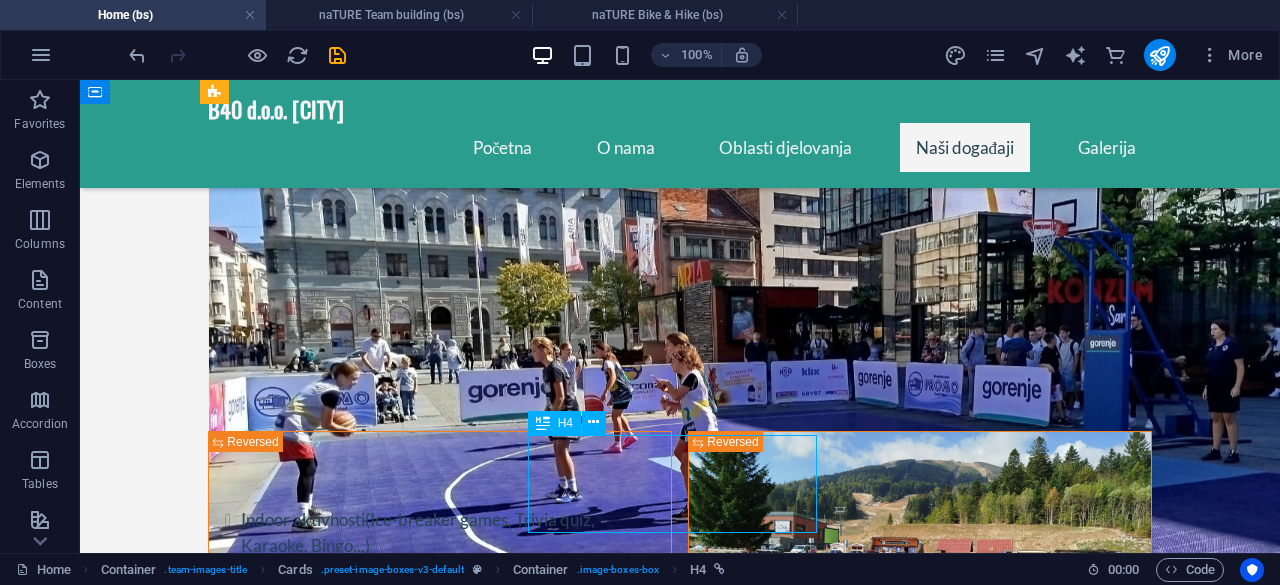 click on "Međunarodno ski takmičenje menadžera" at bounding box center (354, 3113) 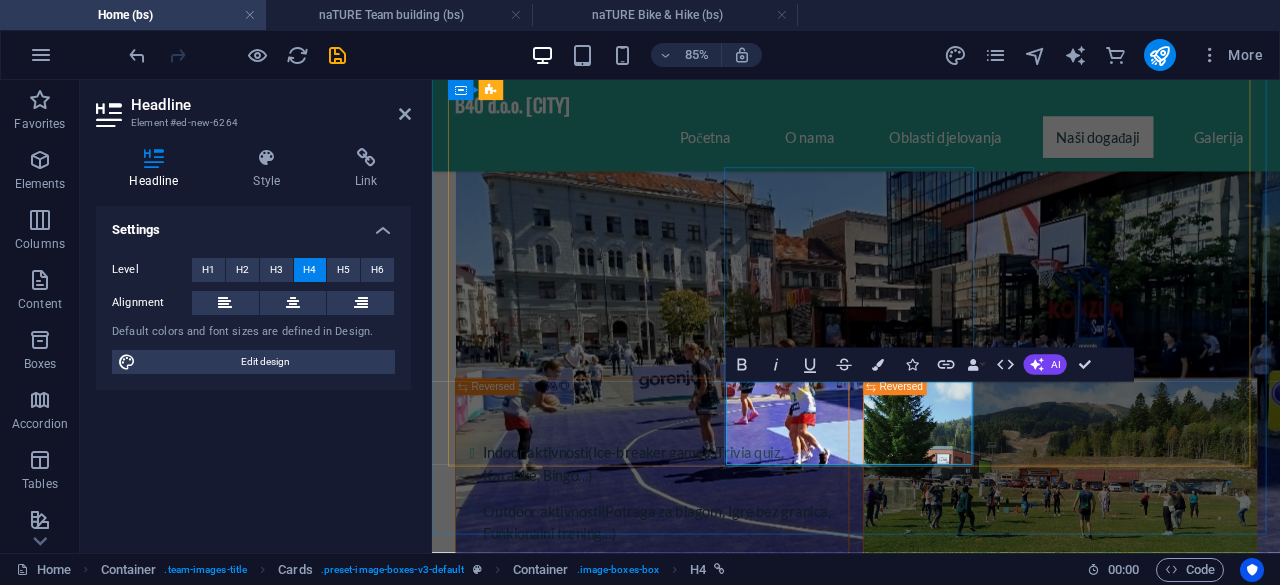 click on "Međunarodno ski takmičenje menadžera" at bounding box center [605, 3112] 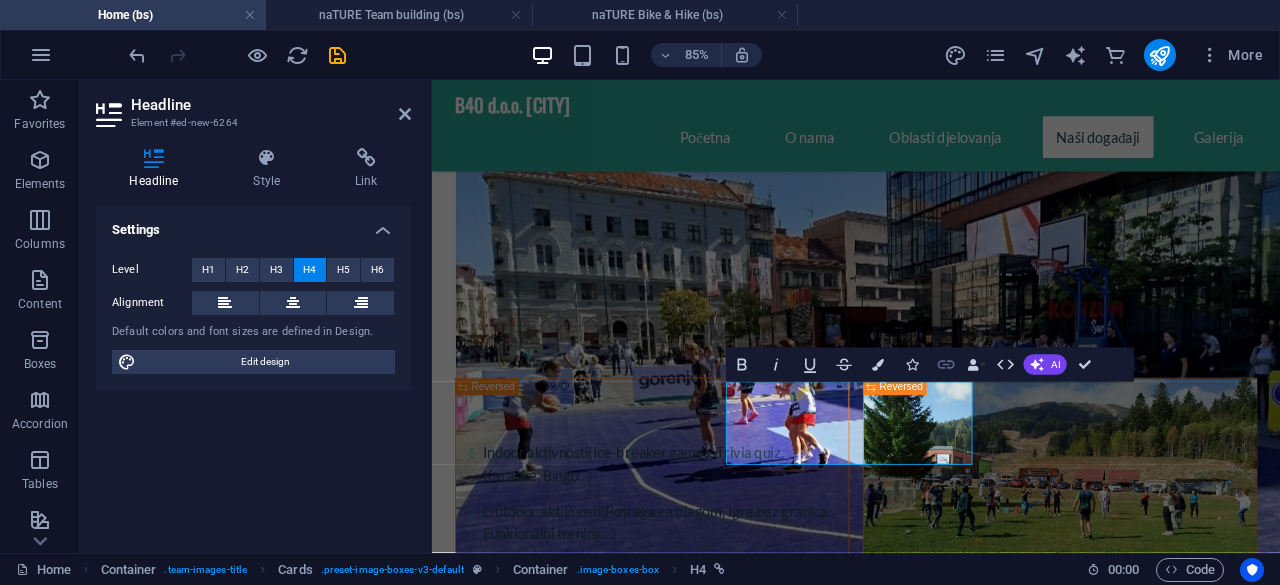 click 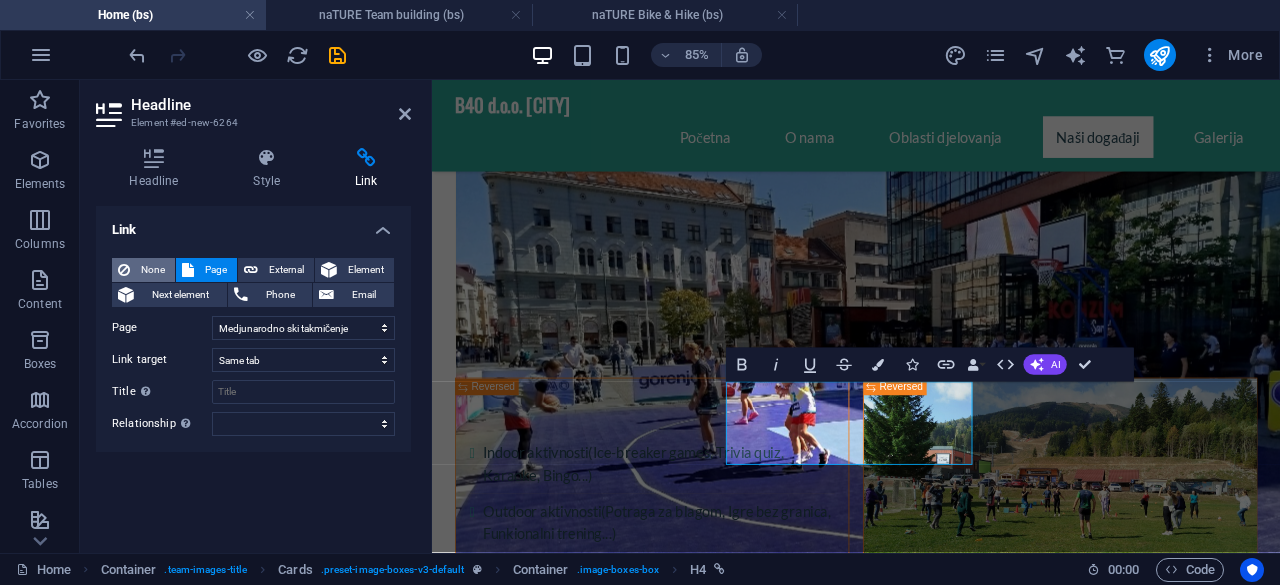 click on "None" at bounding box center (143, 270) 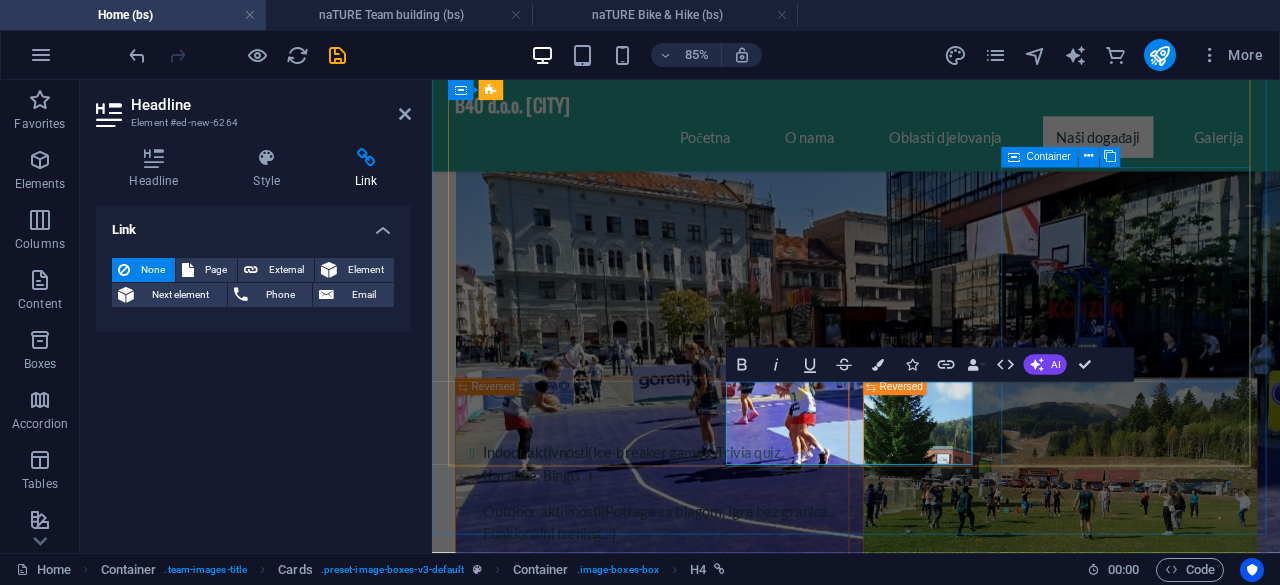 click at bounding box center (605, 3315) 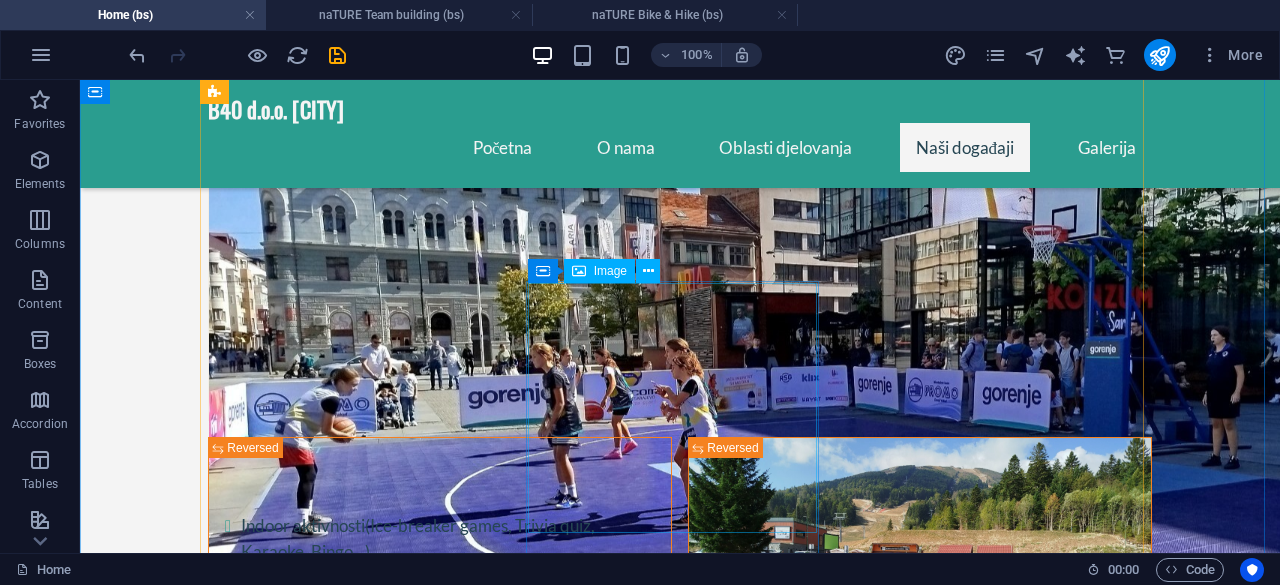 scroll, scrollTop: 3458, scrollLeft: 0, axis: vertical 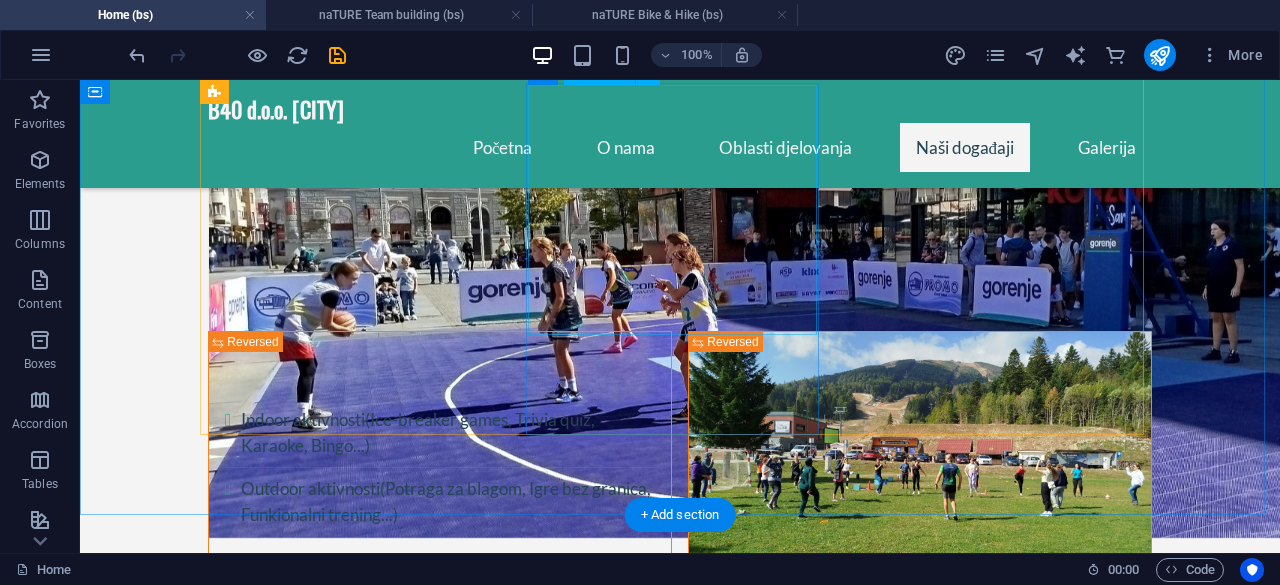 click at bounding box center [354, 2839] 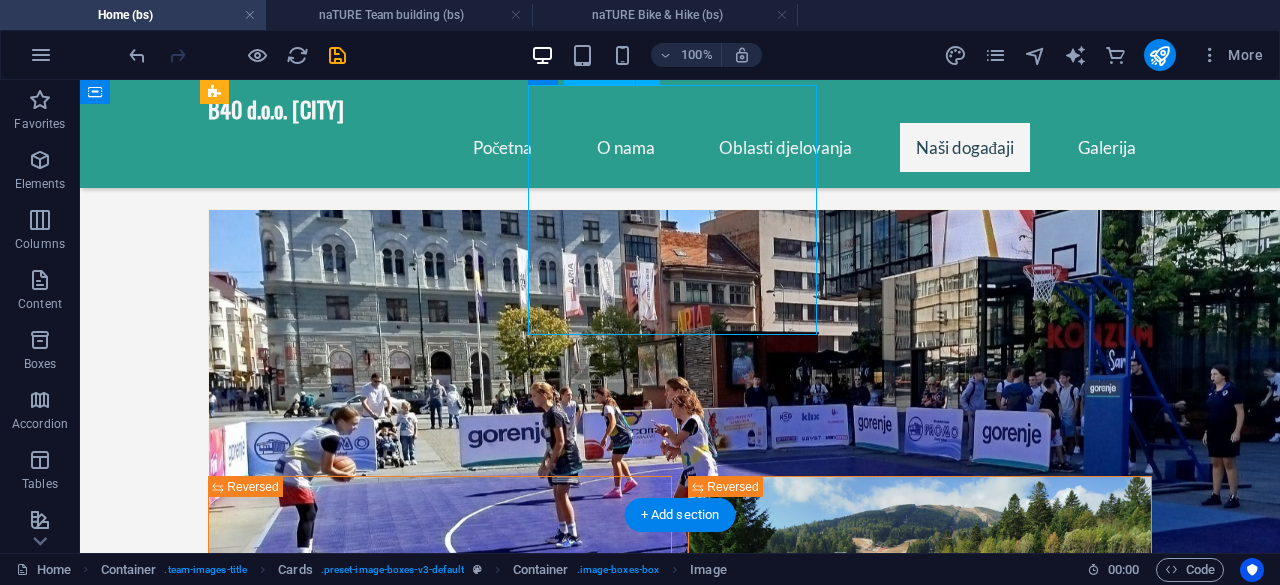 scroll, scrollTop: 3258, scrollLeft: 0, axis: vertical 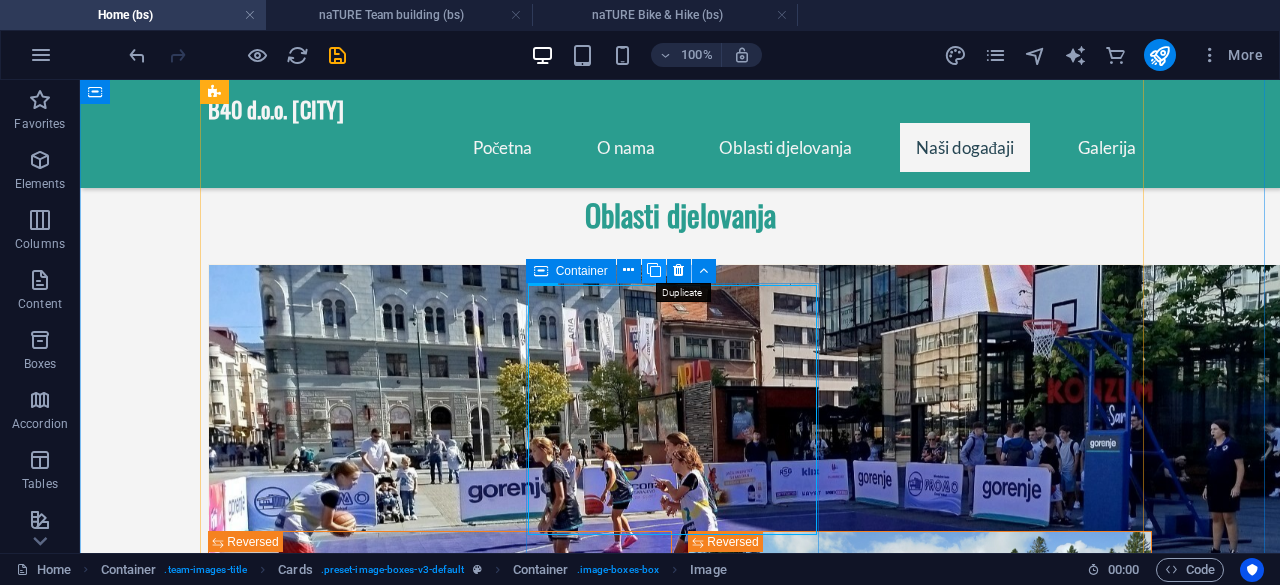 click at bounding box center (654, 270) 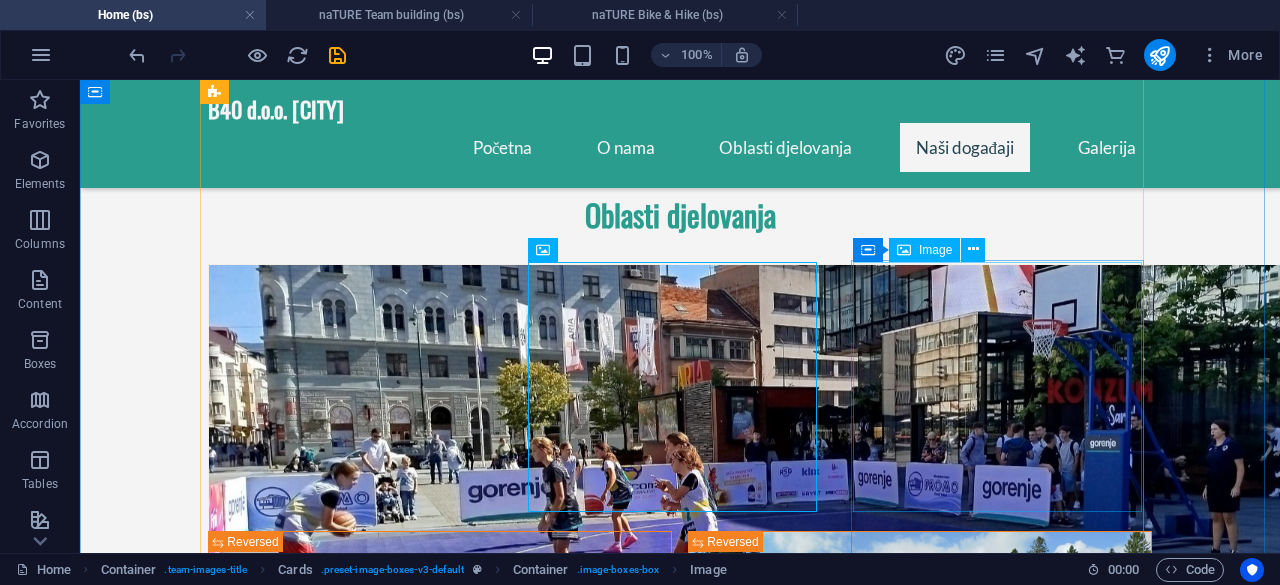 scroll, scrollTop: 3558, scrollLeft: 0, axis: vertical 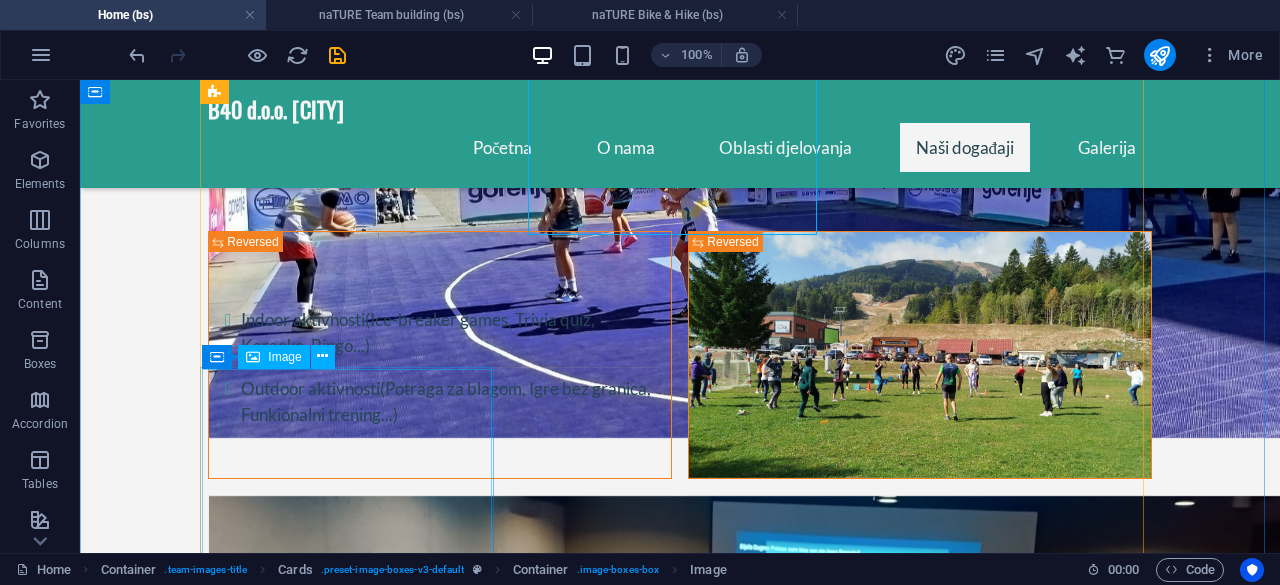click at bounding box center [354, 3483] 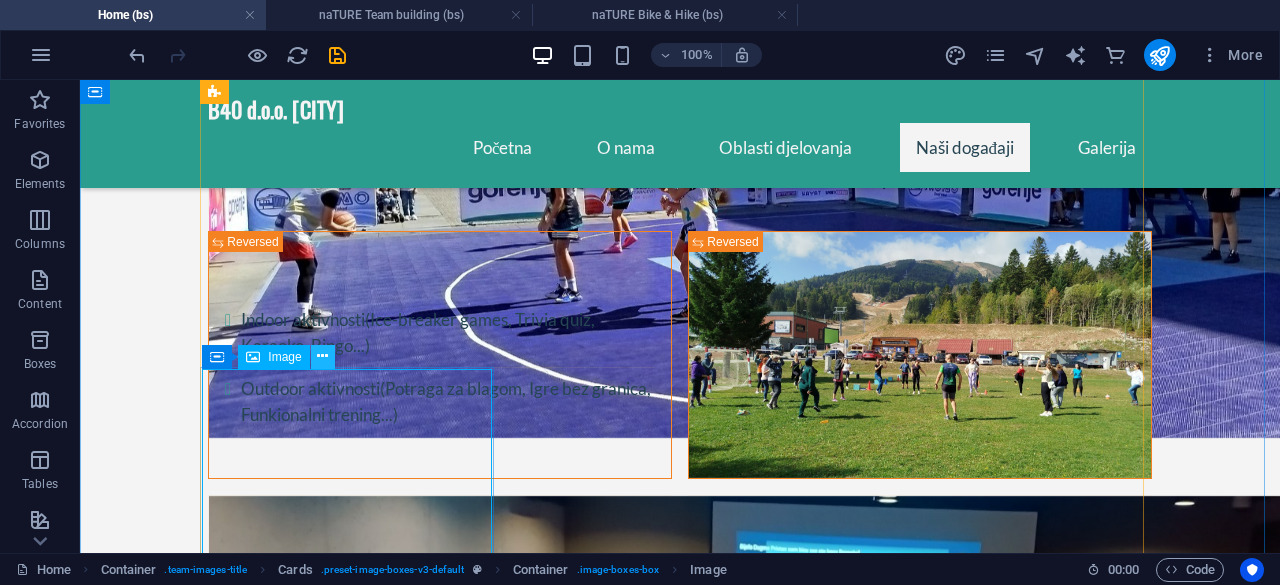 click at bounding box center (322, 356) 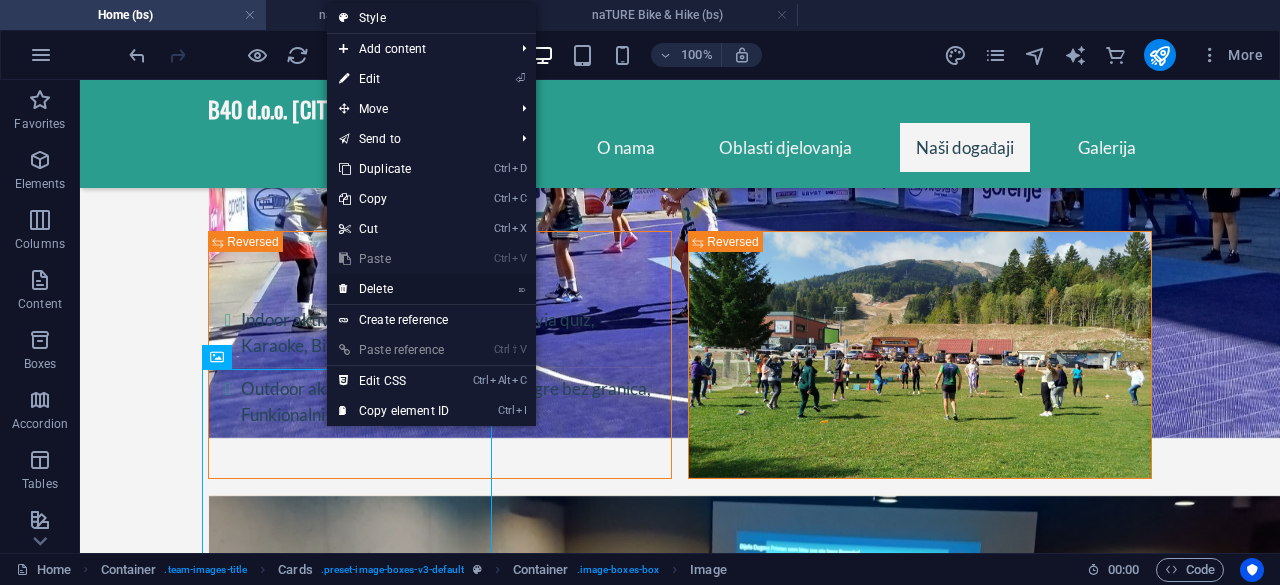 click on "⌦  Delete" at bounding box center [394, 289] 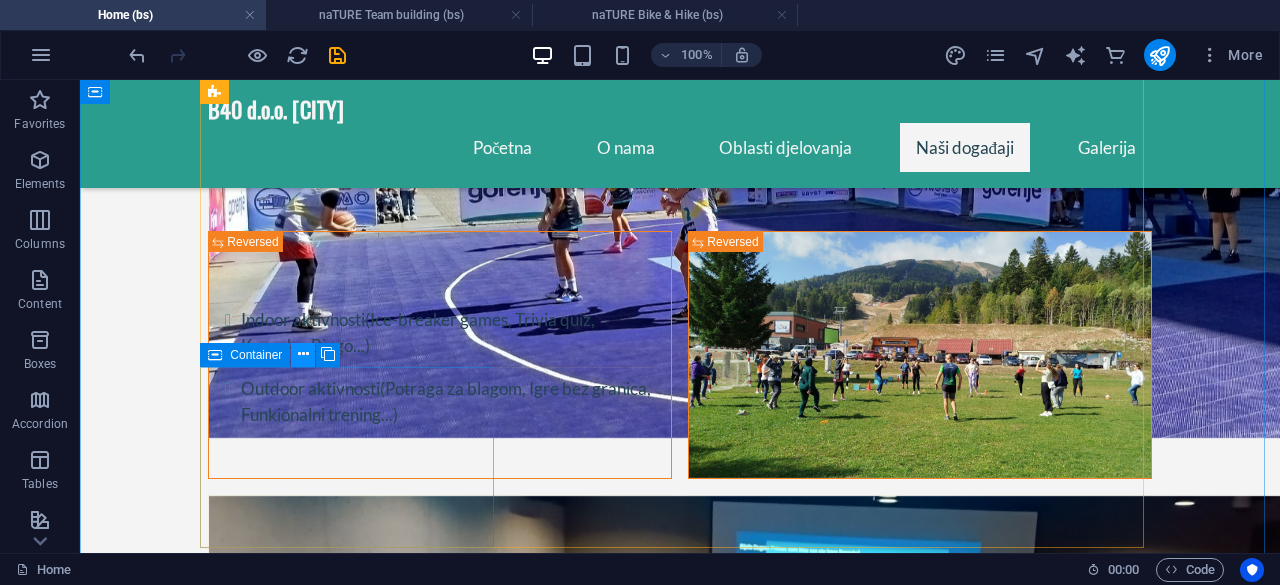 click at bounding box center (303, 354) 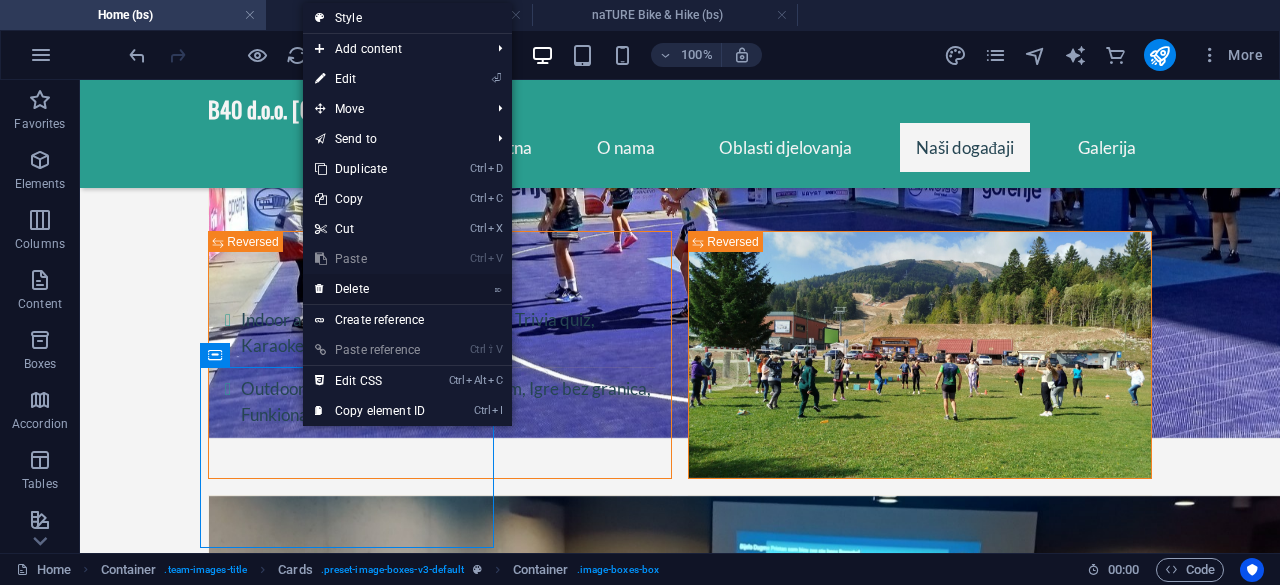 click on "⌦  Delete" at bounding box center (370, 289) 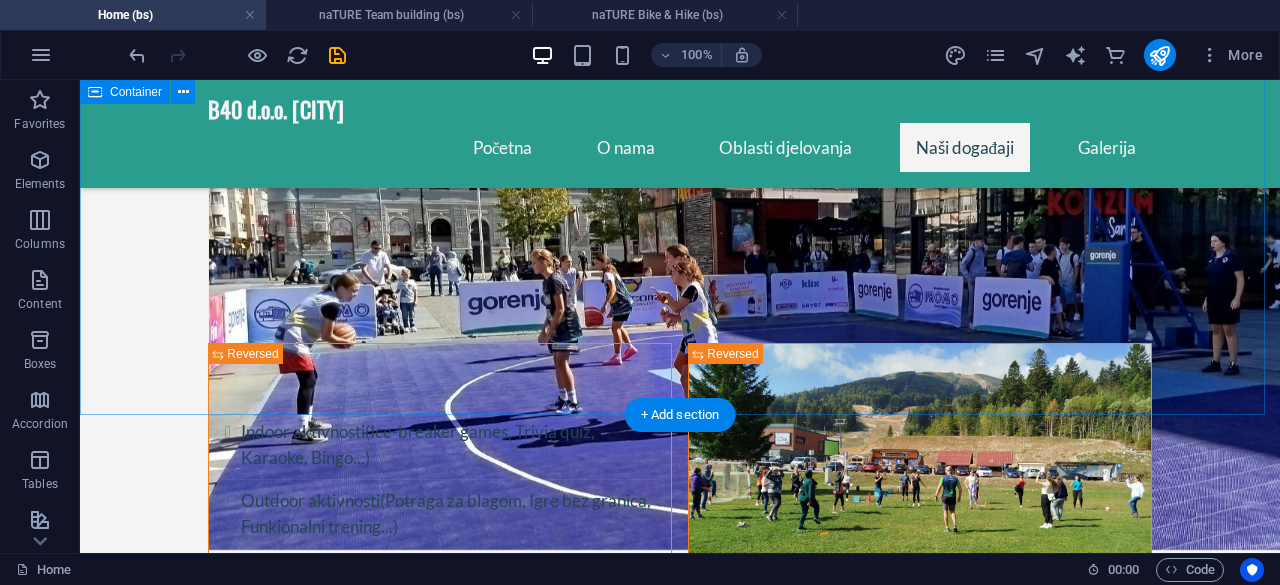 scroll, scrollTop: 3358, scrollLeft: 0, axis: vertical 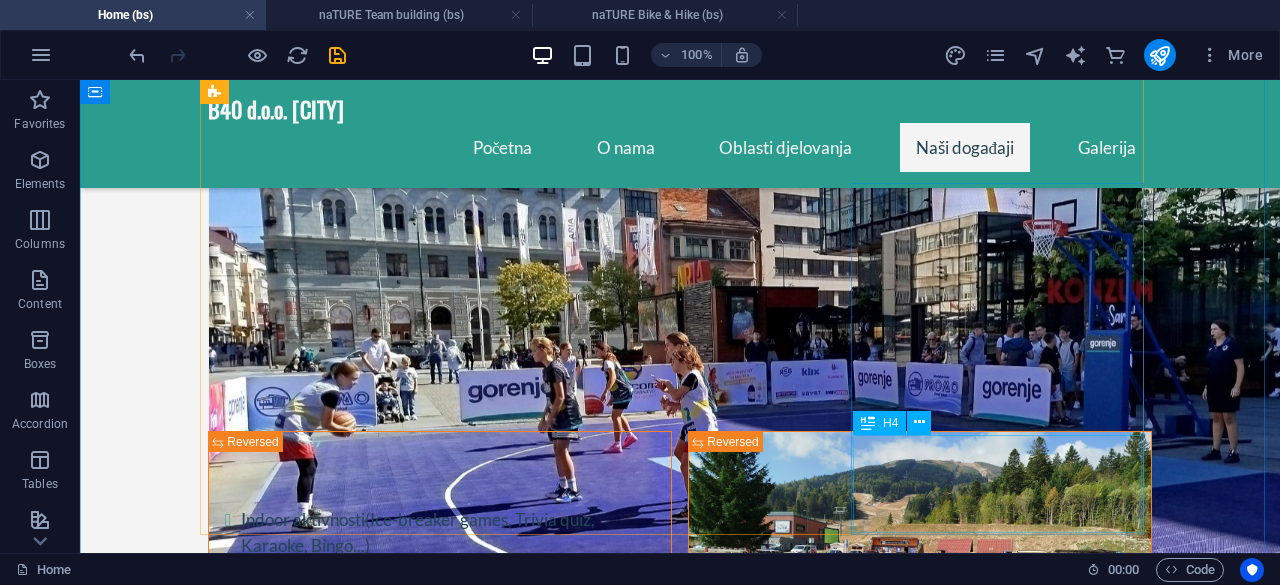 click on "Međunarodno golf takmičenje menadžera" at bounding box center [354, 3481] 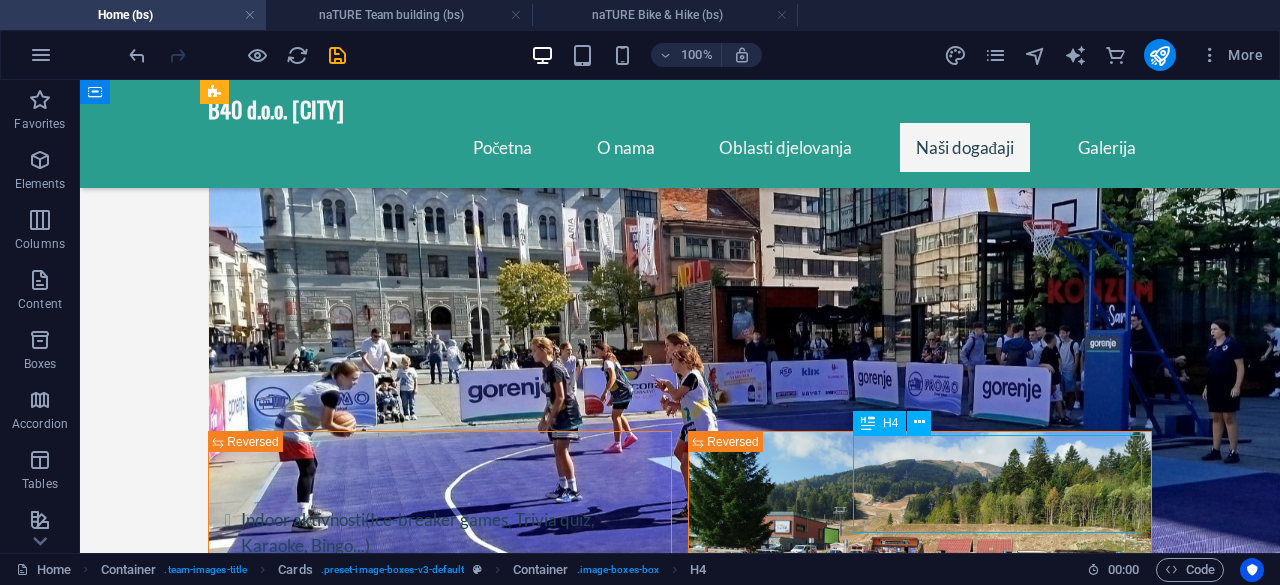 click on "Međunarodno golf takmičenje menadžera" at bounding box center [354, 3481] 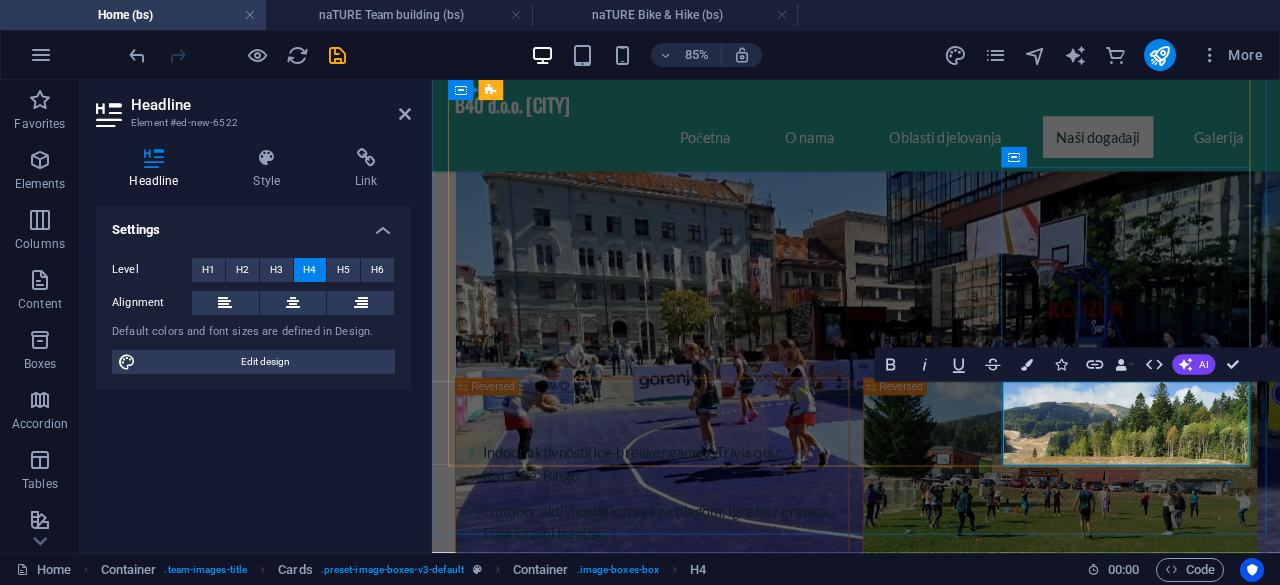 click on "Međunarodno golf takmičenje menadžera" at bounding box center [605, 3481] 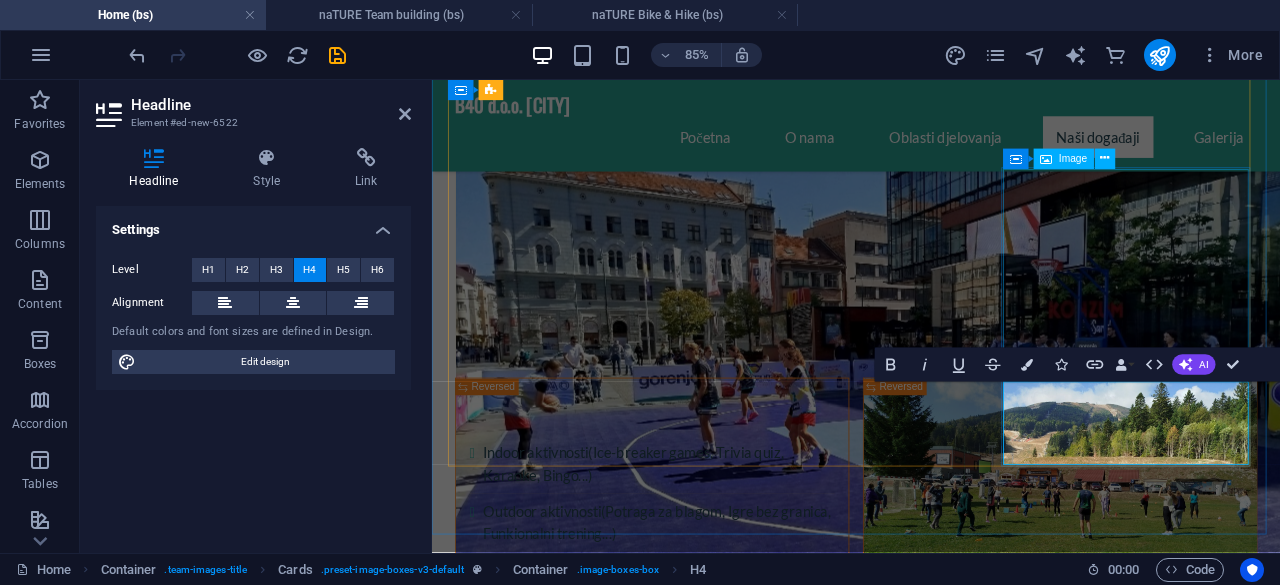 click at bounding box center [605, 3307] 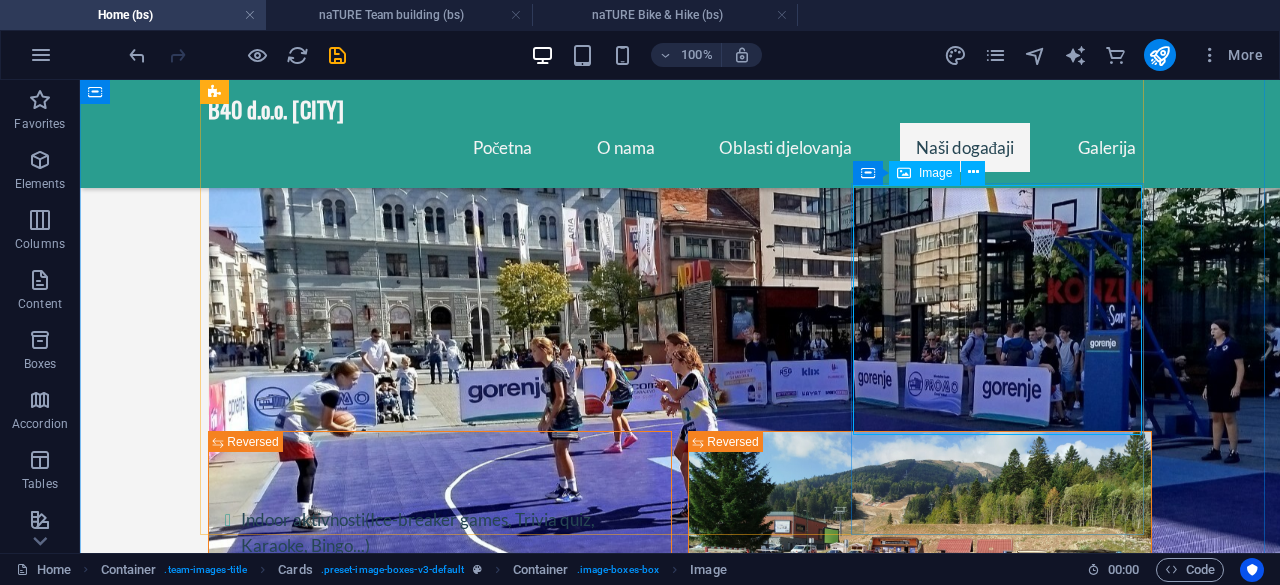 click at bounding box center [354, 3307] 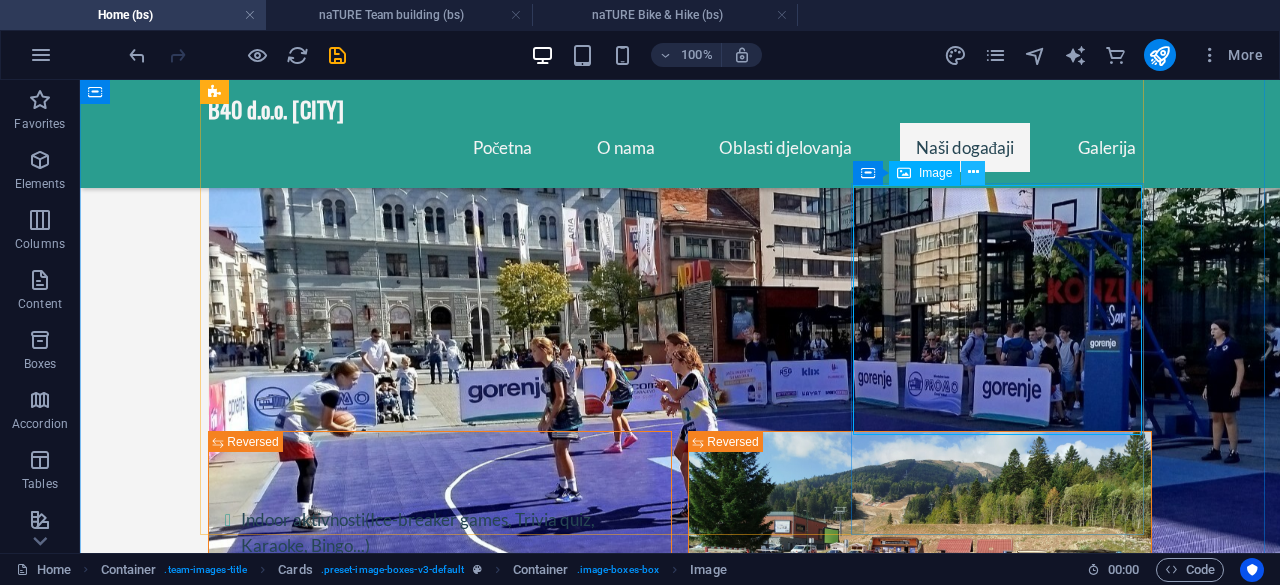 click at bounding box center (973, 172) 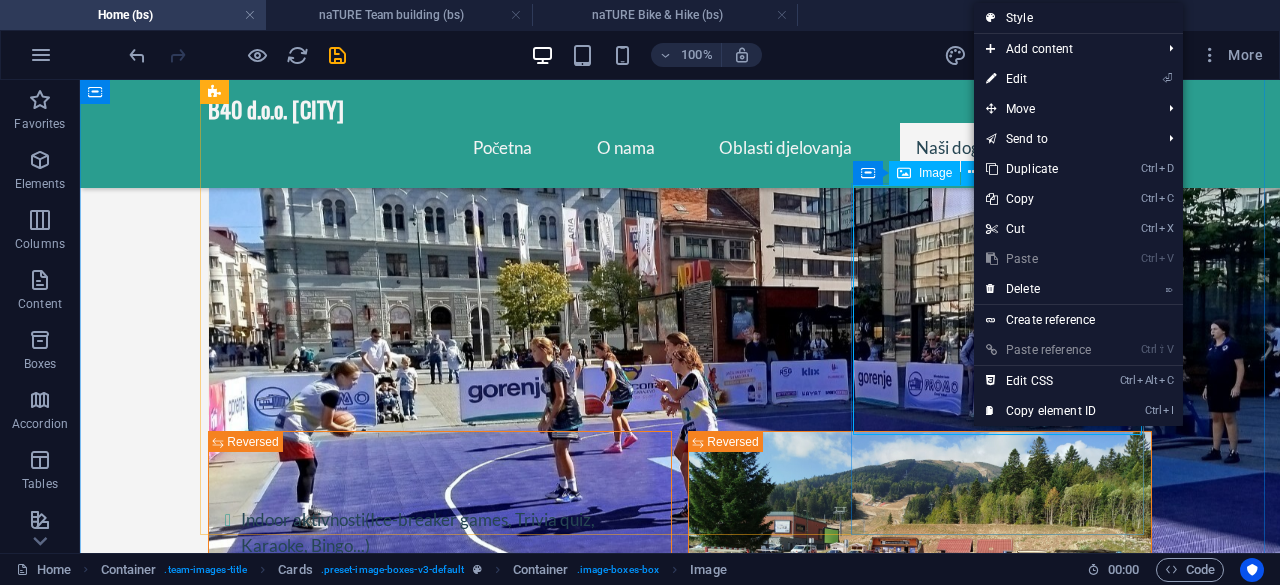 click at bounding box center [354, 3307] 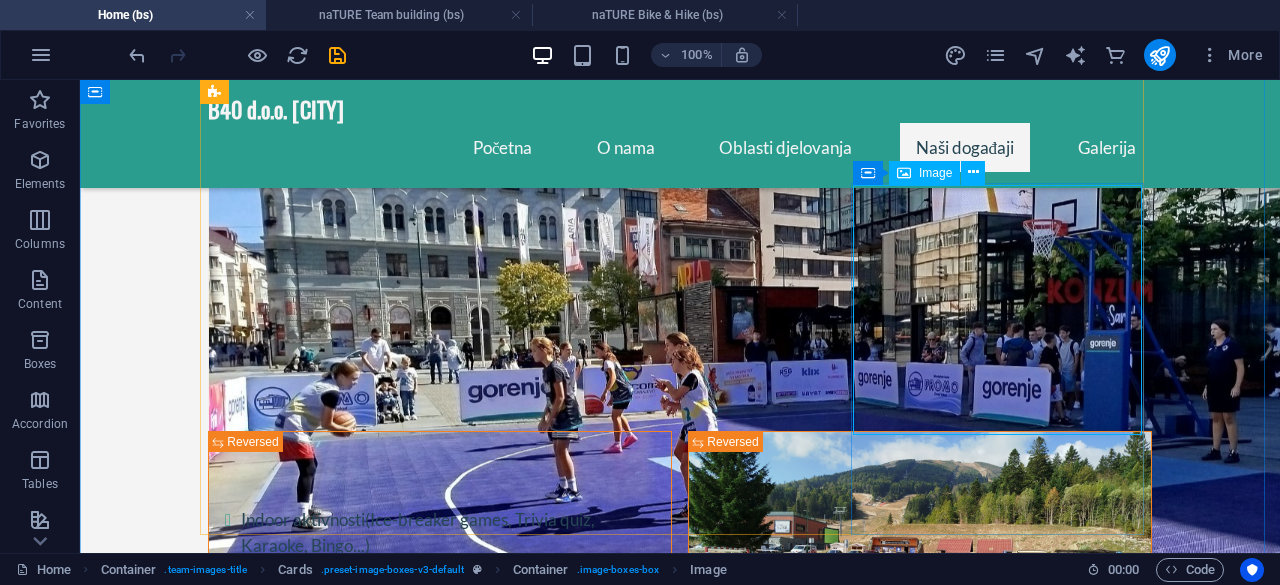 click on "Image" at bounding box center (935, 173) 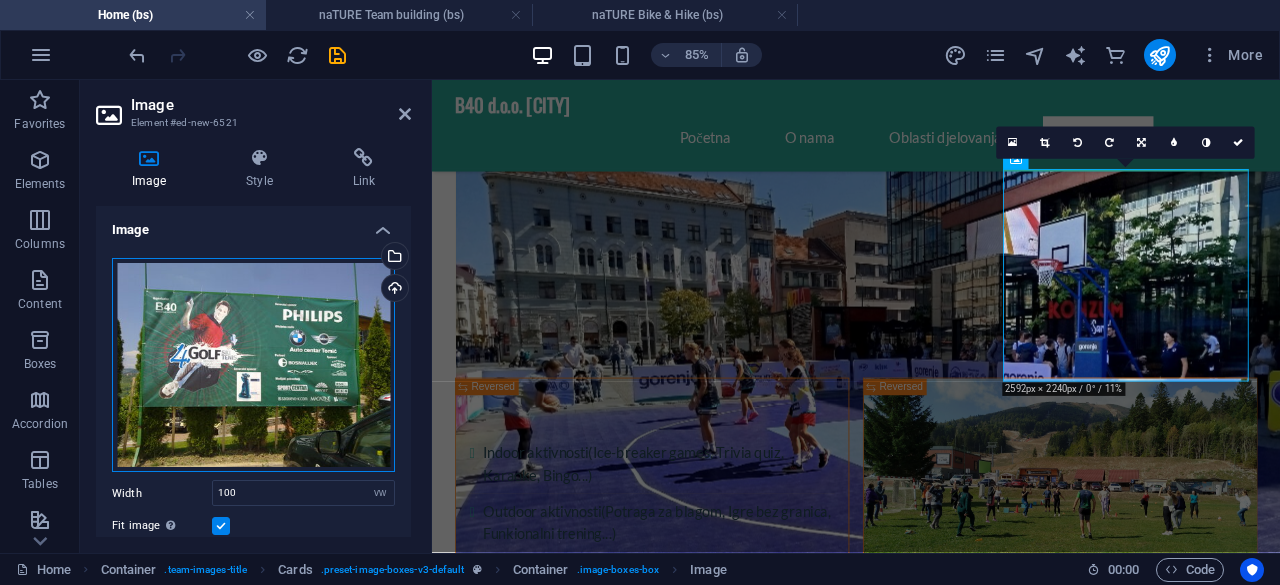 click on "Drag files here, click to choose files or select files from Files or our free stock photos & videos" at bounding box center (253, 365) 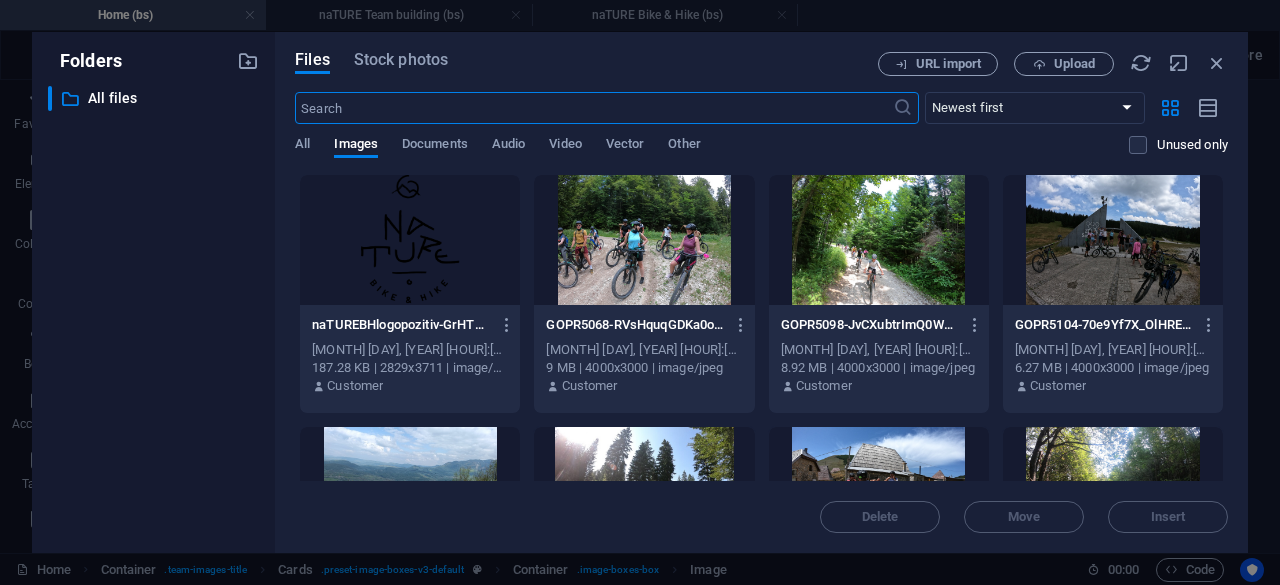 scroll, scrollTop: 3079, scrollLeft: 0, axis: vertical 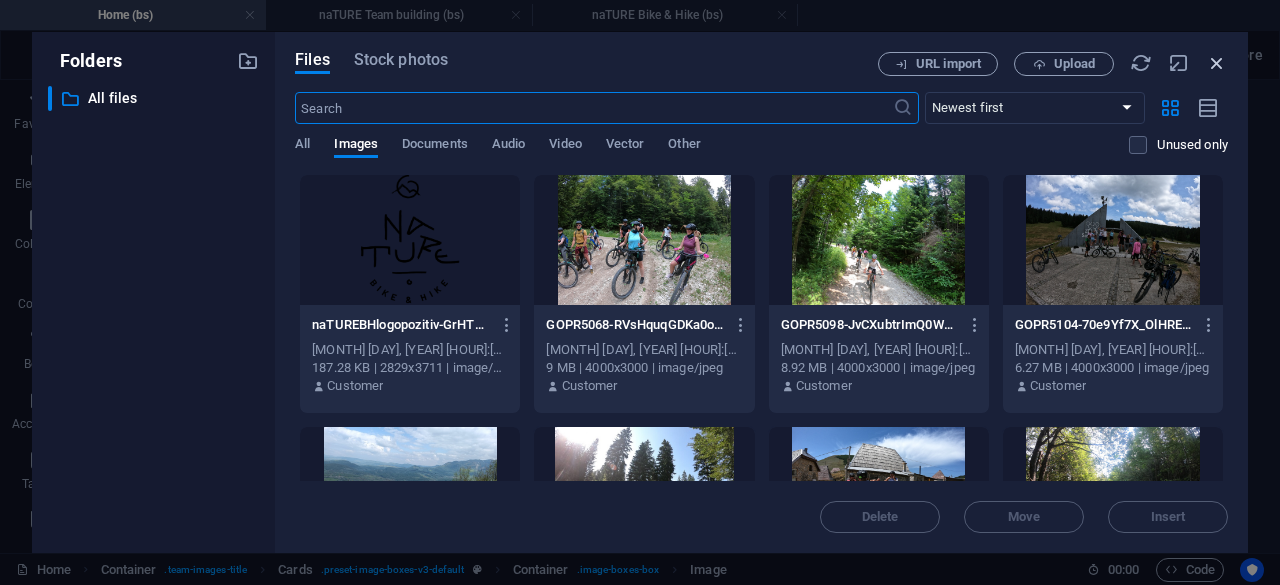 click at bounding box center [1217, 63] 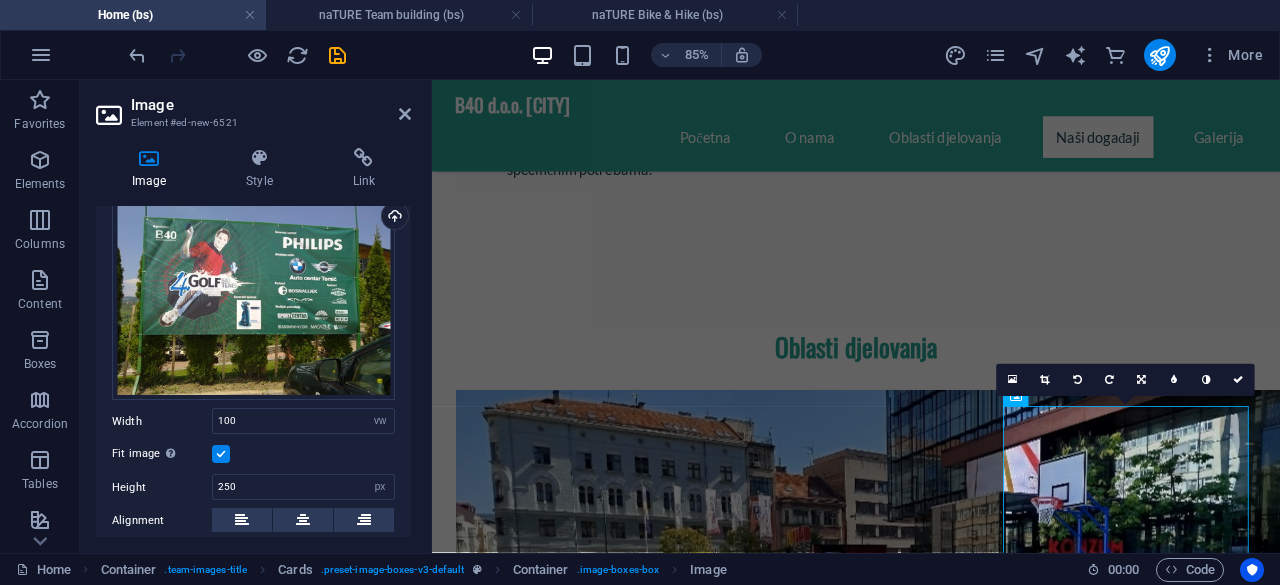 scroll, scrollTop: 0, scrollLeft: 0, axis: both 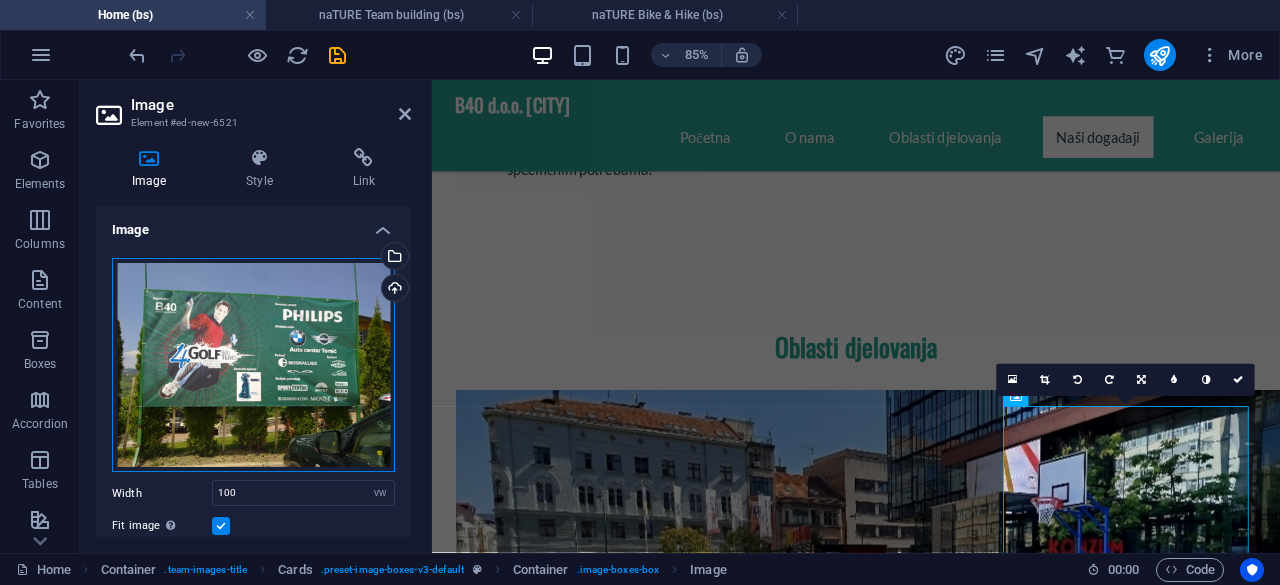 drag, startPoint x: 295, startPoint y: 333, endPoint x: 218, endPoint y: 323, distance: 77.64664 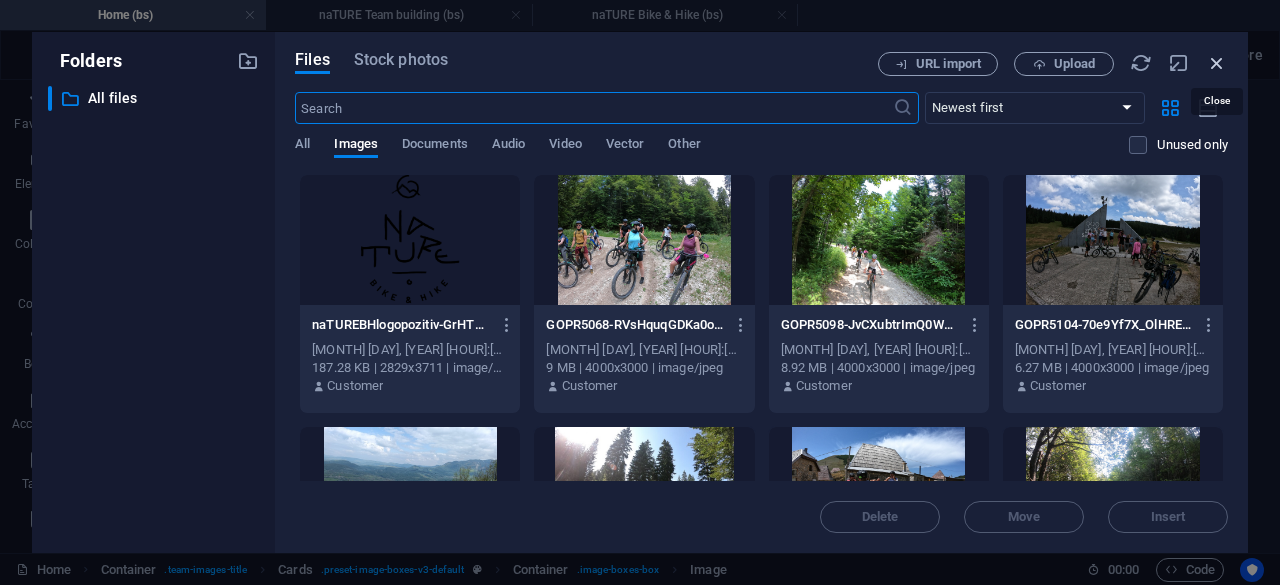 drag, startPoint x: 1222, startPoint y: 57, endPoint x: 602, endPoint y: 134, distance: 624.7632 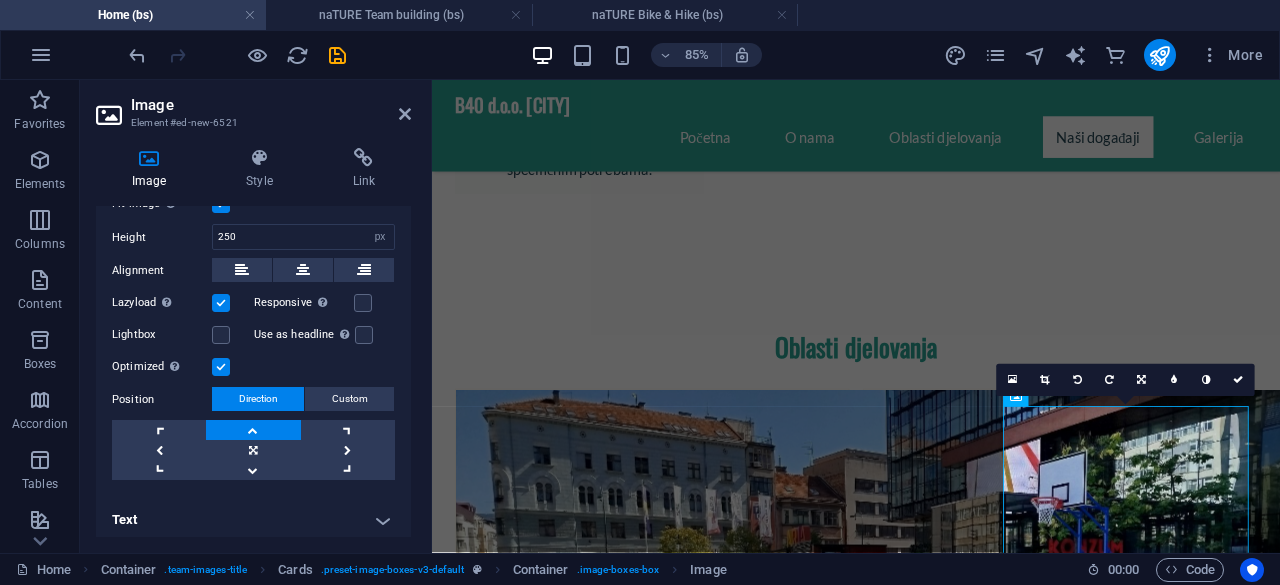 scroll, scrollTop: 324, scrollLeft: 0, axis: vertical 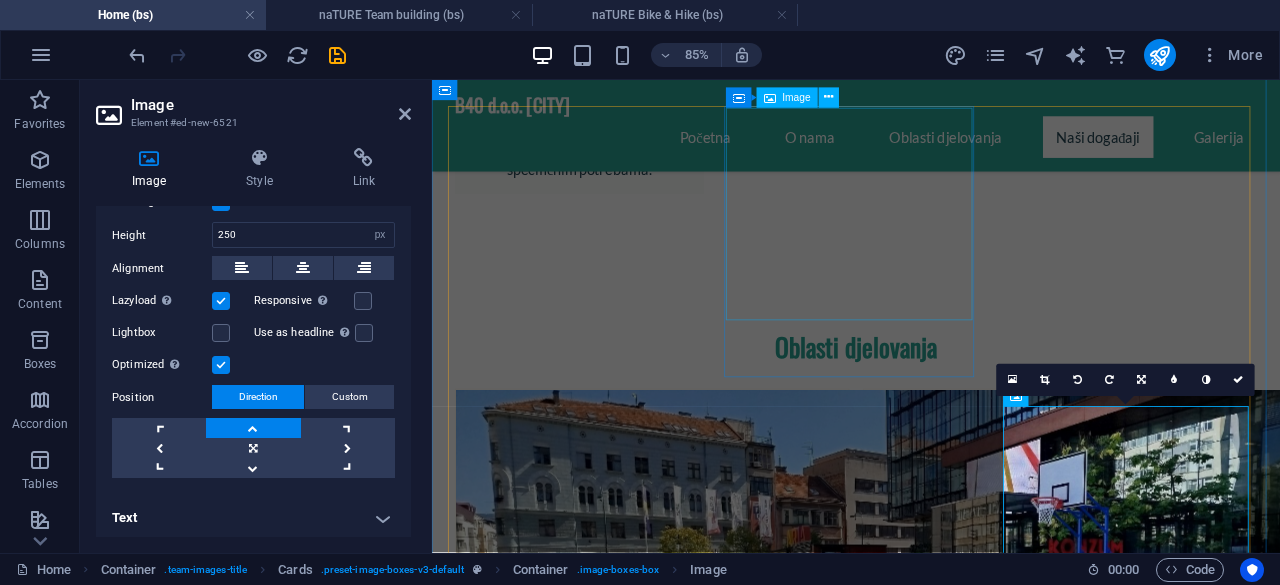click at bounding box center [605, 2180] 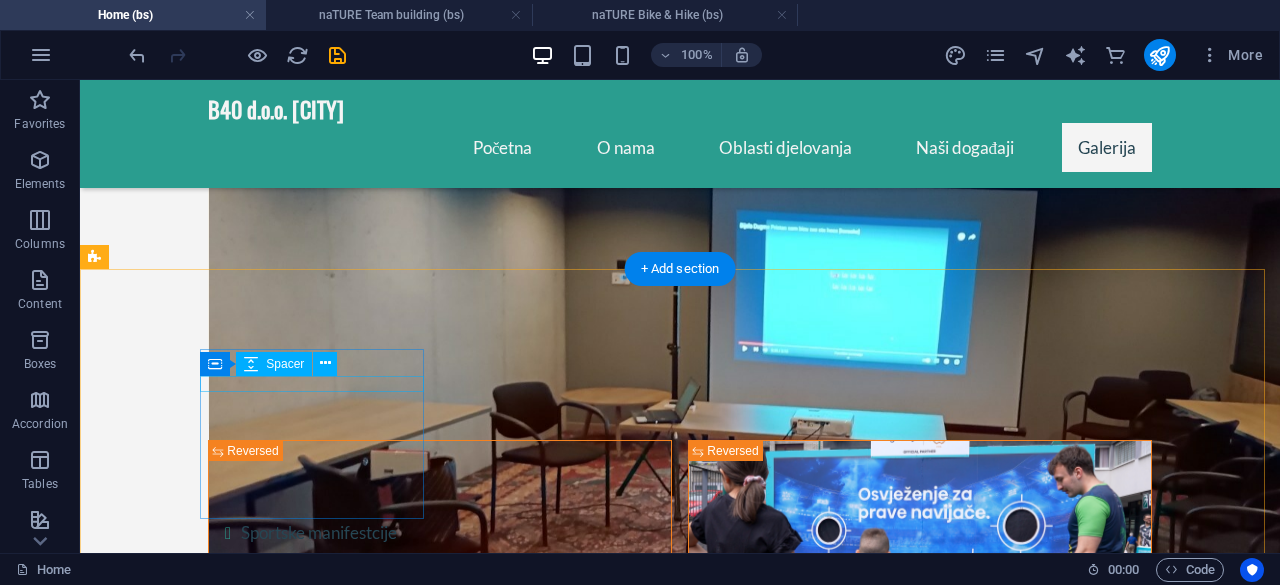 scroll, scrollTop: 3979, scrollLeft: 0, axis: vertical 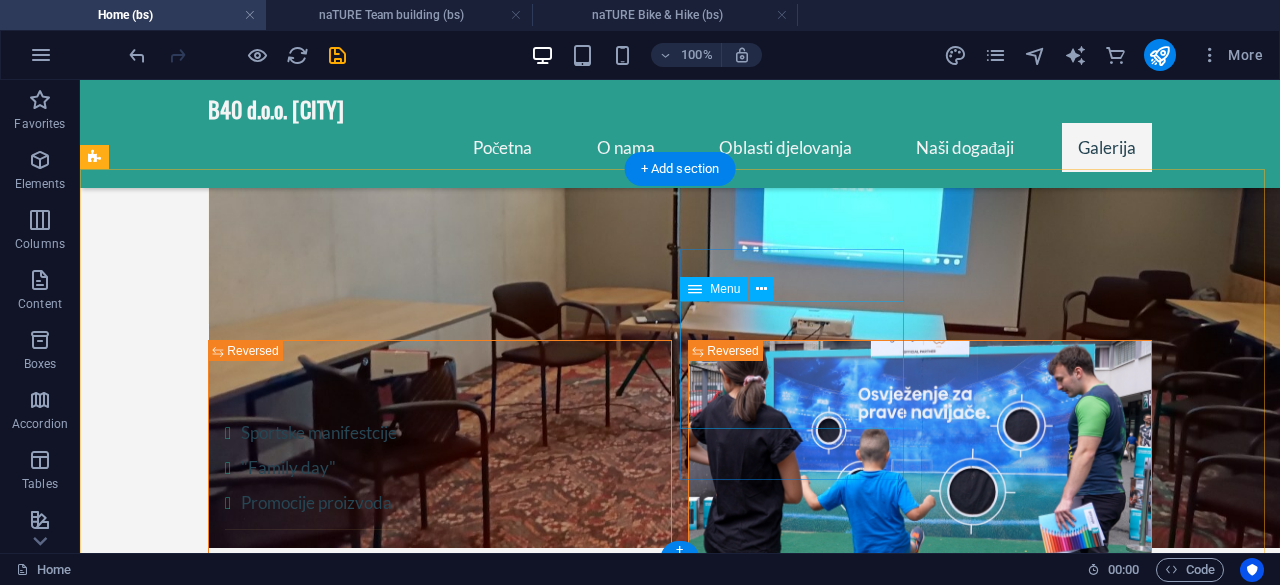 click on "S.ketch Street Basketball Sarajevo Street Football S.ketch Street Volleyball Međunarodno ski takmičenje menadžera" at bounding box center [208, 3782] 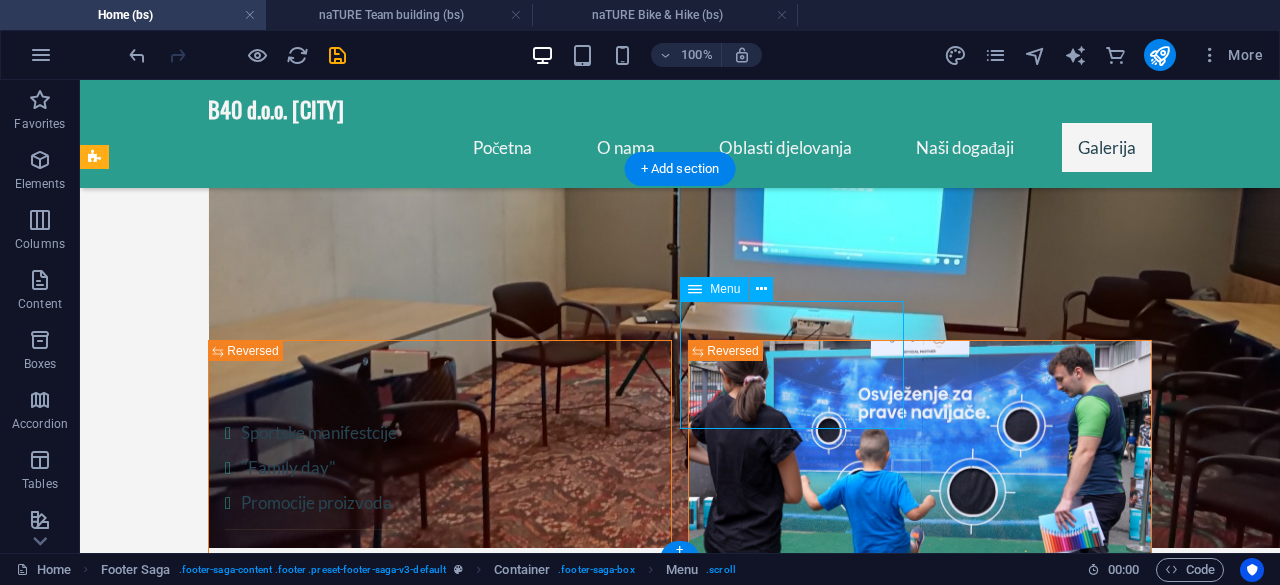 click on "S.ketch Street Basketball Sarajevo Street Football S.ketch Street Volleyball Međunarodno ski takmičenje menadžera" at bounding box center (208, 3782) 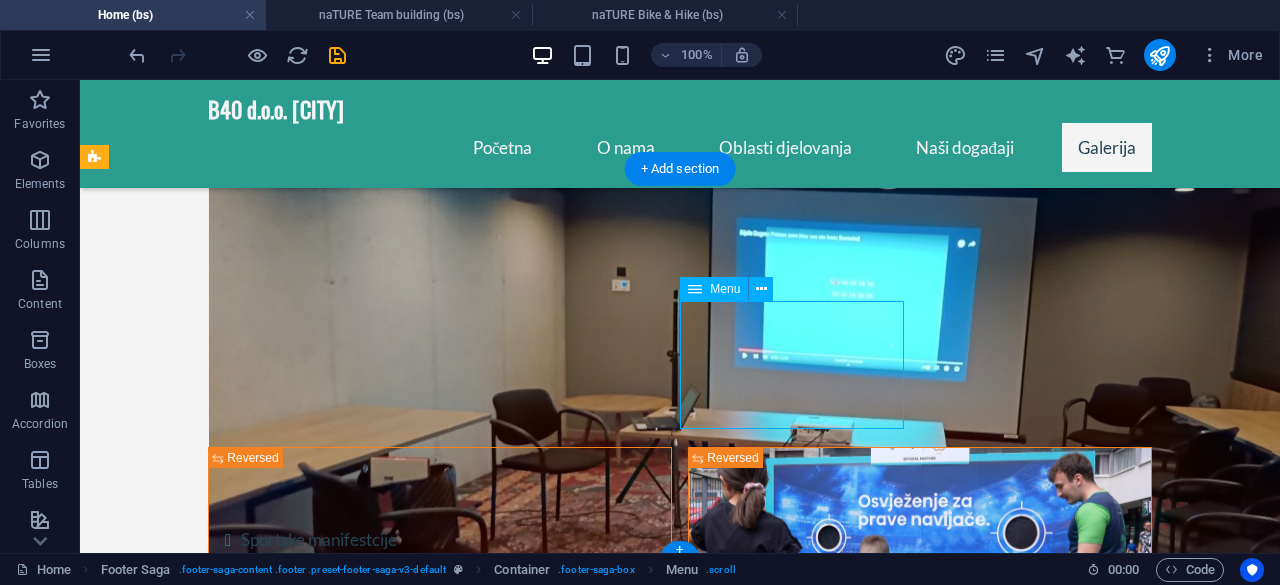 select on "1" 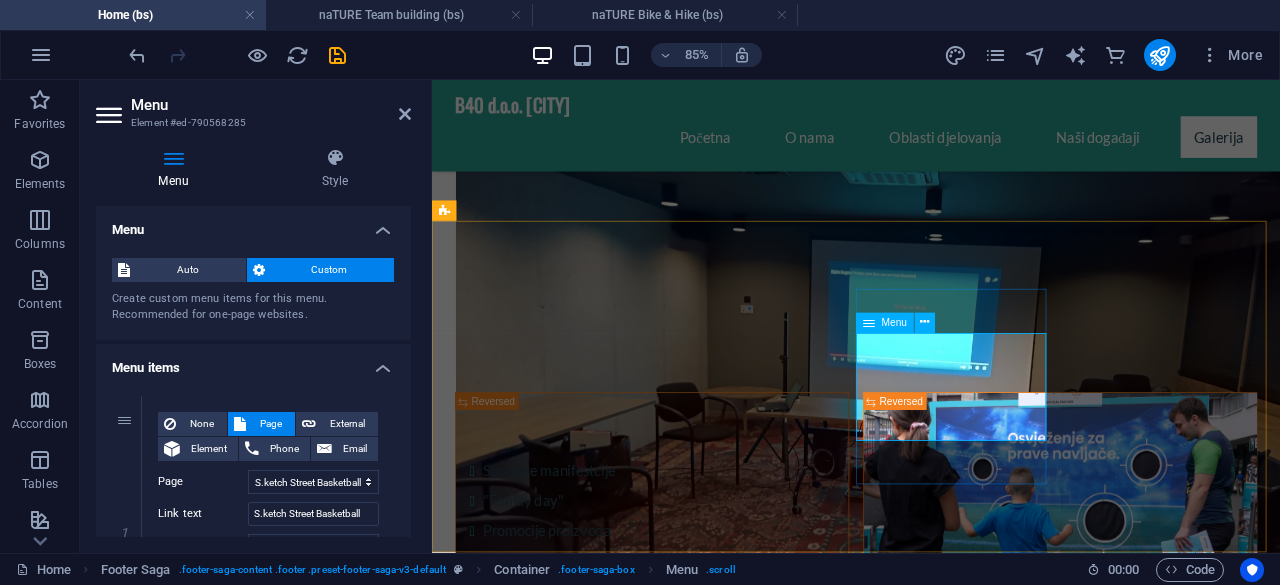 click on "S.ketch Street Basketball Sarajevo Street Football S.ketch Street Volleyball Međunarodno ski takmičenje menadžera" at bounding box center [560, 3858] 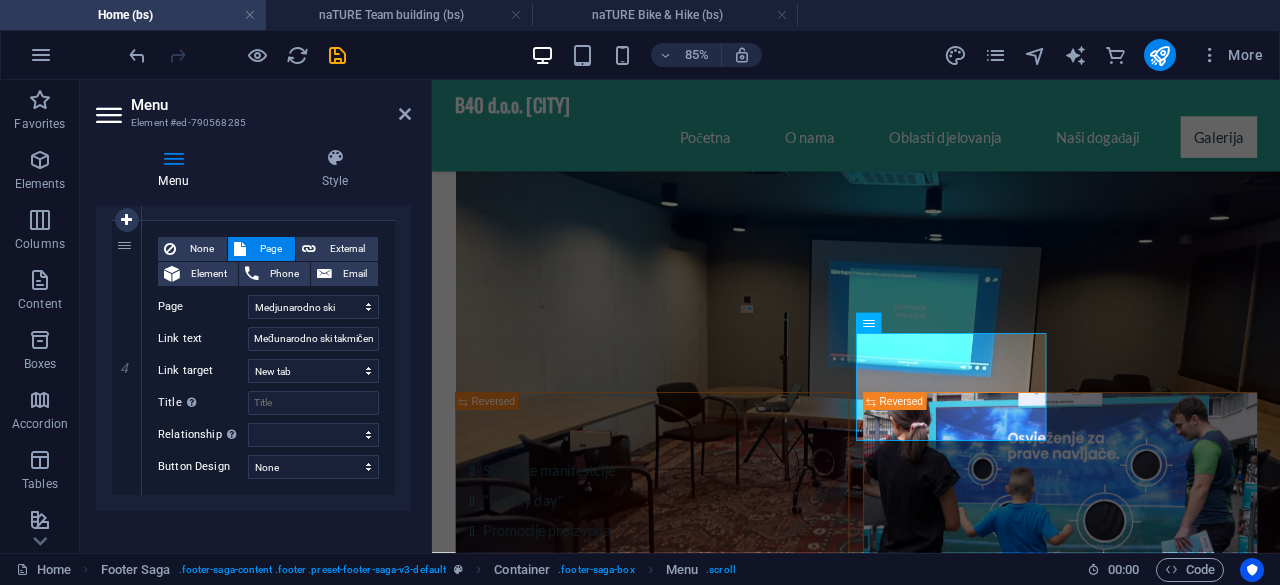 scroll, scrollTop: 1012, scrollLeft: 0, axis: vertical 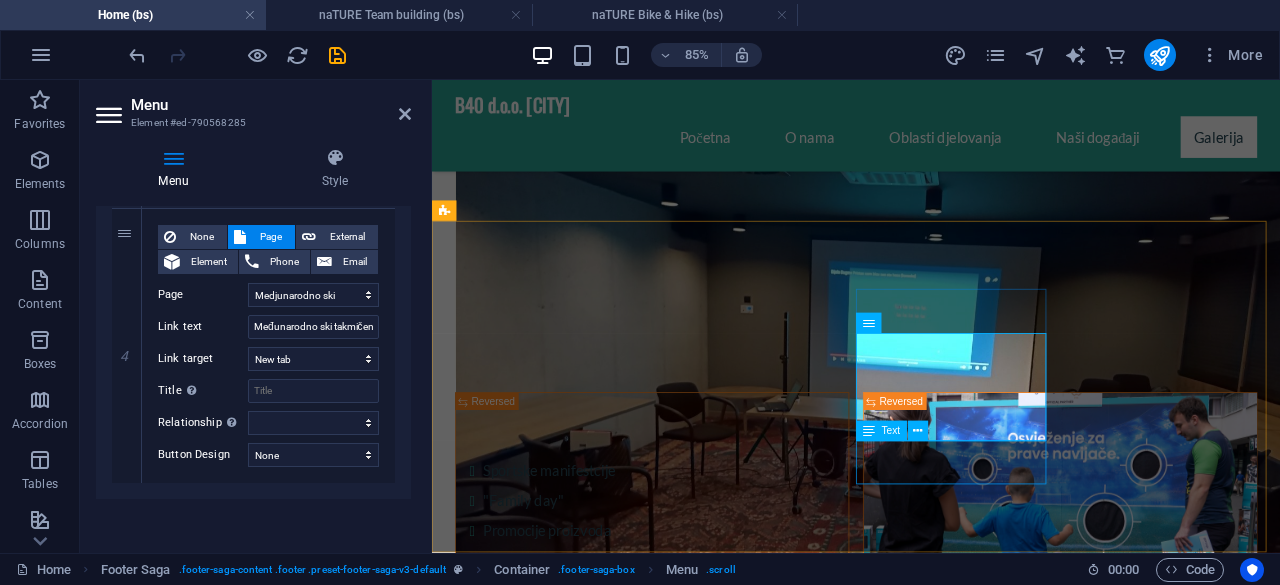 click on "naTURE Team Building naTURE Bike & Hike" at bounding box center (560, 3947) 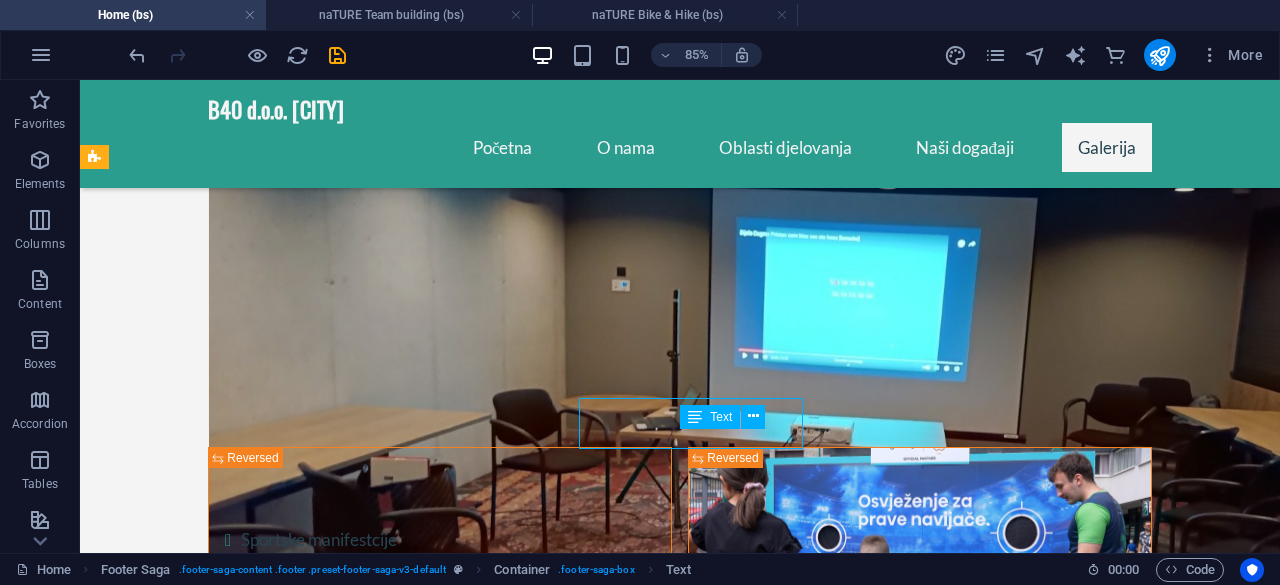 scroll, scrollTop: 3979, scrollLeft: 0, axis: vertical 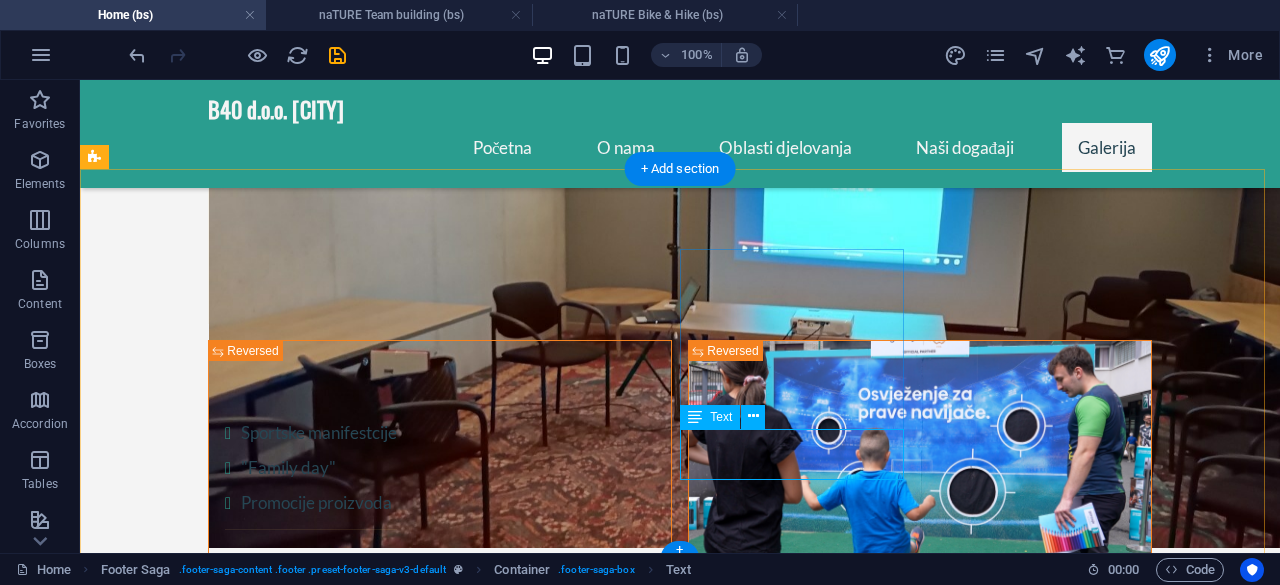 click on "naTURE Team Building naTURE Bike & Hike" at bounding box center (208, 3871) 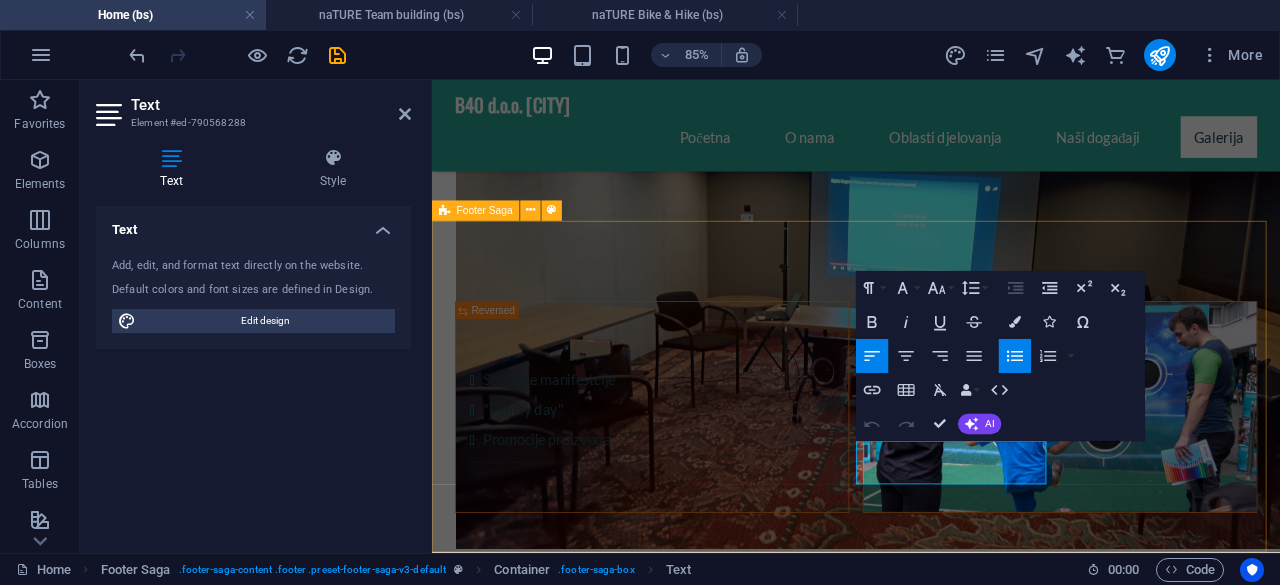 scroll, scrollTop: 3872, scrollLeft: 0, axis: vertical 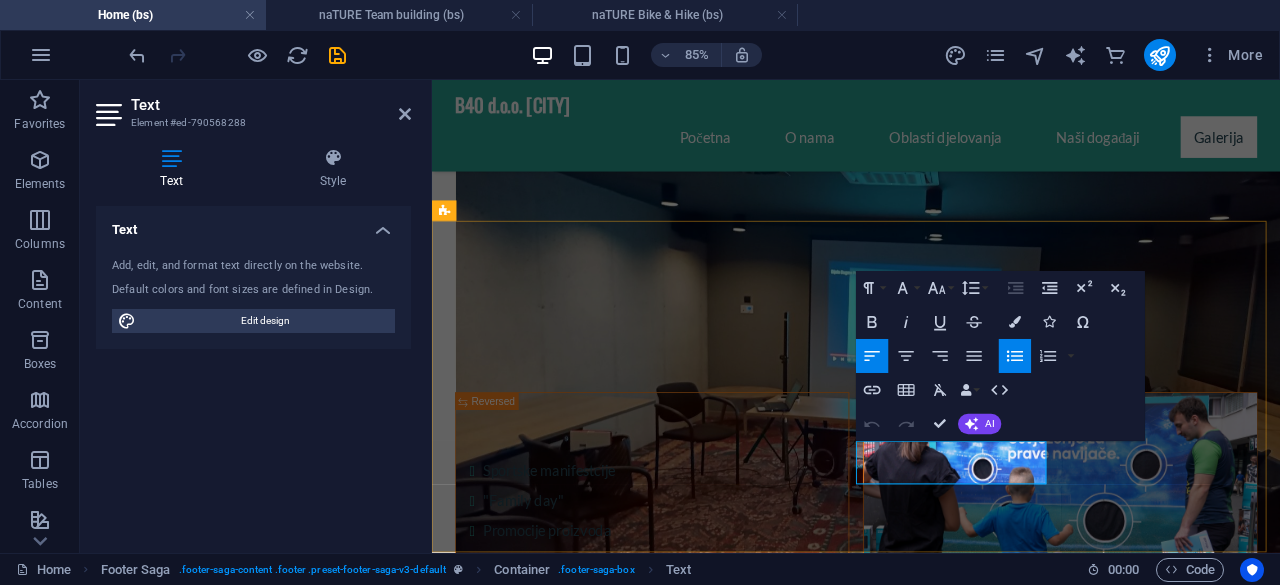 click on "naTURE Team Building" at bounding box center (560, 3935) 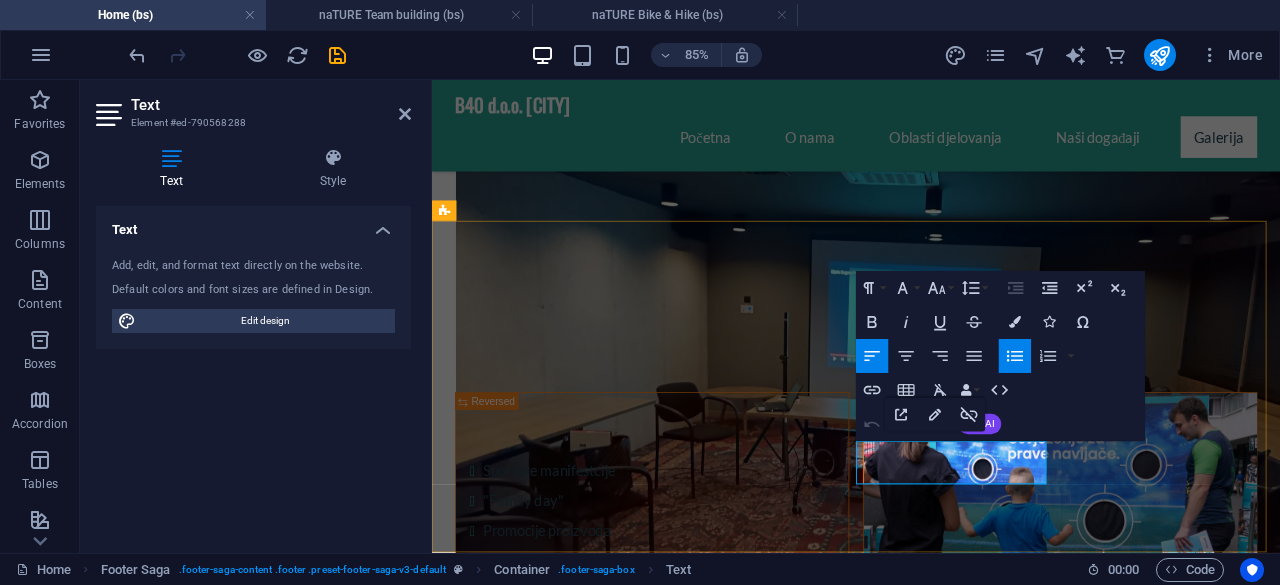 click on "naTURE Team Building" at bounding box center [531, 3934] 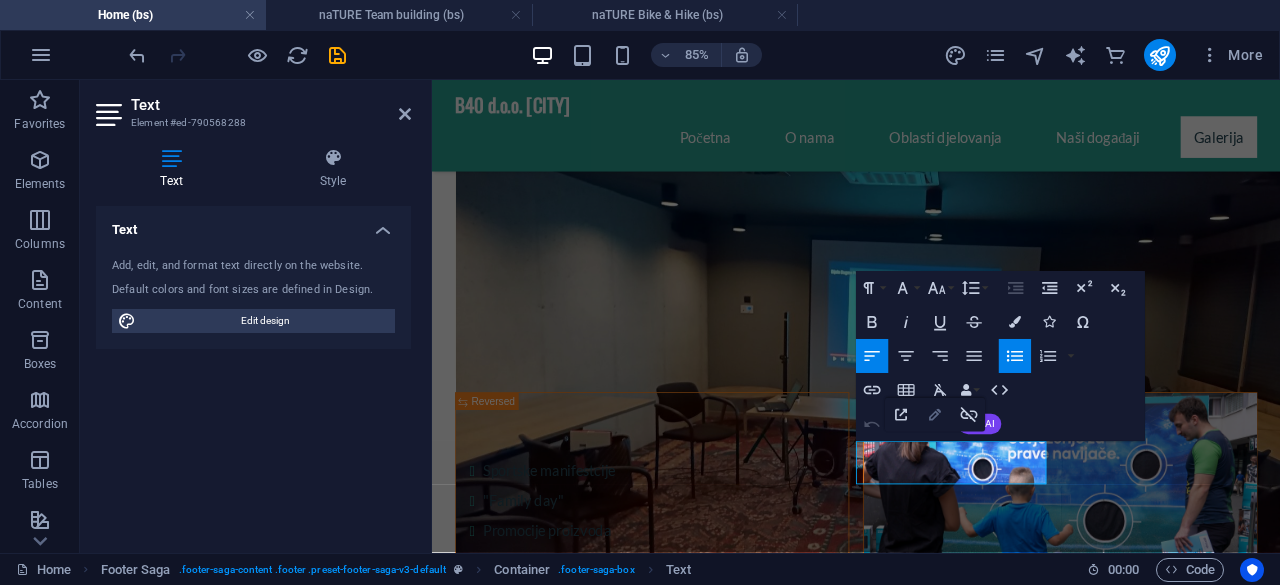 click 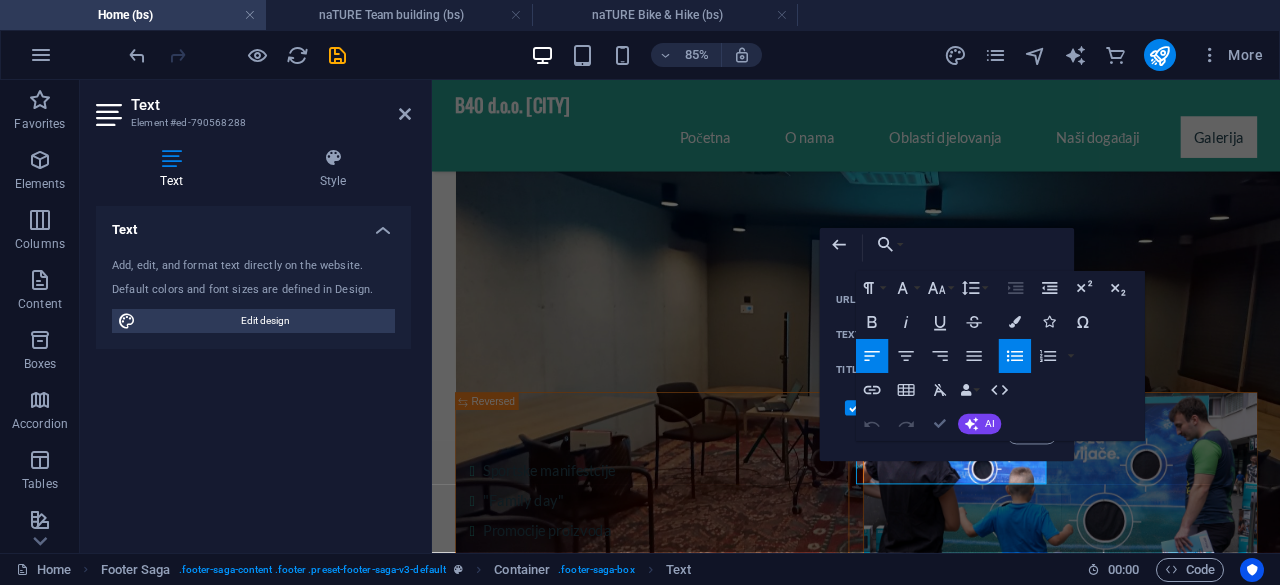scroll, scrollTop: 0, scrollLeft: 36, axis: horizontal 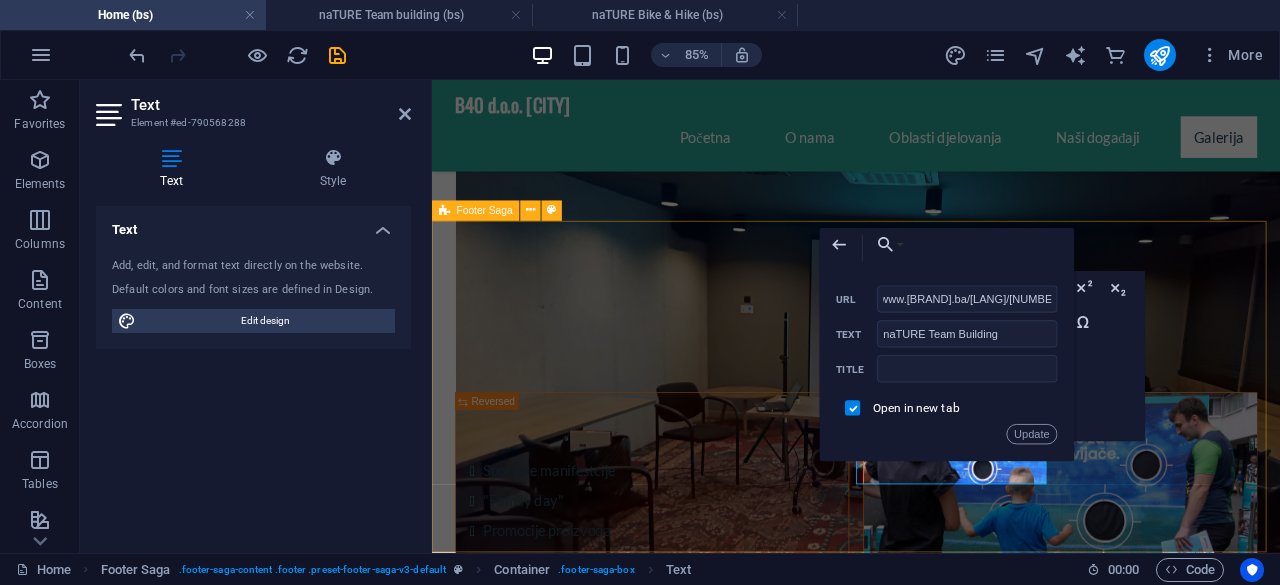 click on "[COMPANY] [CITY] [COMPANY] [CITY] je vaš pouzdani partner u organizaciji događaja. Kontaktirajte nas za sve vaše potrebe u vezi sa događajima! Kontakt Mehmeda Spahe [NUMBER] [NUMBER] [CITY] Phone: [PHONE] Mobile: [PHONE] Email: [EMAIL] Stranice S.ketch Street Basketball Sarajevo Street Football S.ketch Street Volleyball Međunarodno ski takmičenje menadžera naTURE ​ ​ Team Building naTURE Bike & Hike Društvene mreže Facebook Youtube Instagram" at bounding box center (931, 3755) 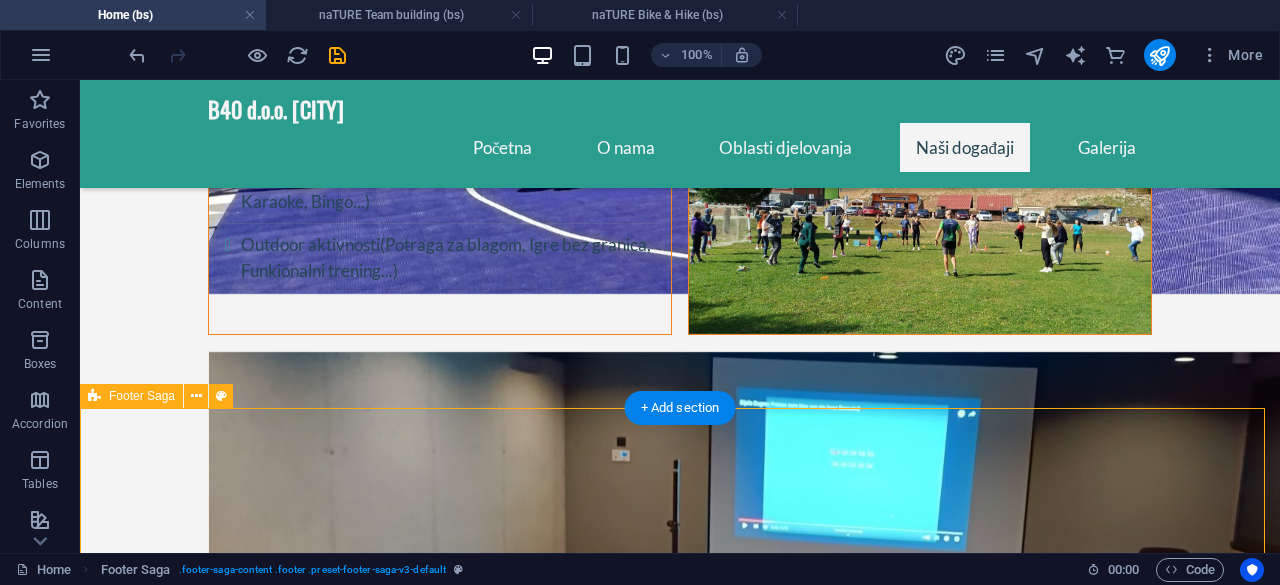 scroll, scrollTop: 3886, scrollLeft: 0, axis: vertical 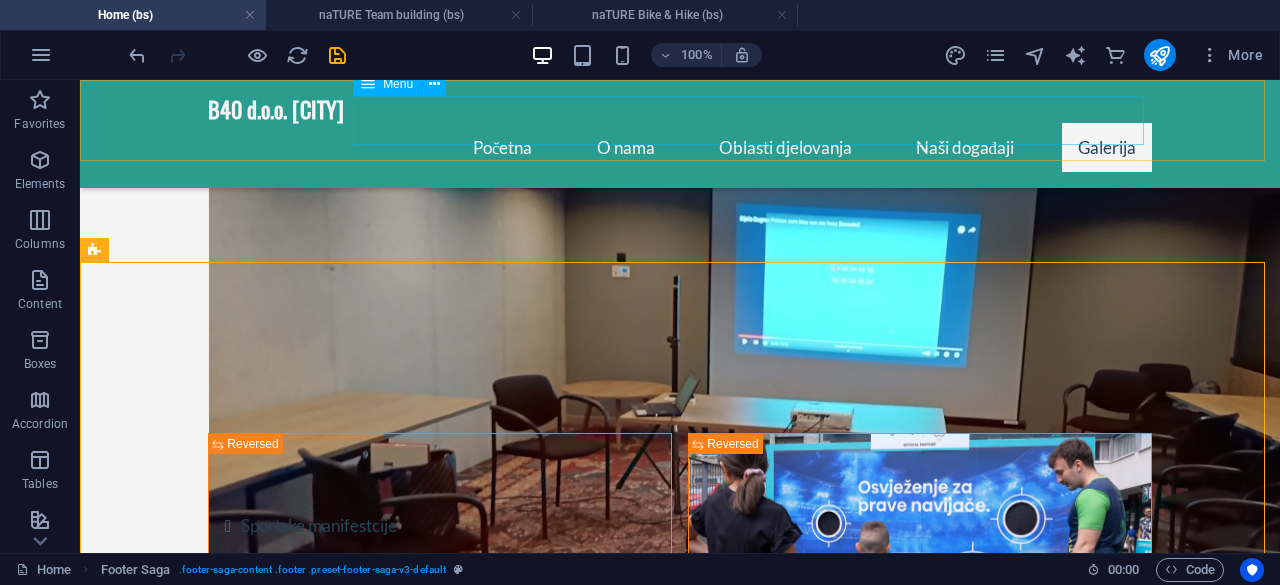 click on "Početna O nama Oblasti djelovanja Naši događaji Galerija" at bounding box center (680, 147) 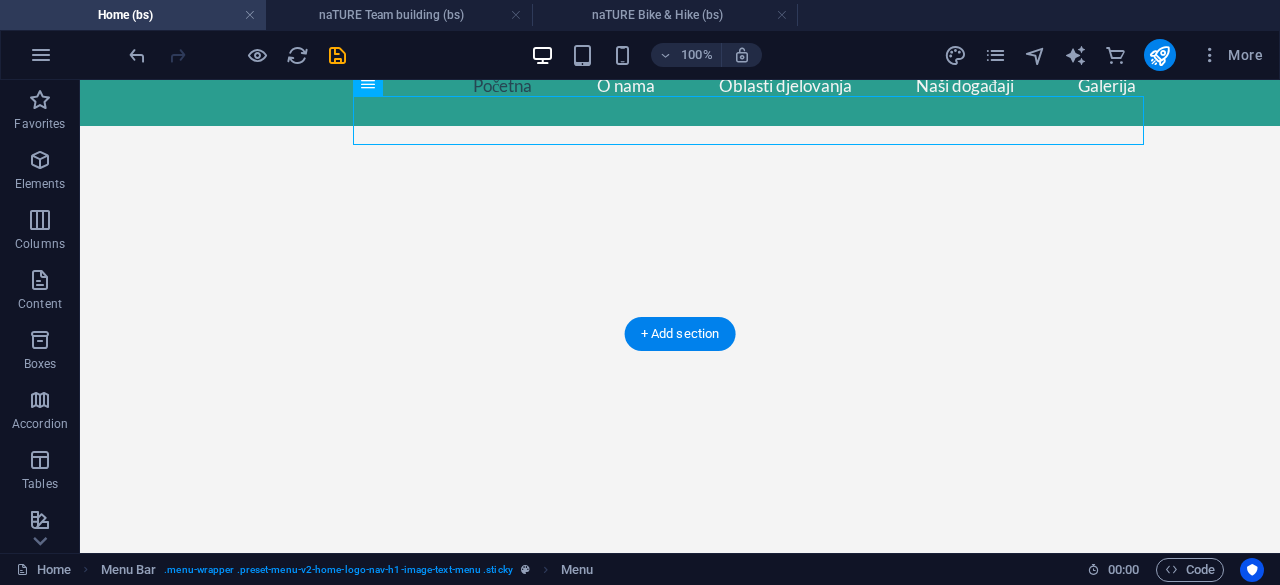 scroll, scrollTop: 0, scrollLeft: 0, axis: both 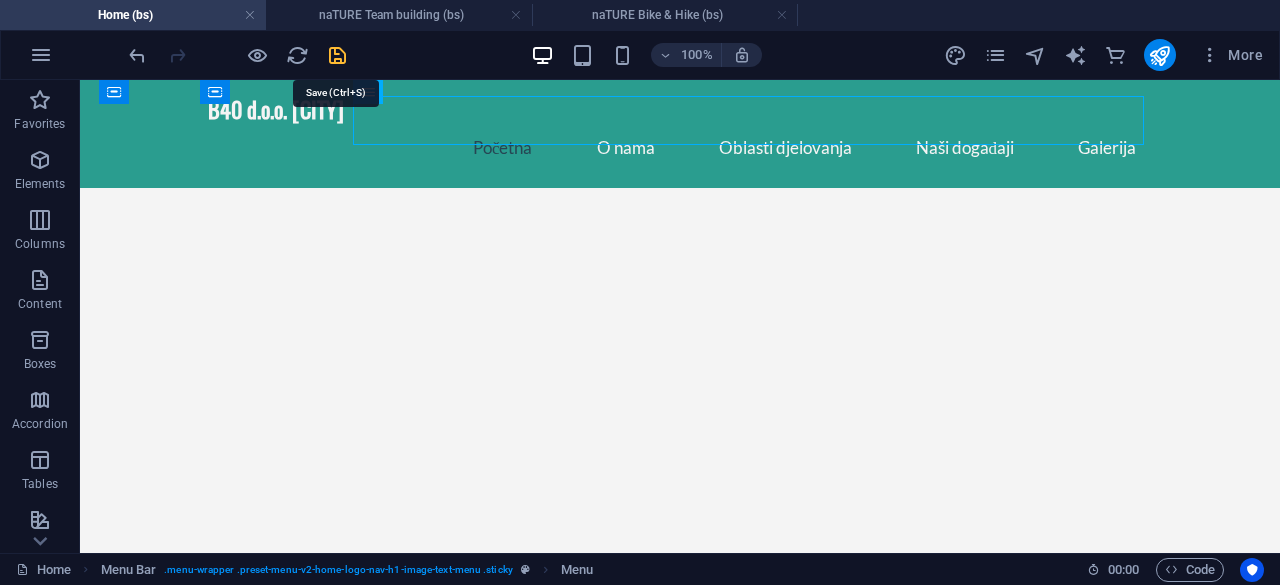 click at bounding box center (337, 55) 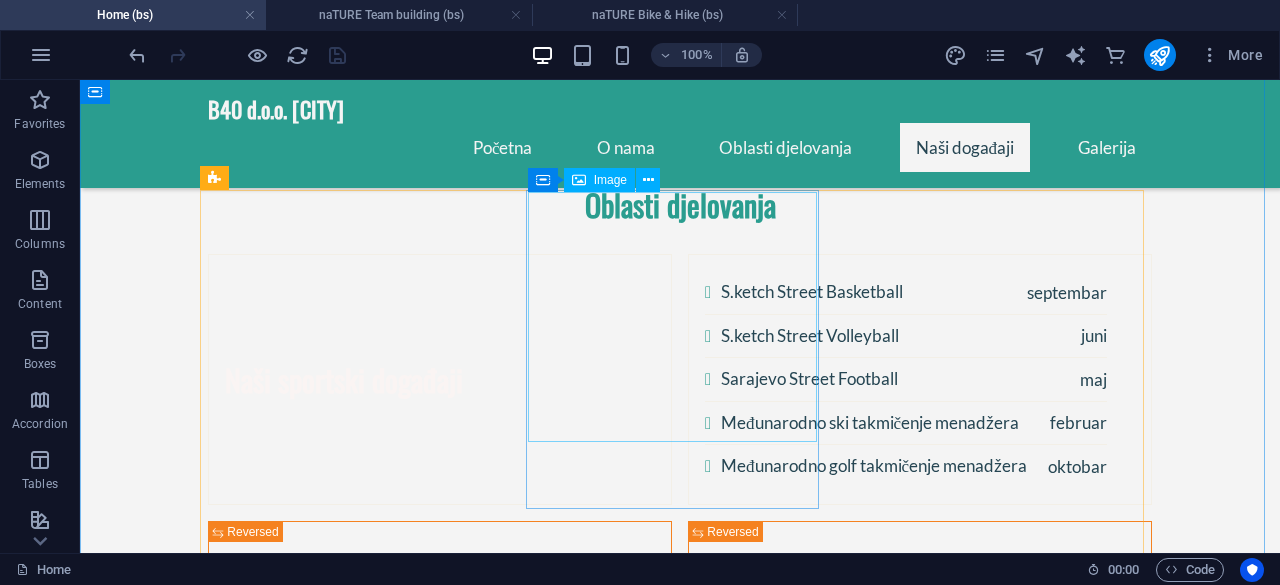 scroll, scrollTop: 3300, scrollLeft: 0, axis: vertical 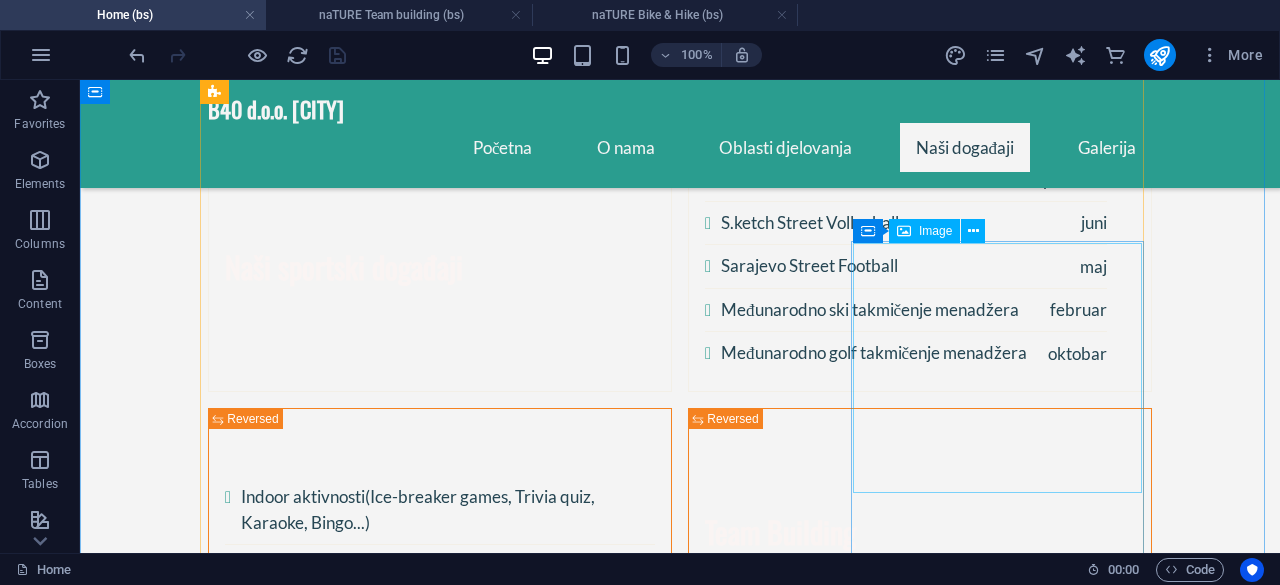 click on "Image" at bounding box center [924, 231] 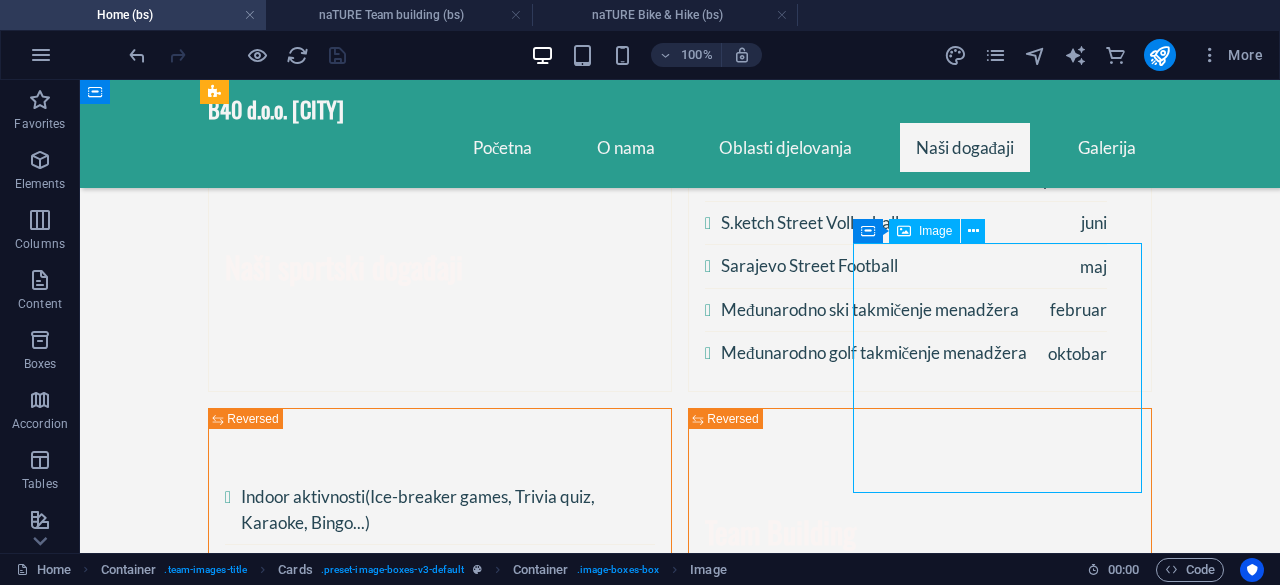 click on "Image" at bounding box center (935, 231) 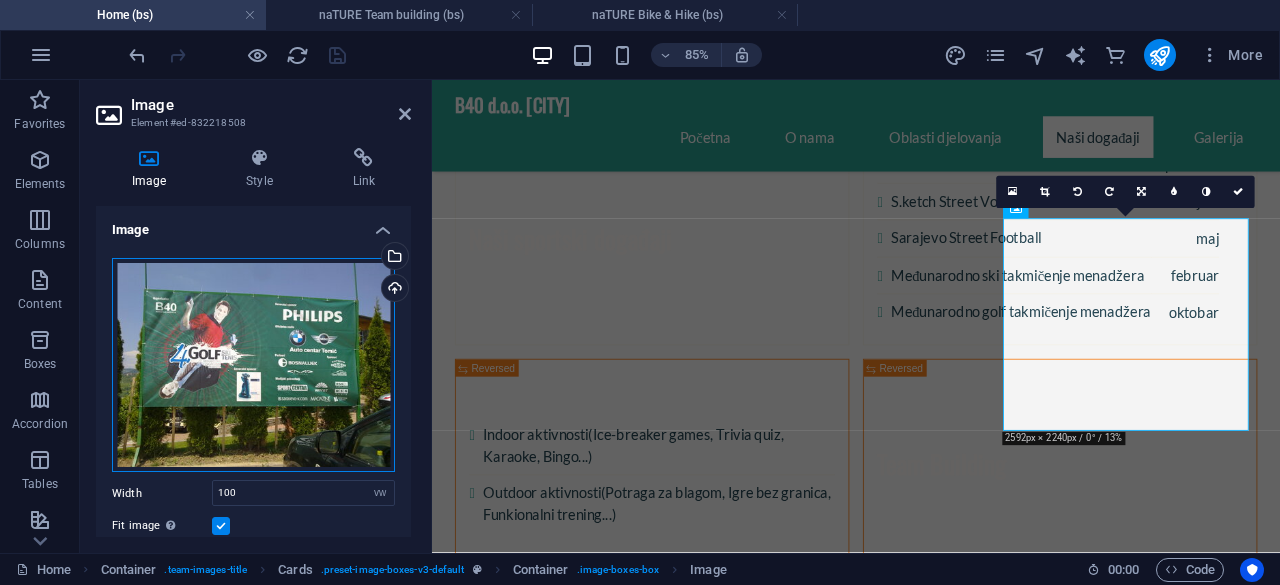 click on "Drag files here, click to choose files or select files from Files or our free stock photos & videos" at bounding box center [253, 365] 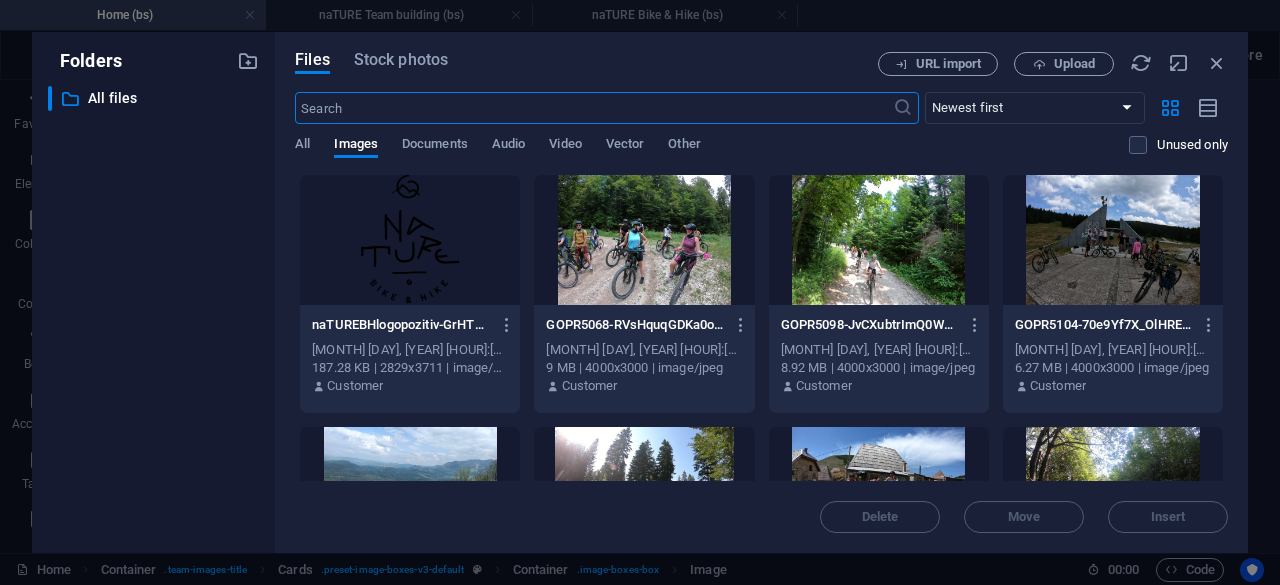 scroll, scrollTop: 3079, scrollLeft: 0, axis: vertical 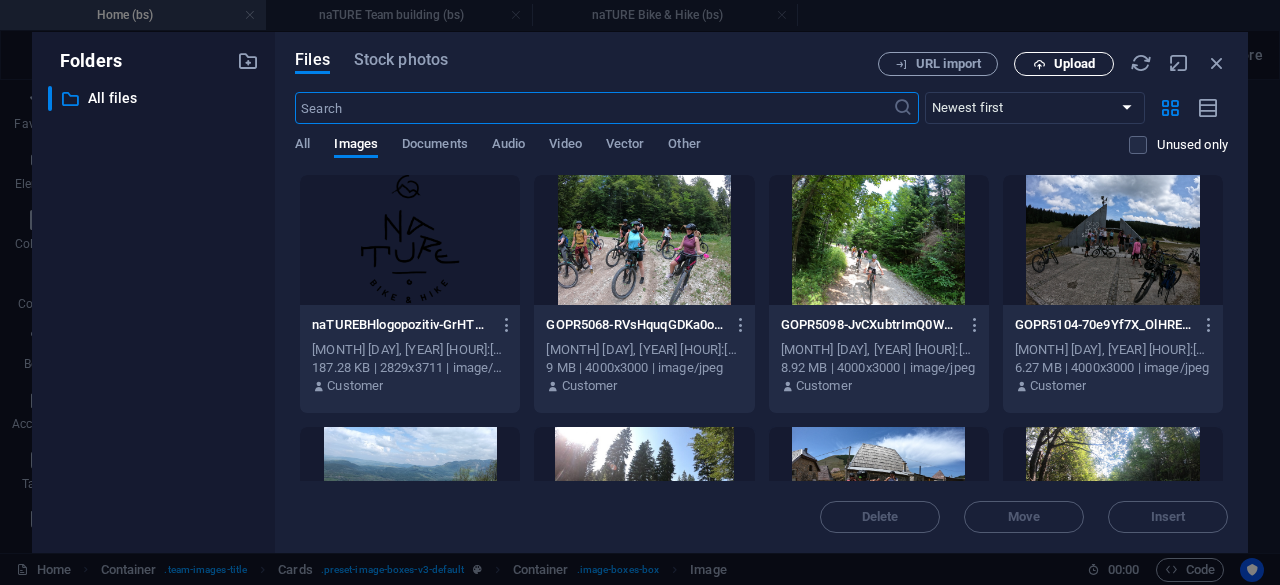 click on "Upload" at bounding box center (1074, 64) 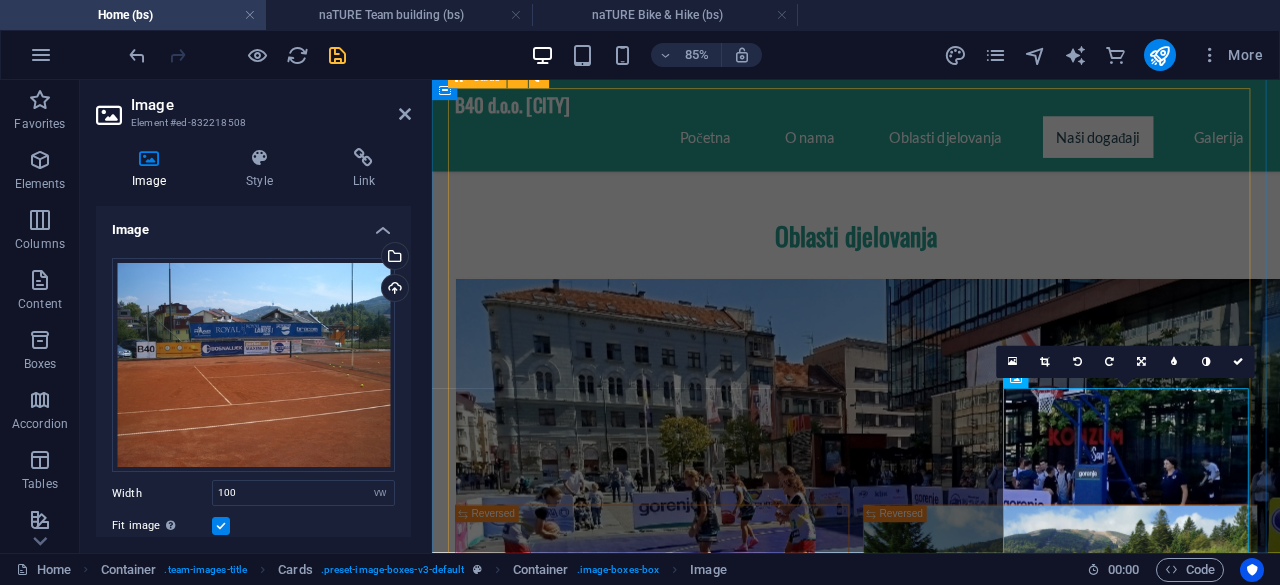 scroll, scrollTop: 3279, scrollLeft: 0, axis: vertical 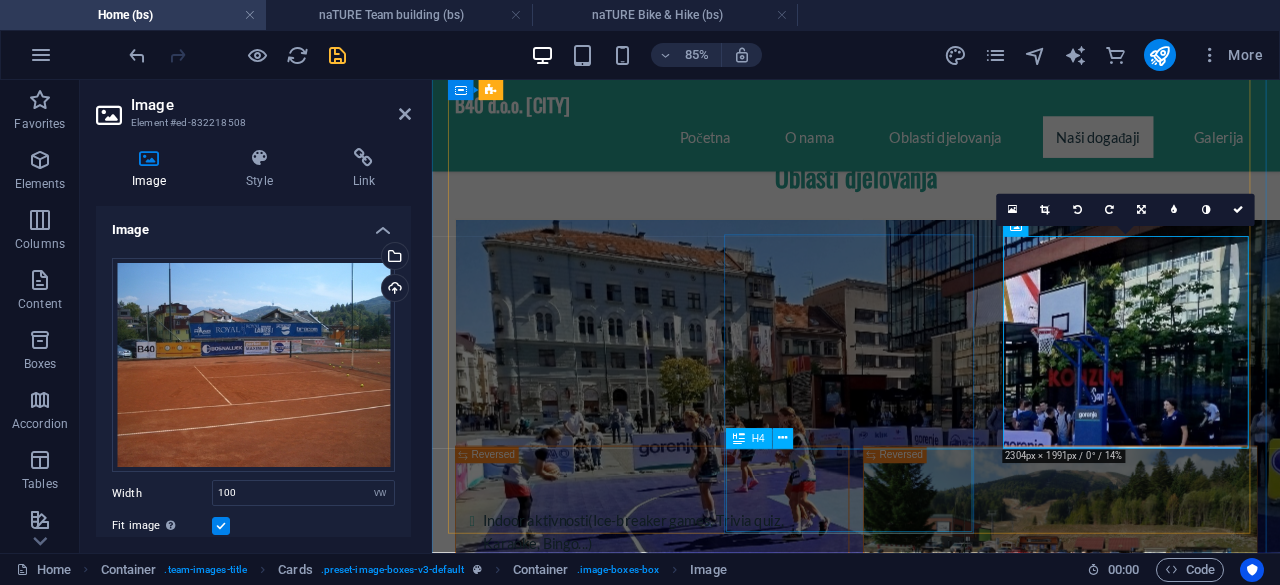 click on "Međunarodno golf takmičenje menadžera" at bounding box center (605, 3192) 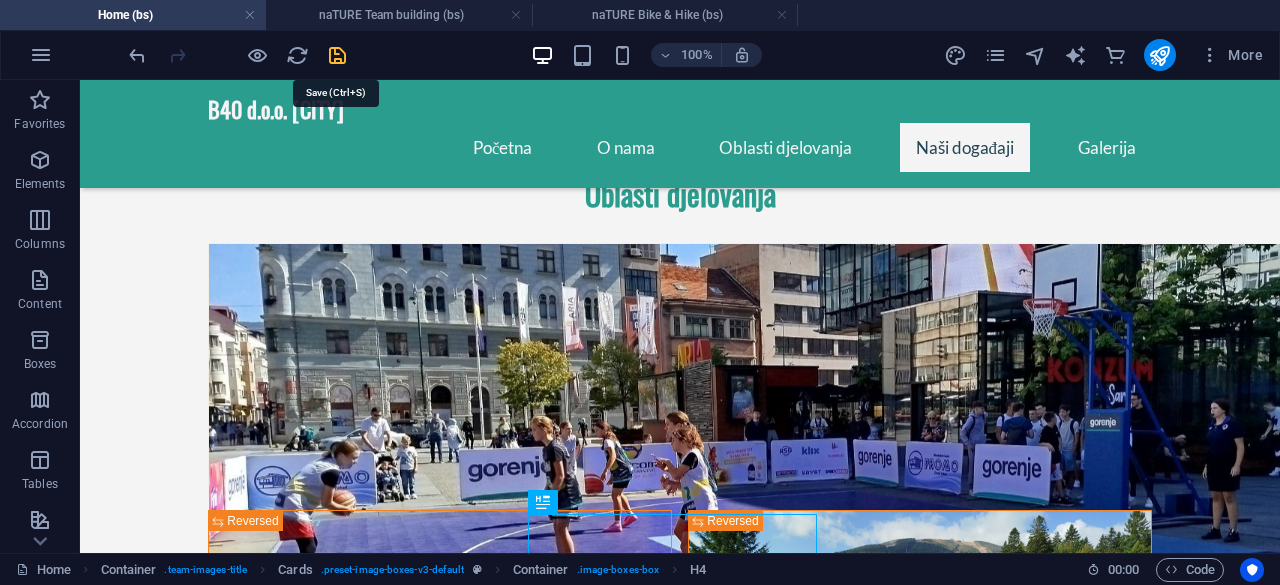 click at bounding box center (337, 55) 